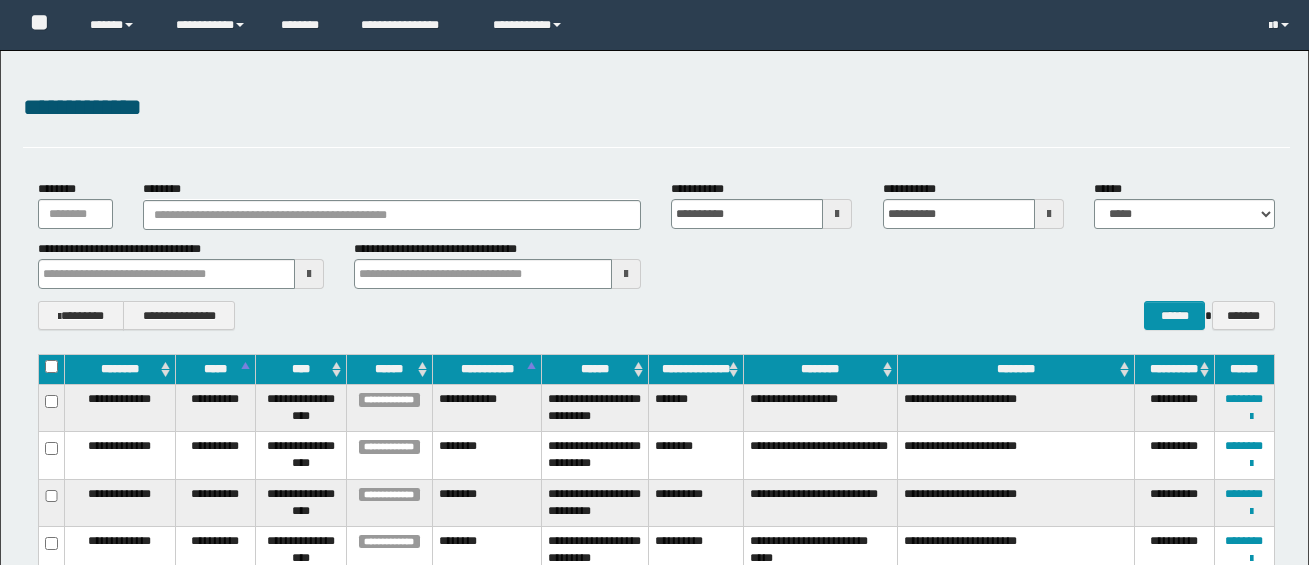 scroll, scrollTop: 784, scrollLeft: 0, axis: vertical 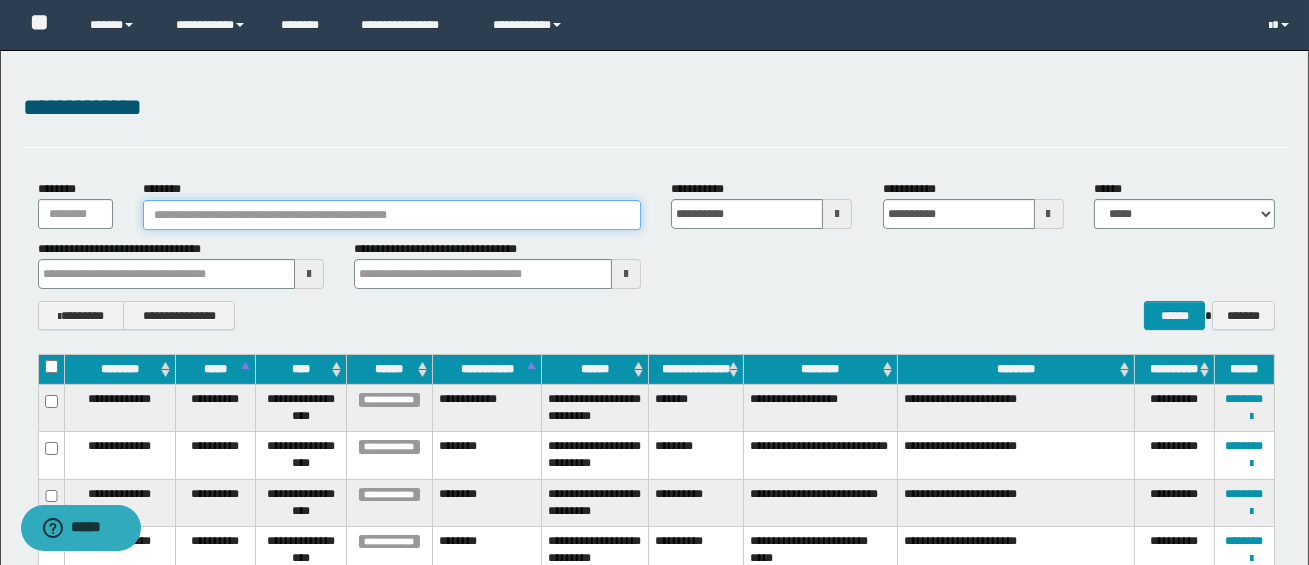 click on "********" at bounding box center (392, 215) 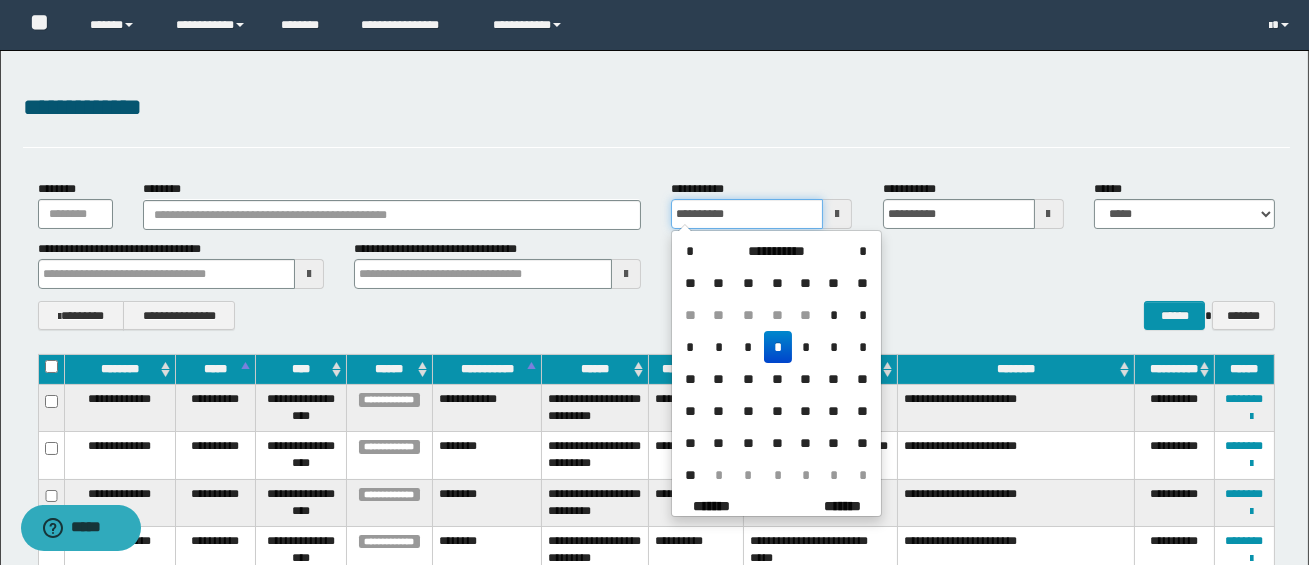 drag, startPoint x: 767, startPoint y: 211, endPoint x: 675, endPoint y: 212, distance: 92.00543 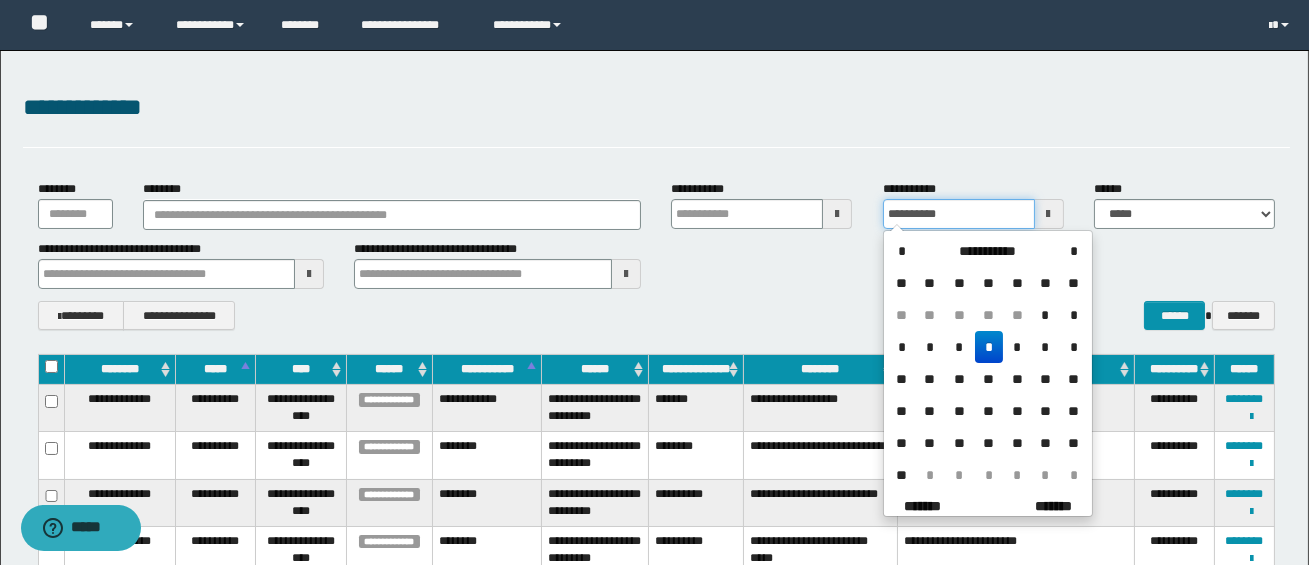 drag, startPoint x: 962, startPoint y: 213, endPoint x: 875, endPoint y: 212, distance: 87.005745 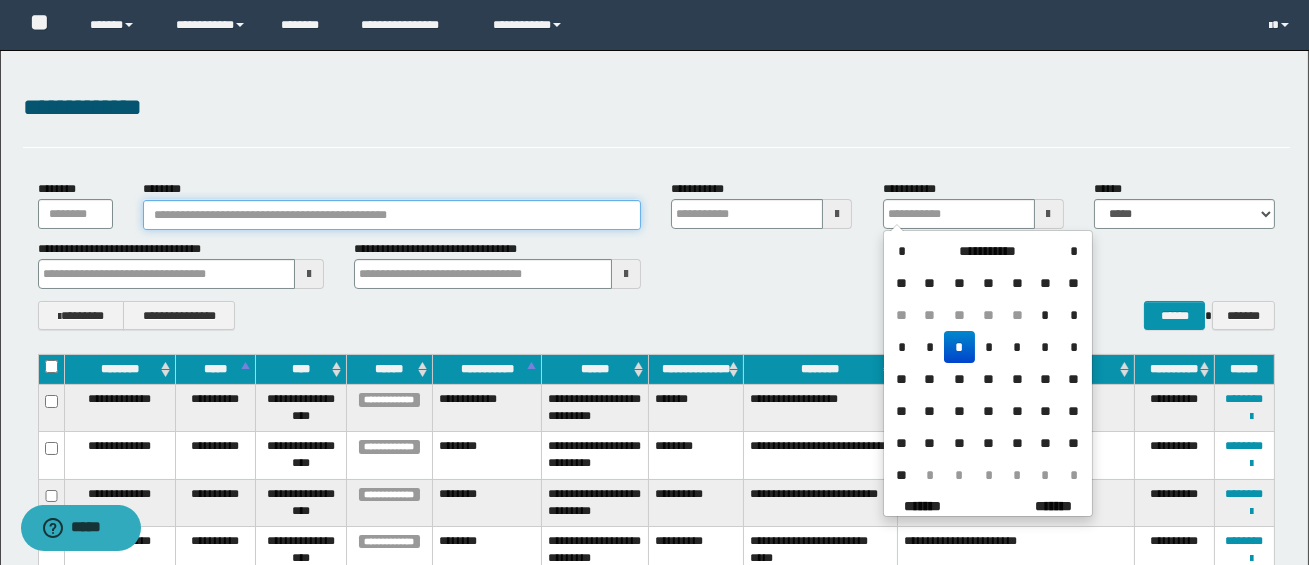 click on "********" at bounding box center [392, 215] 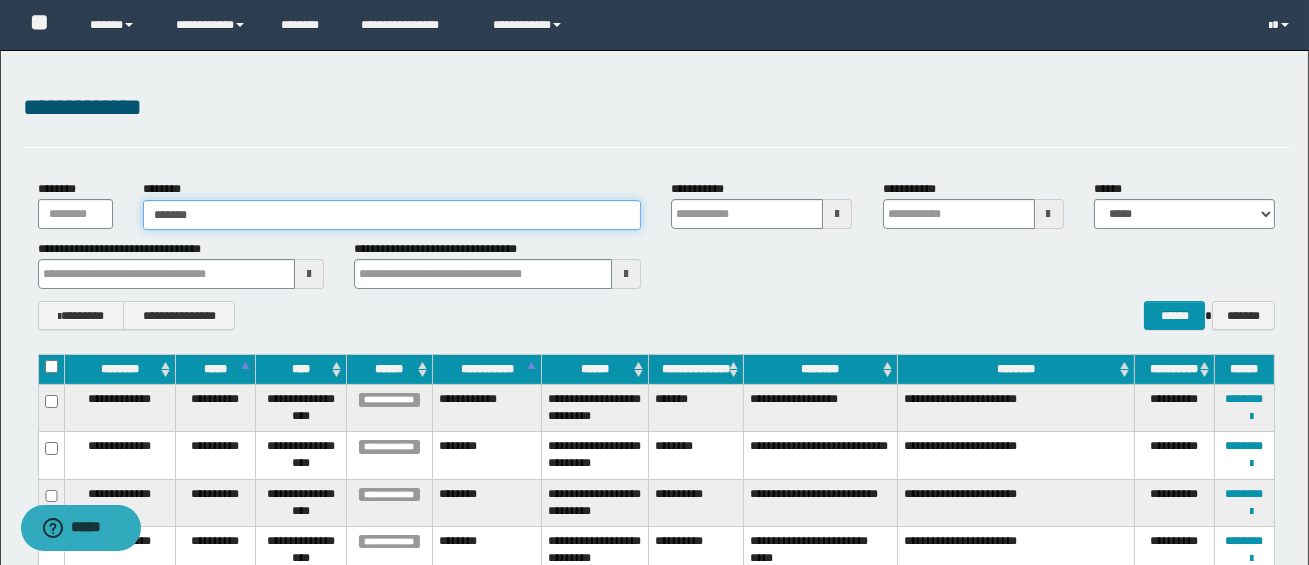 type on "*******" 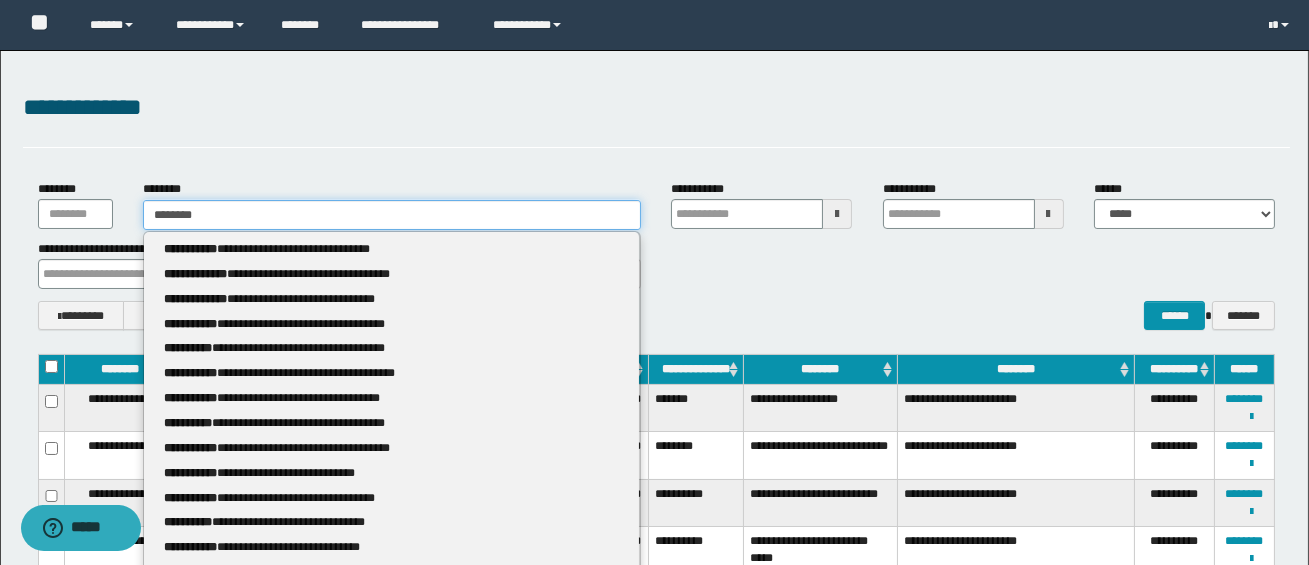 type on "*******" 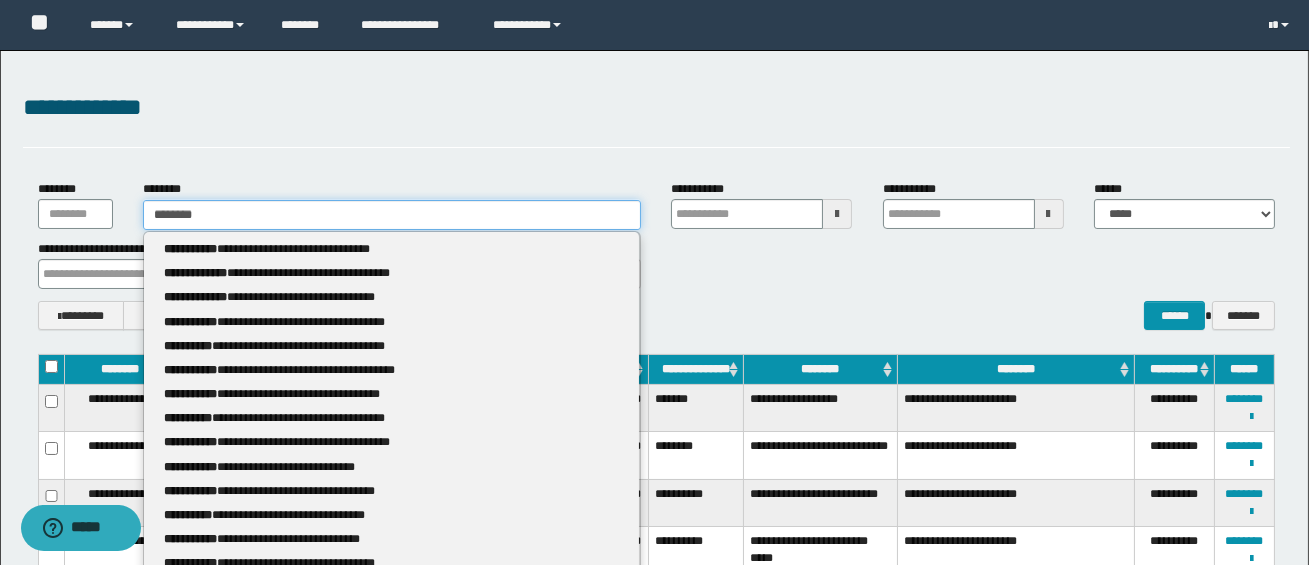 click on "*******" at bounding box center [392, 215] 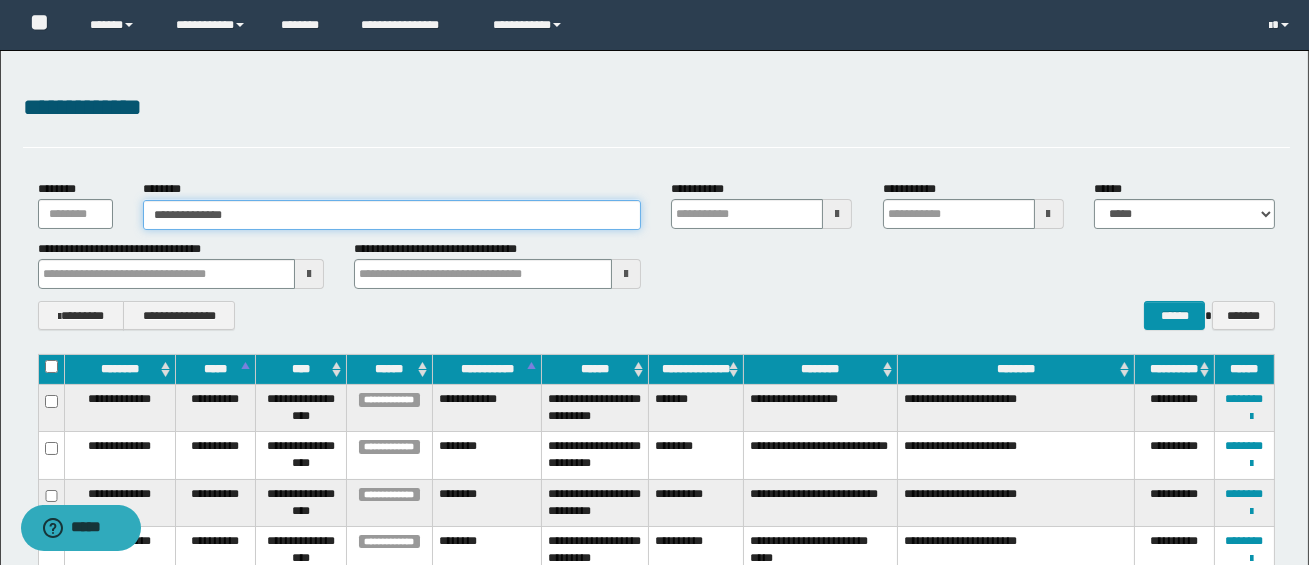 type on "**********" 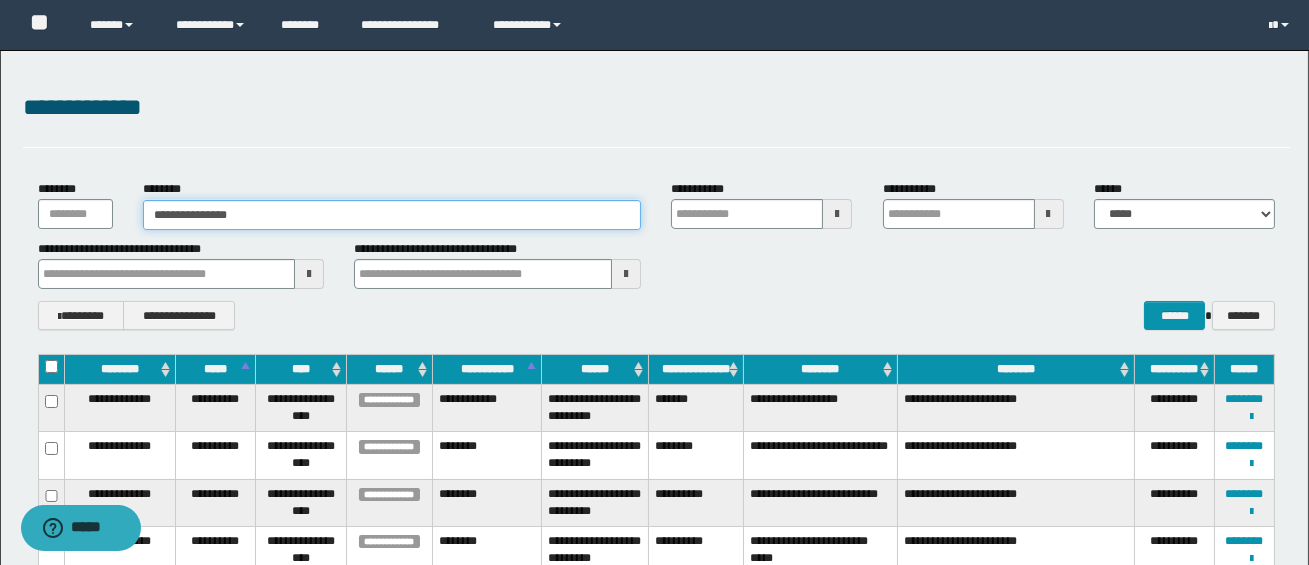 type on "**********" 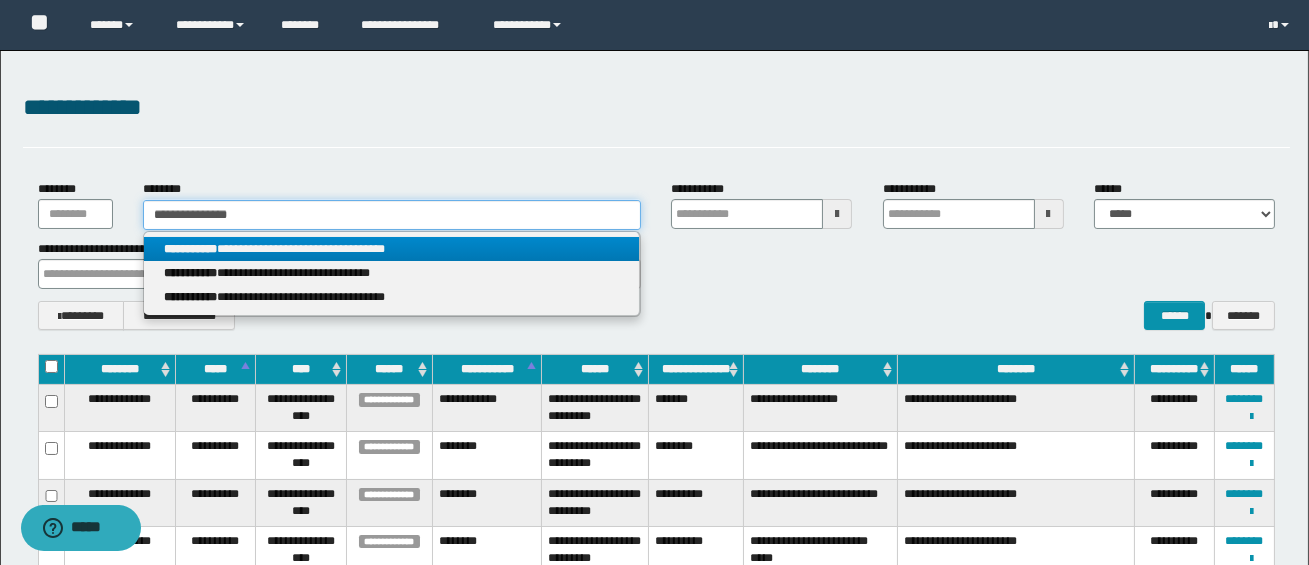 type on "**********" 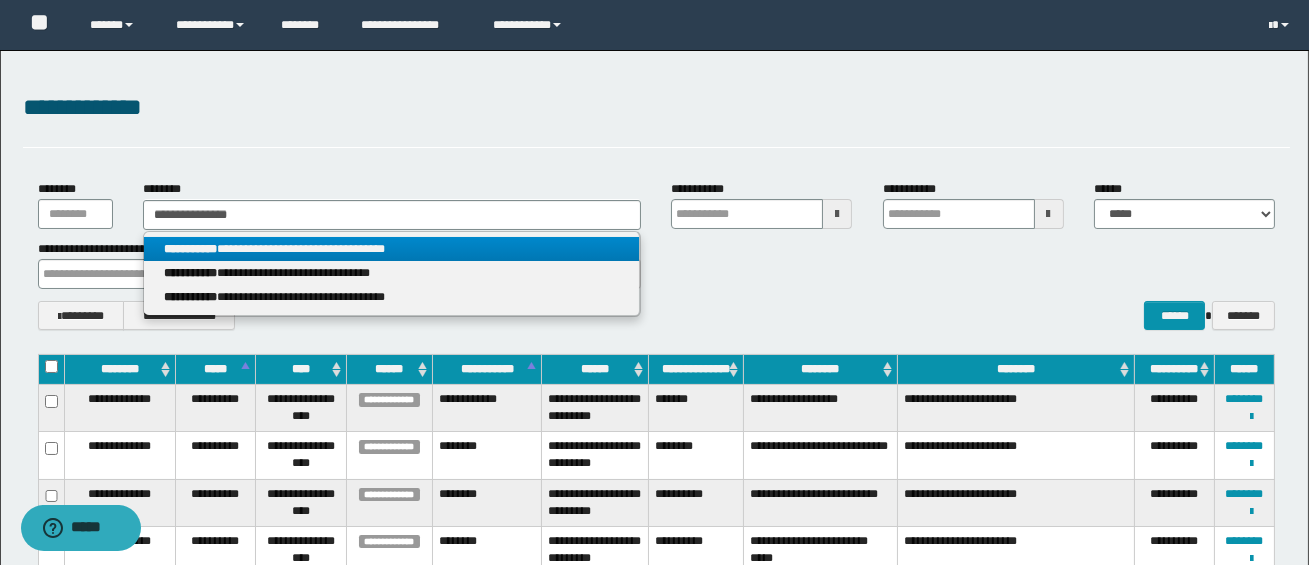 click on "**********" at bounding box center [391, 249] 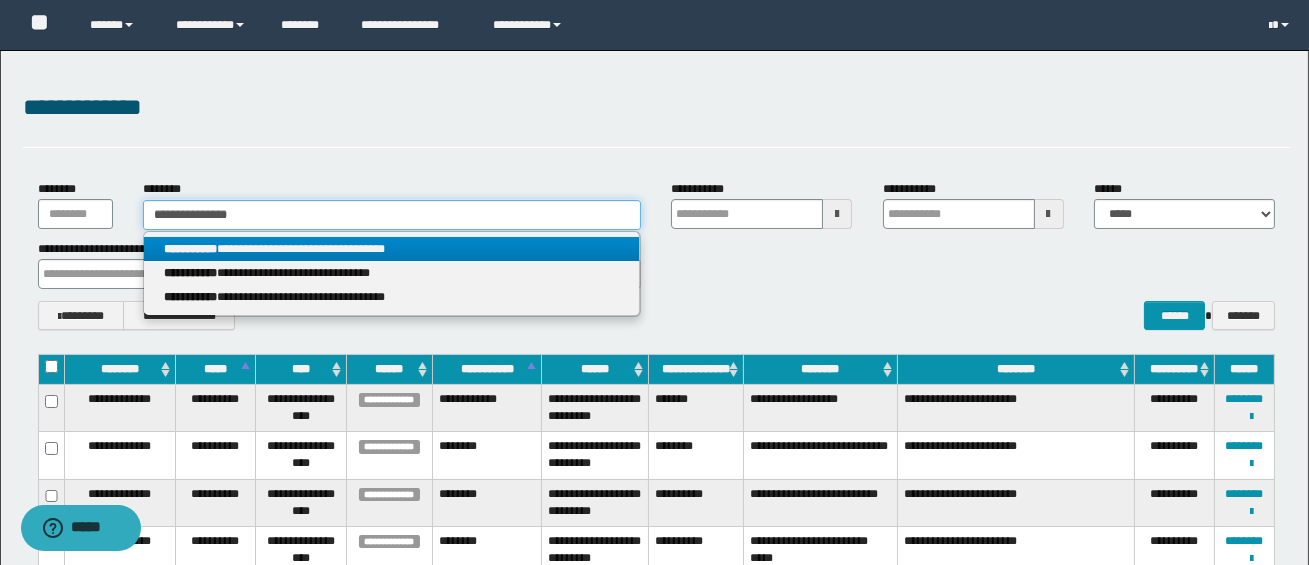 type 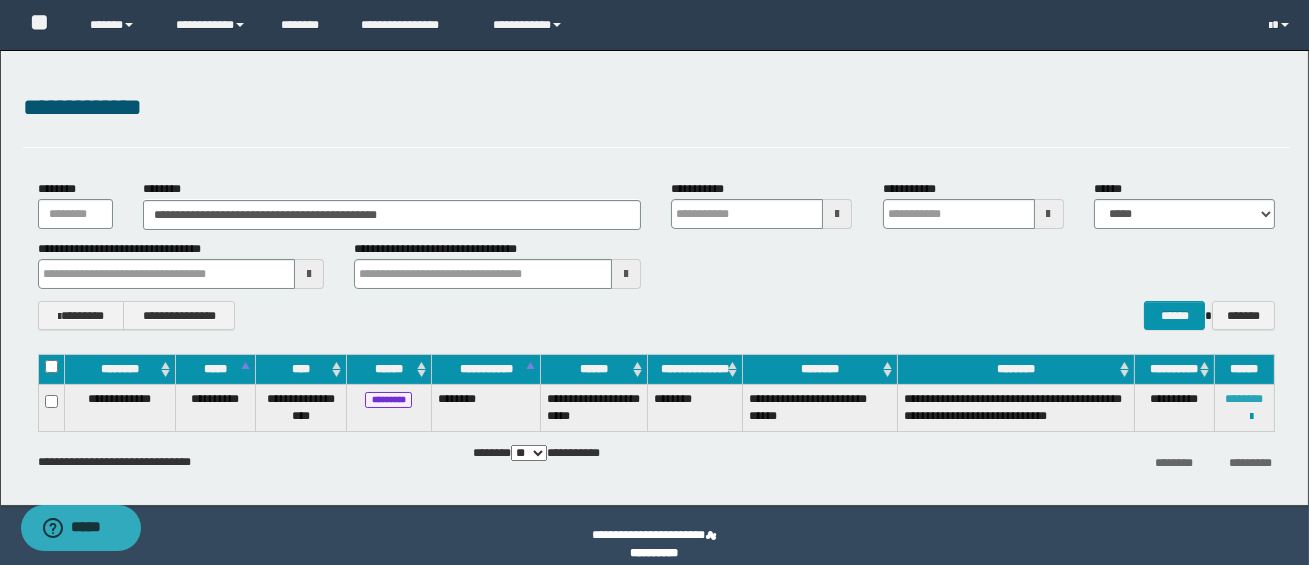 click on "********" at bounding box center (1244, 399) 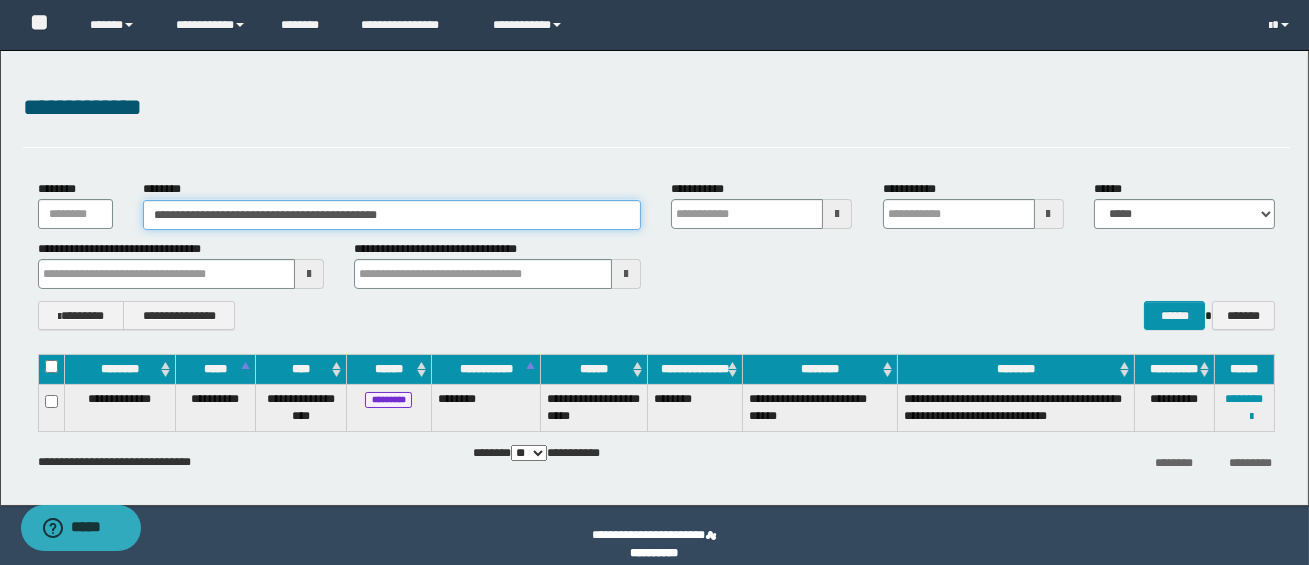 drag, startPoint x: 483, startPoint y: 212, endPoint x: 139, endPoint y: 206, distance: 344.0523 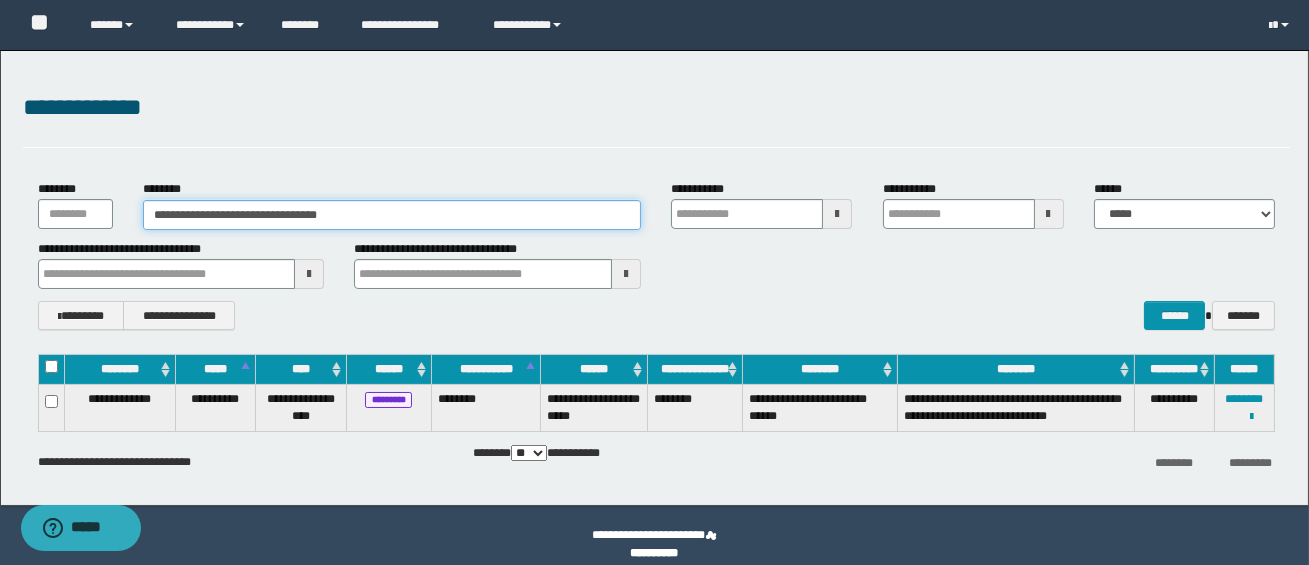type on "**********" 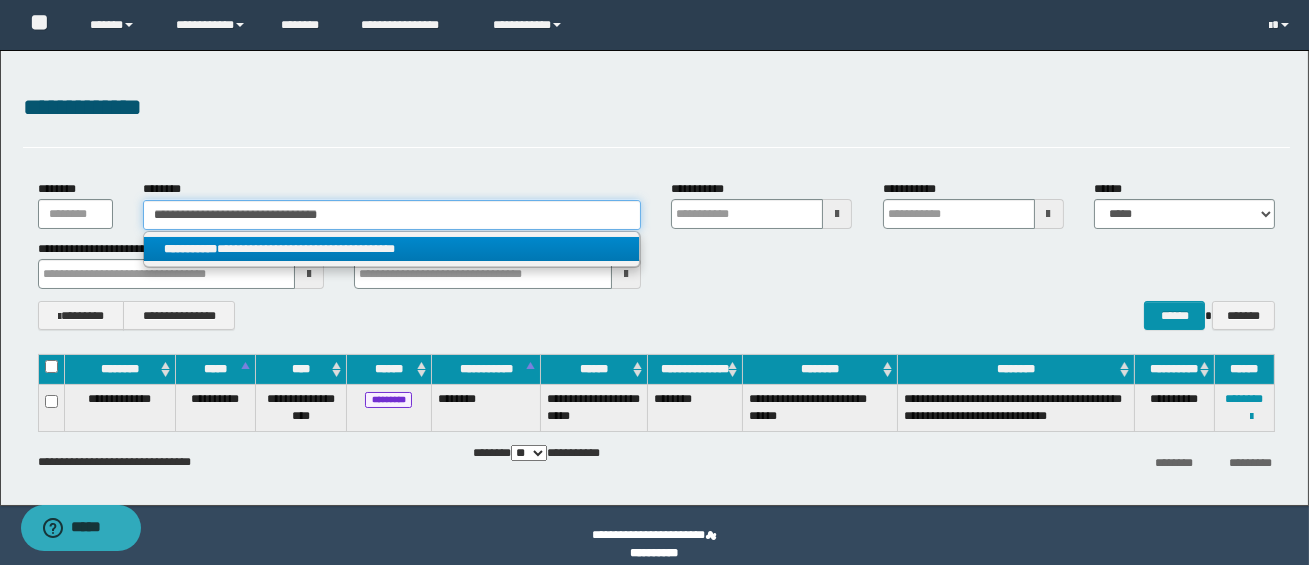type on "**********" 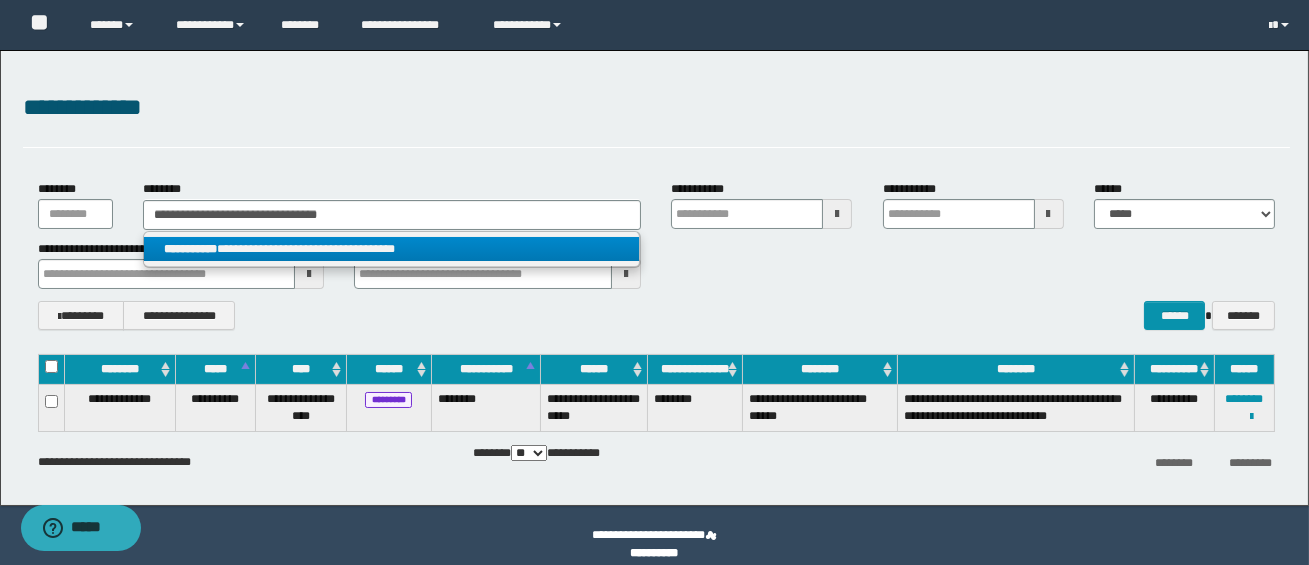 click on "**********" at bounding box center (391, 249) 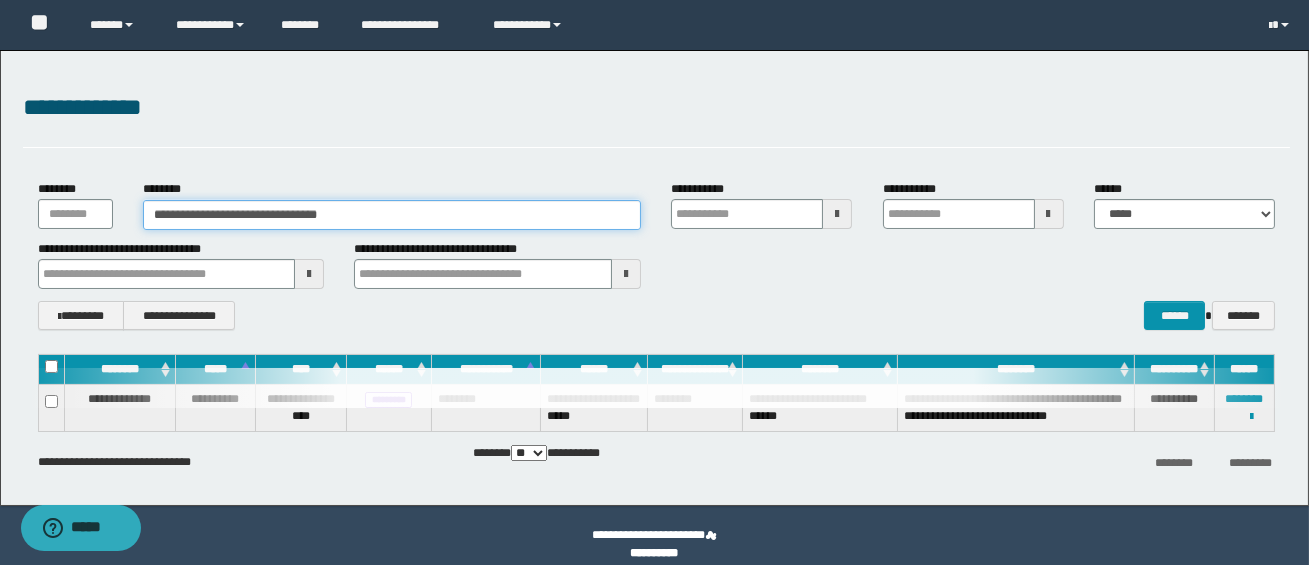 type 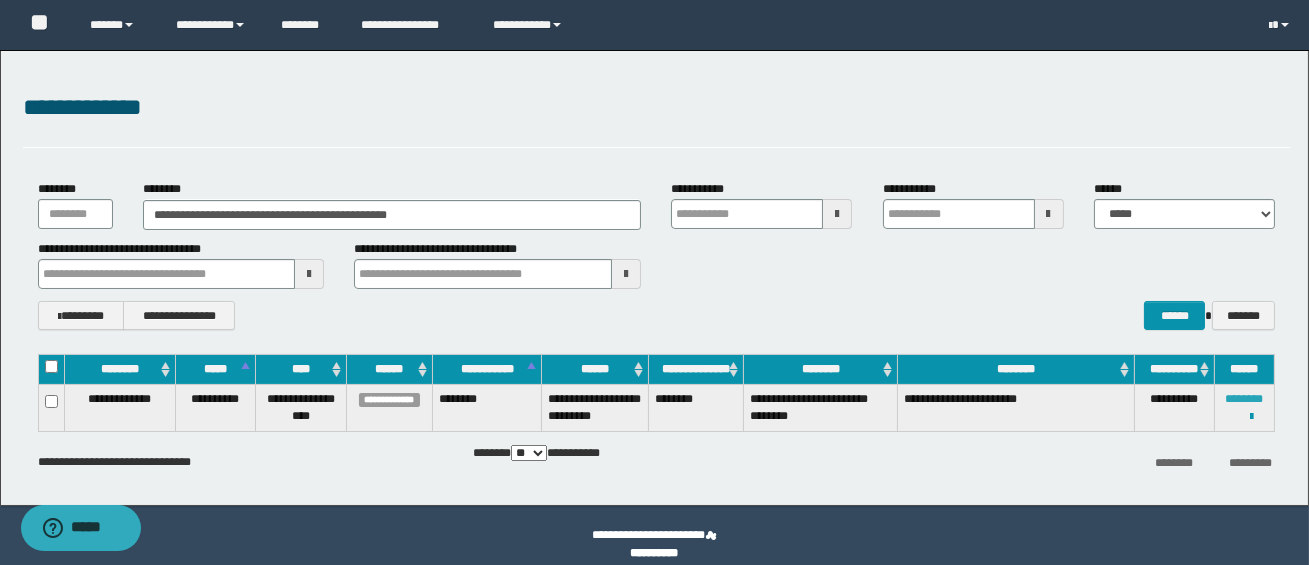 click on "********" at bounding box center (1244, 399) 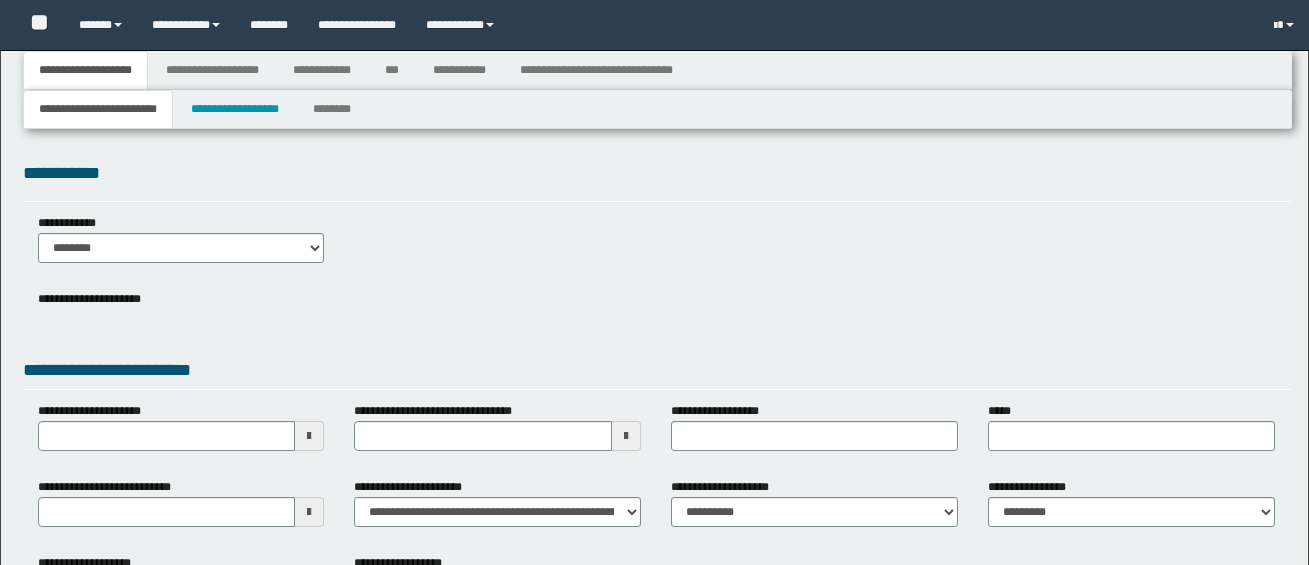 scroll, scrollTop: 0, scrollLeft: 0, axis: both 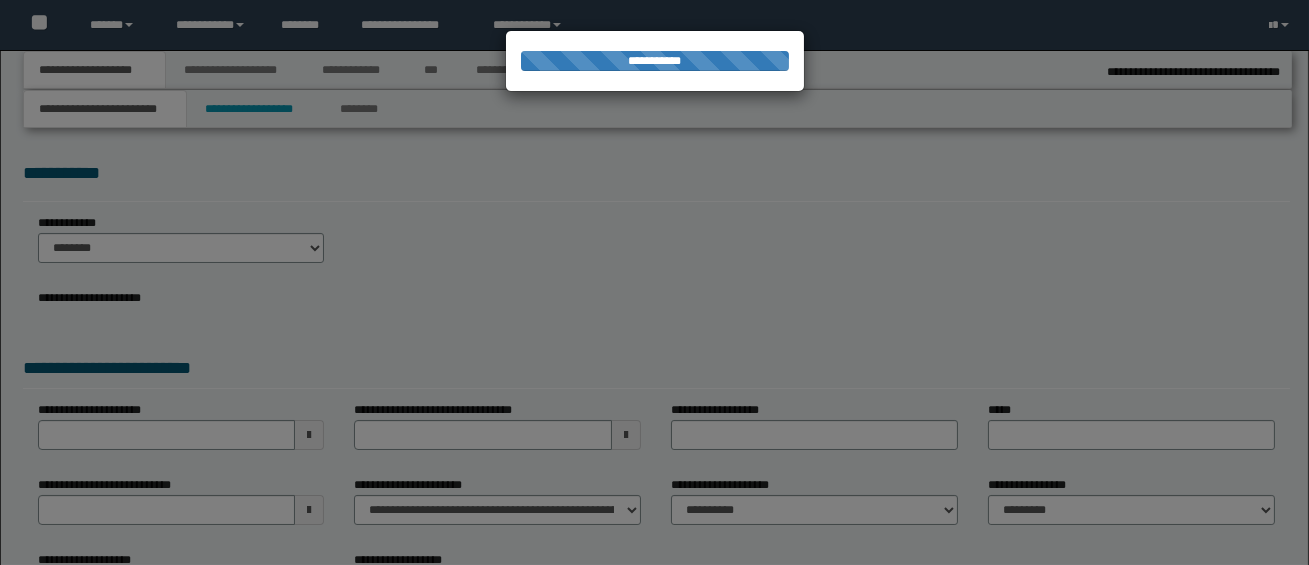 select on "*" 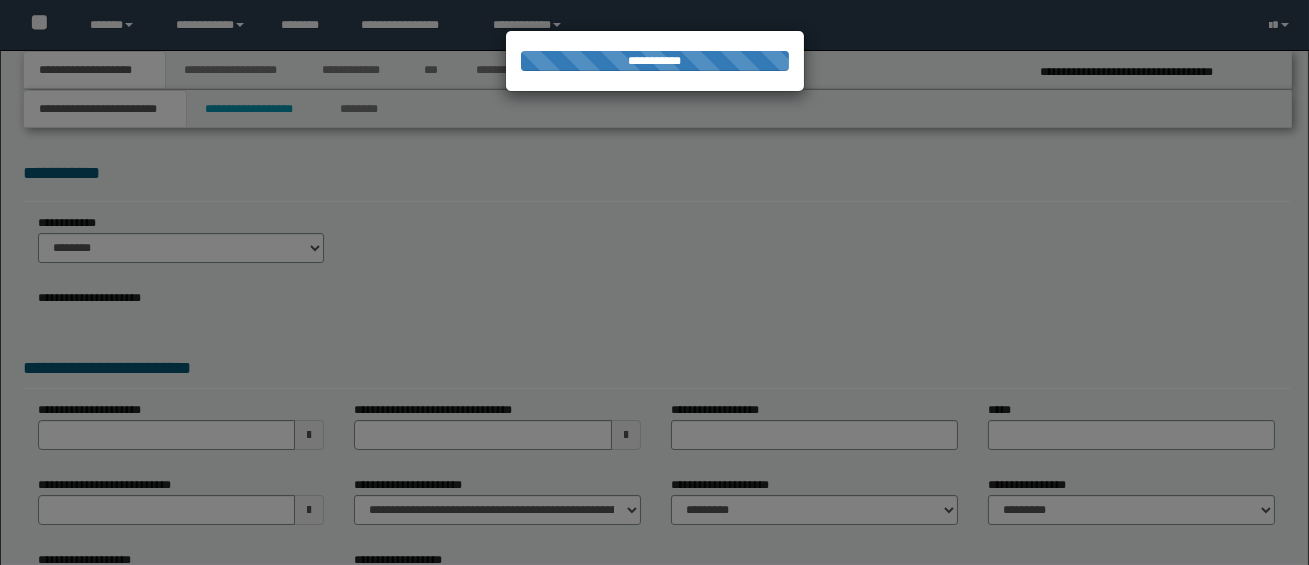 scroll, scrollTop: 0, scrollLeft: 0, axis: both 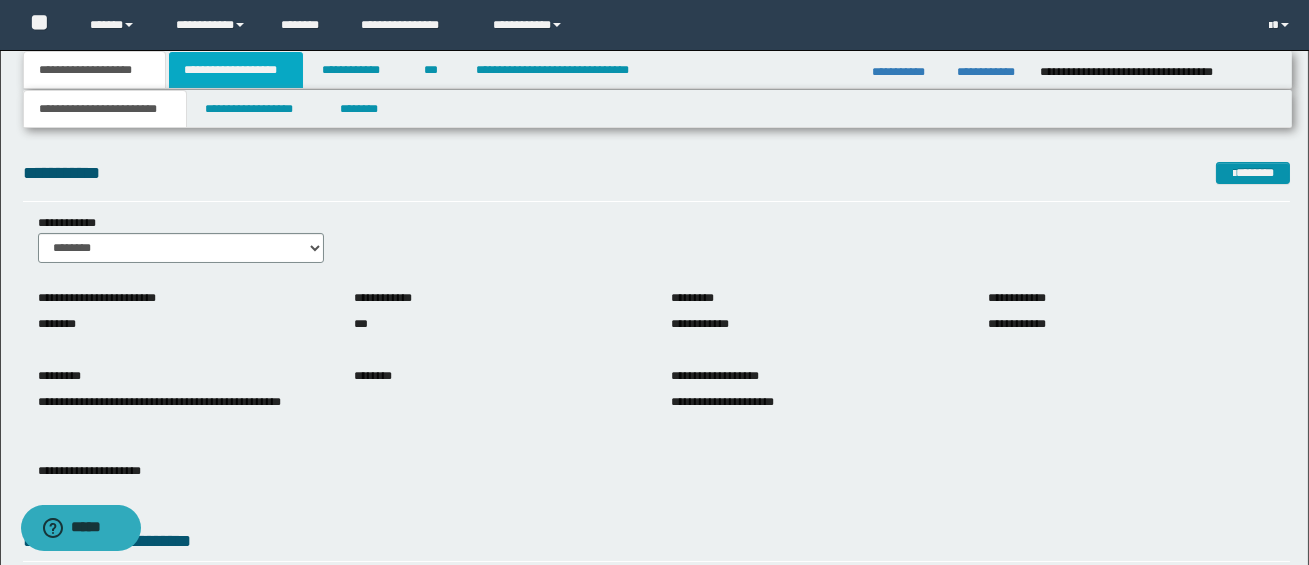 click on "**********" at bounding box center [236, 70] 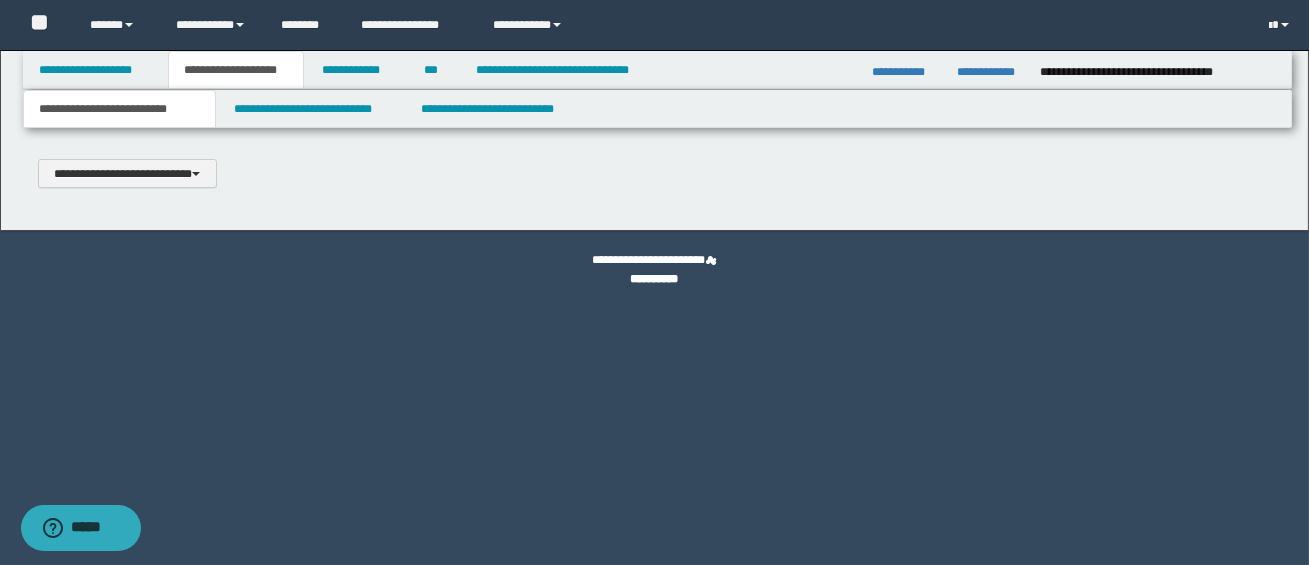 type 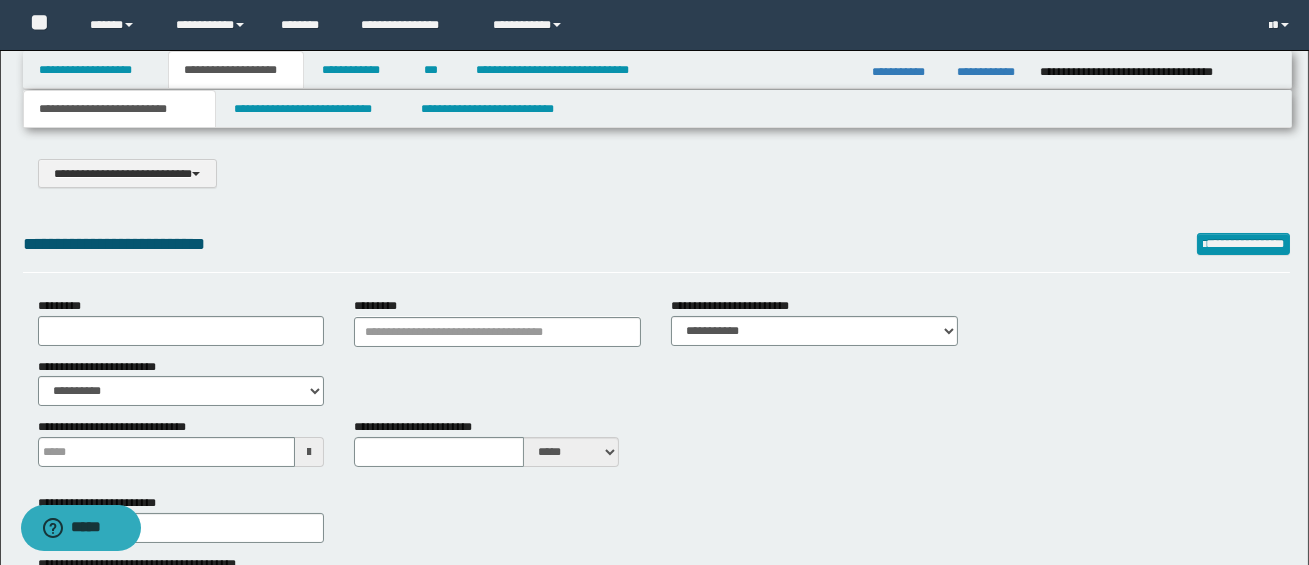 type on "**********" 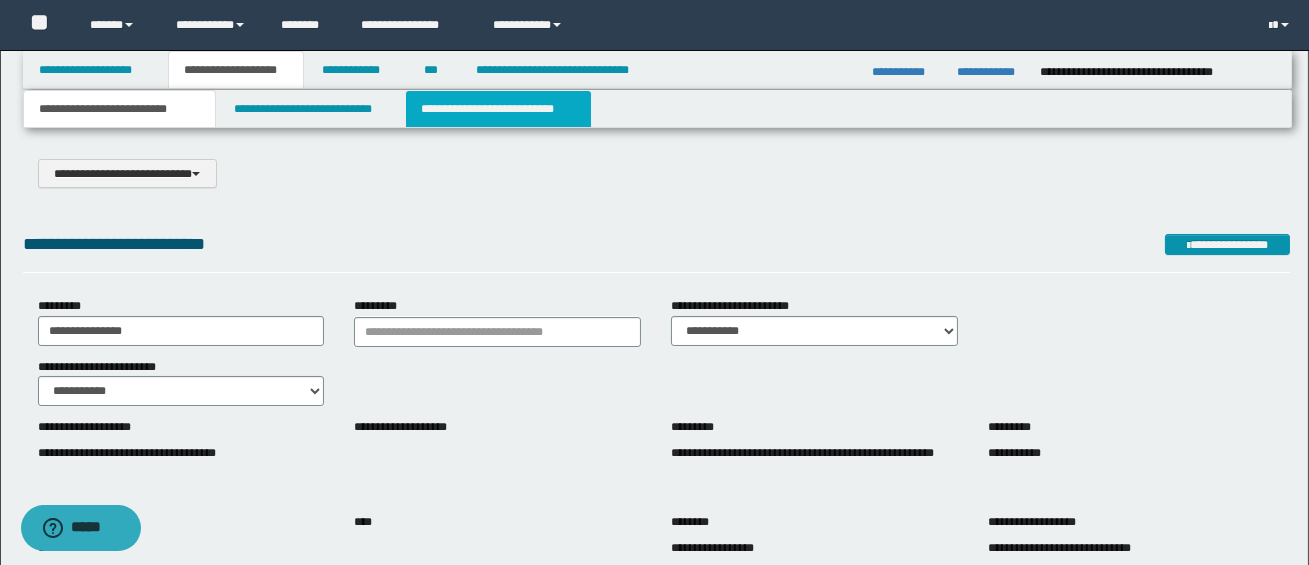click on "**********" at bounding box center (498, 109) 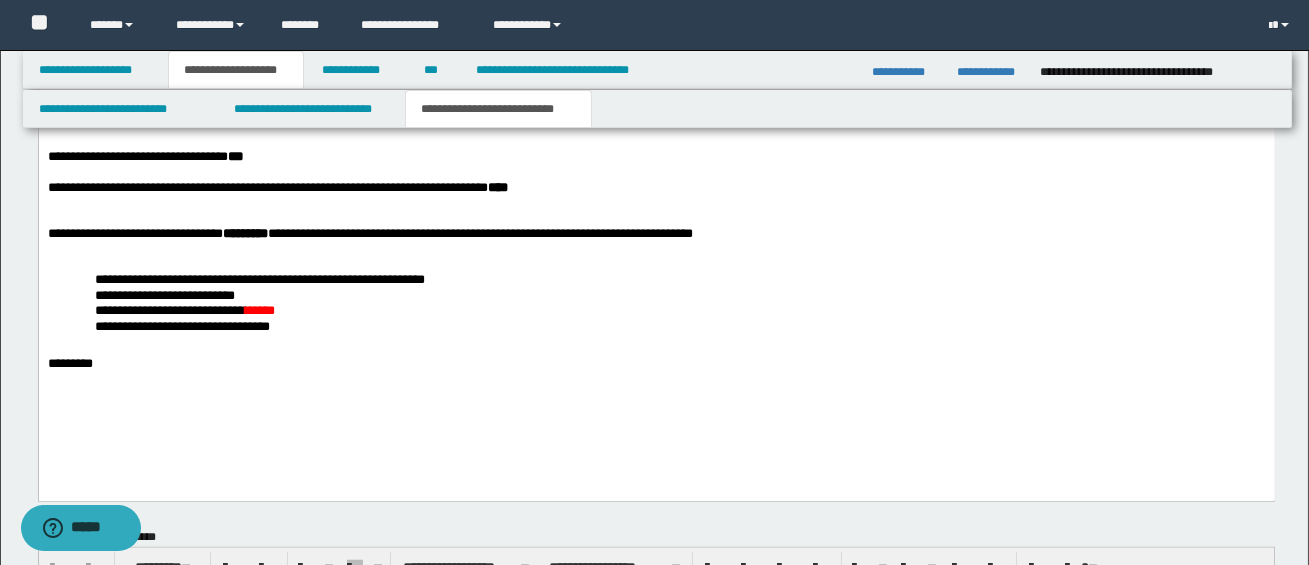 scroll, scrollTop: 3312, scrollLeft: 0, axis: vertical 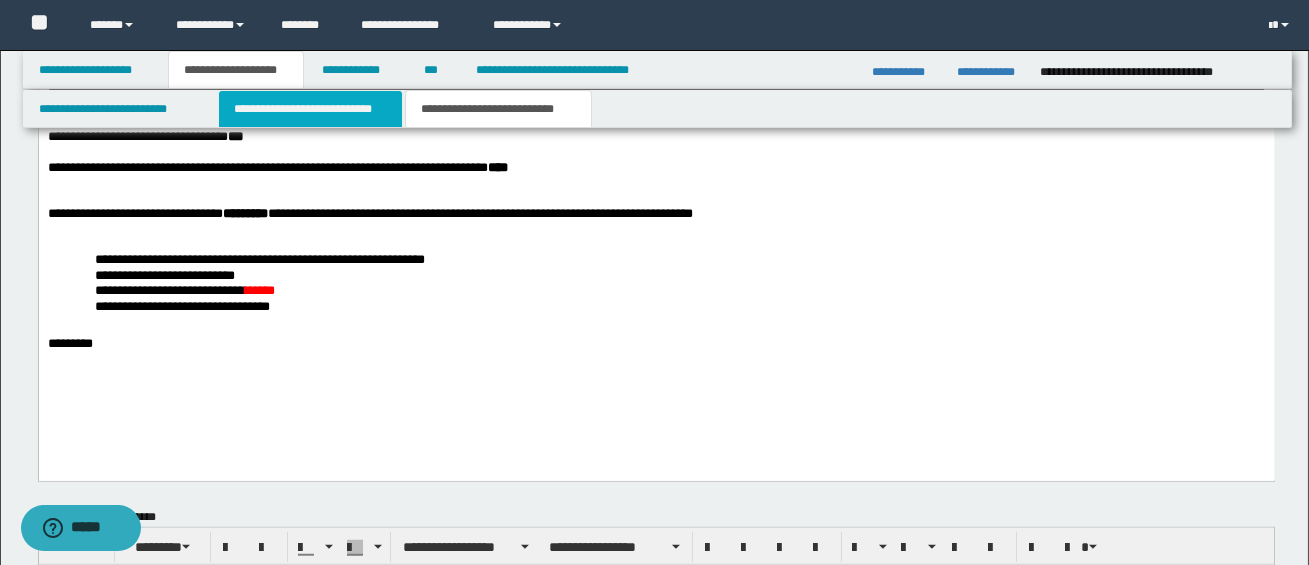 click on "**********" at bounding box center [310, 109] 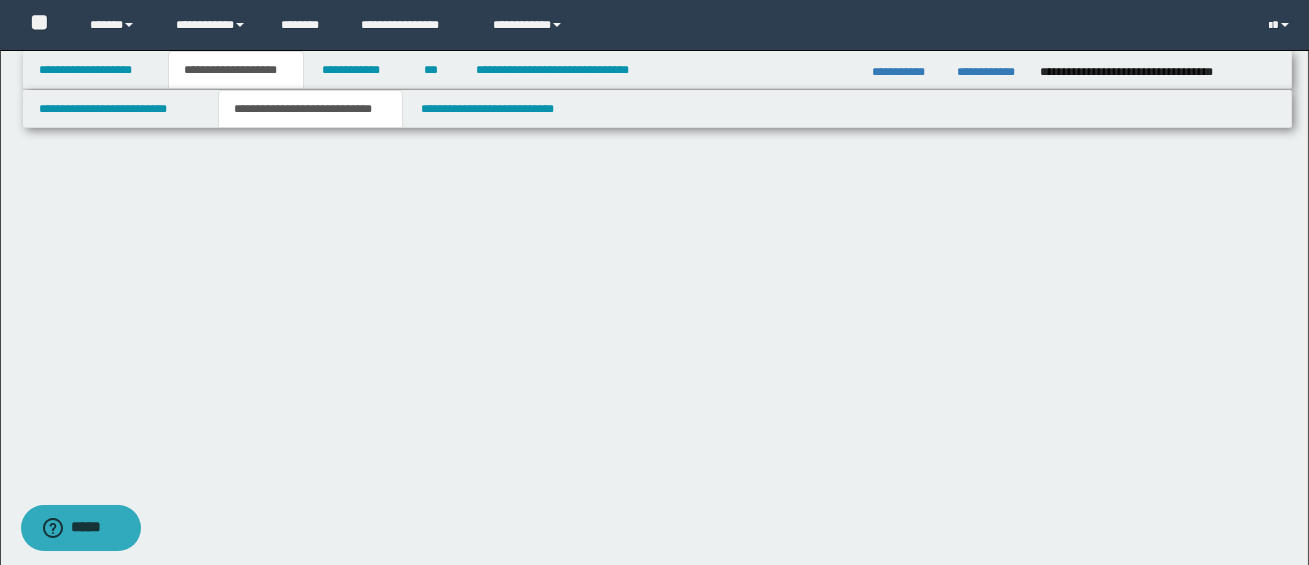 scroll, scrollTop: 0, scrollLeft: 0, axis: both 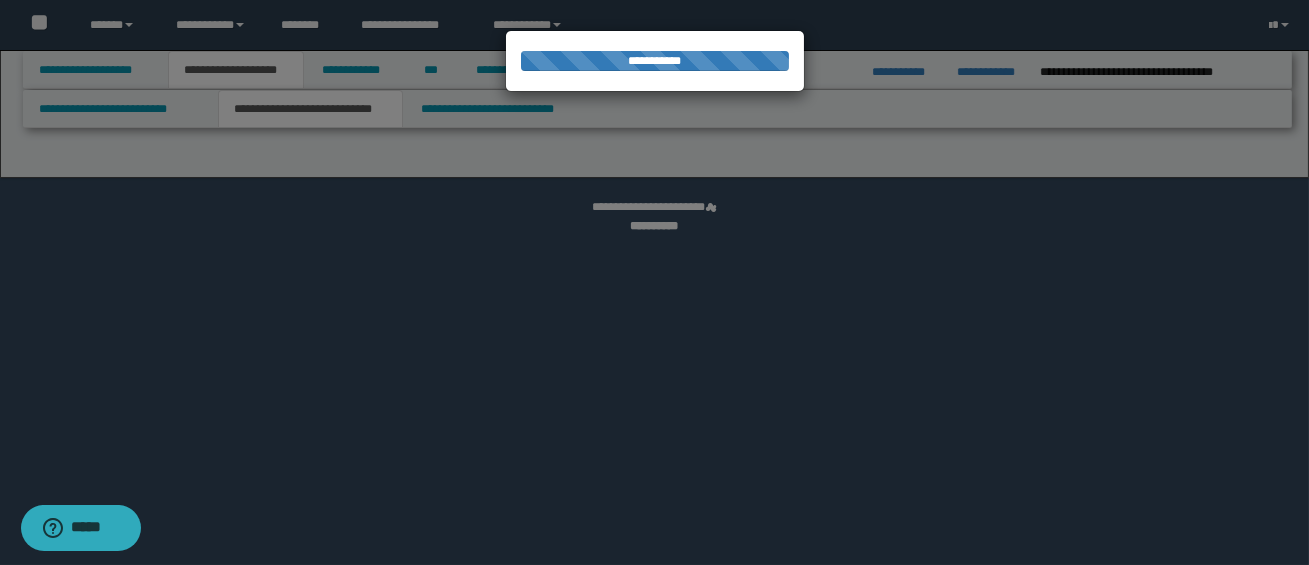 select on "*" 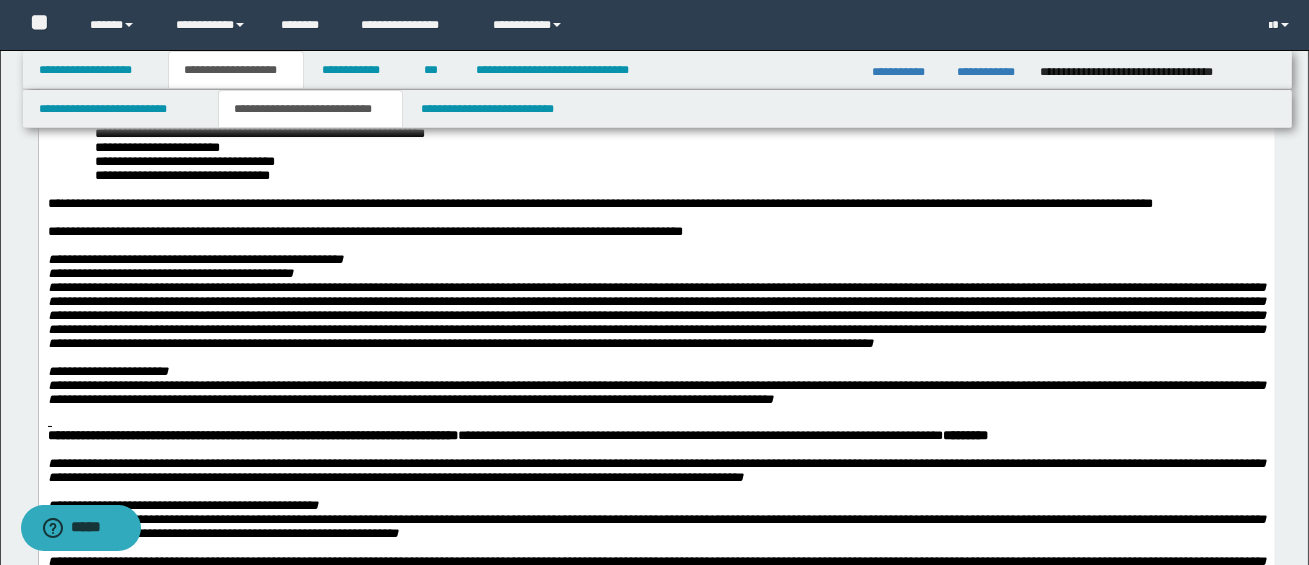 scroll, scrollTop: 395, scrollLeft: 0, axis: vertical 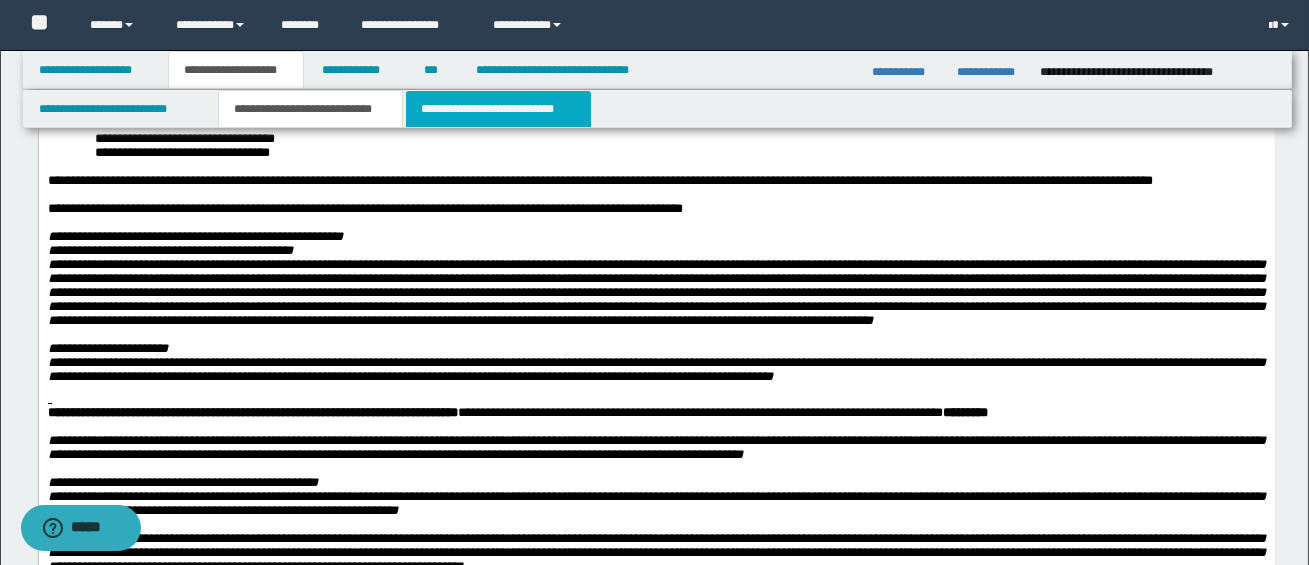 click on "**********" at bounding box center [498, 109] 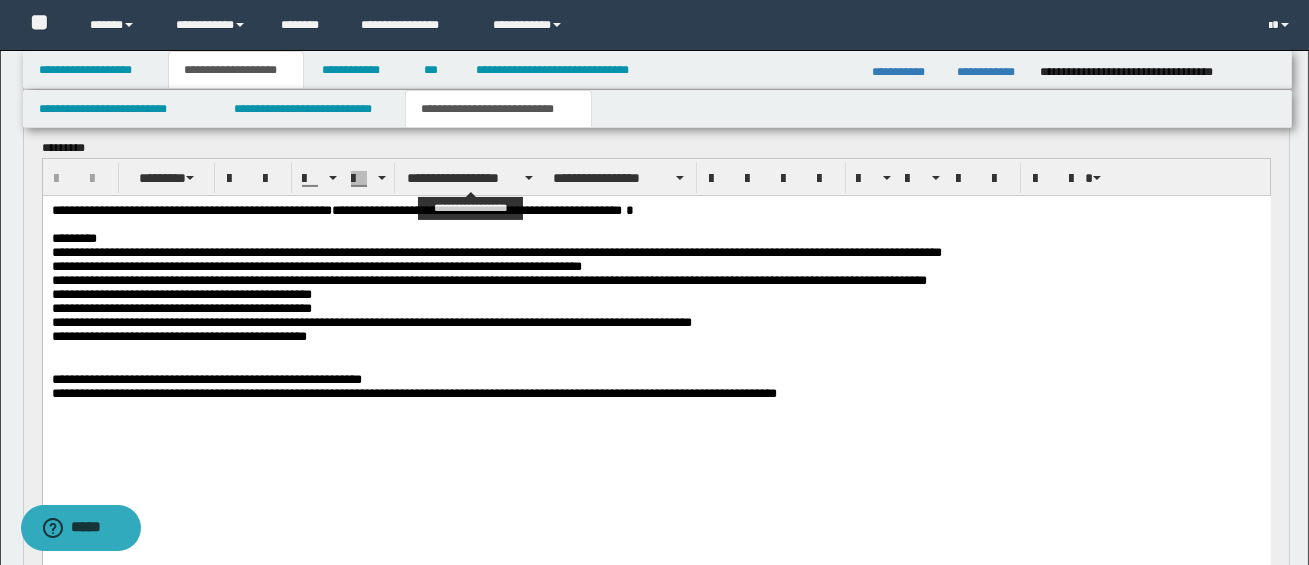 scroll, scrollTop: 1013, scrollLeft: 0, axis: vertical 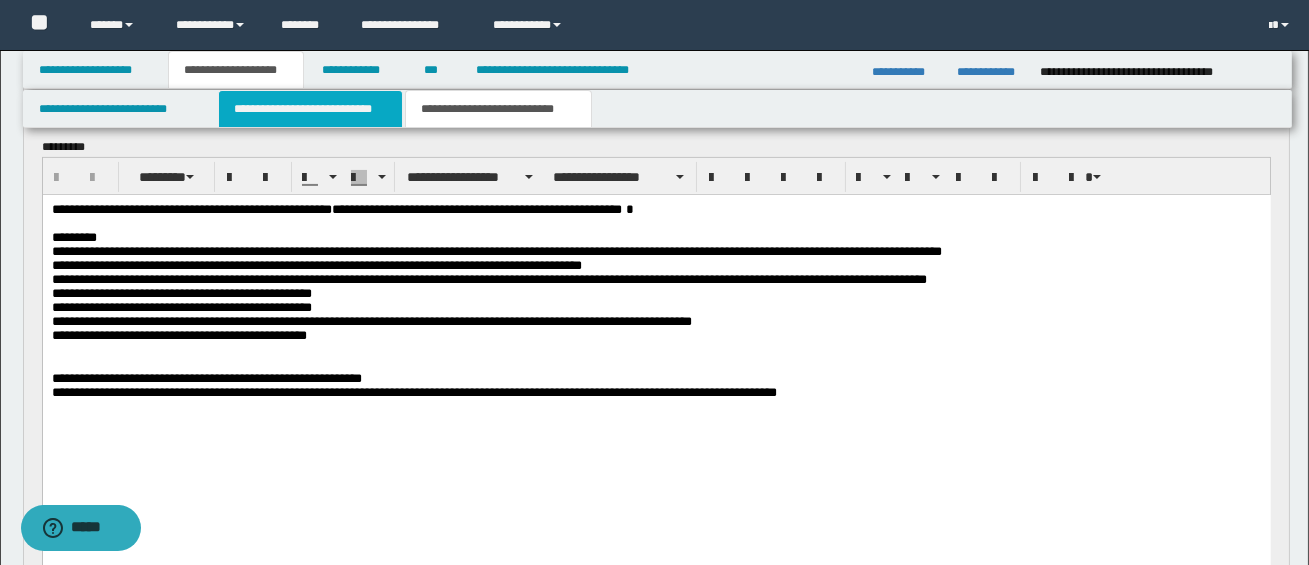 click on "**********" at bounding box center (310, 109) 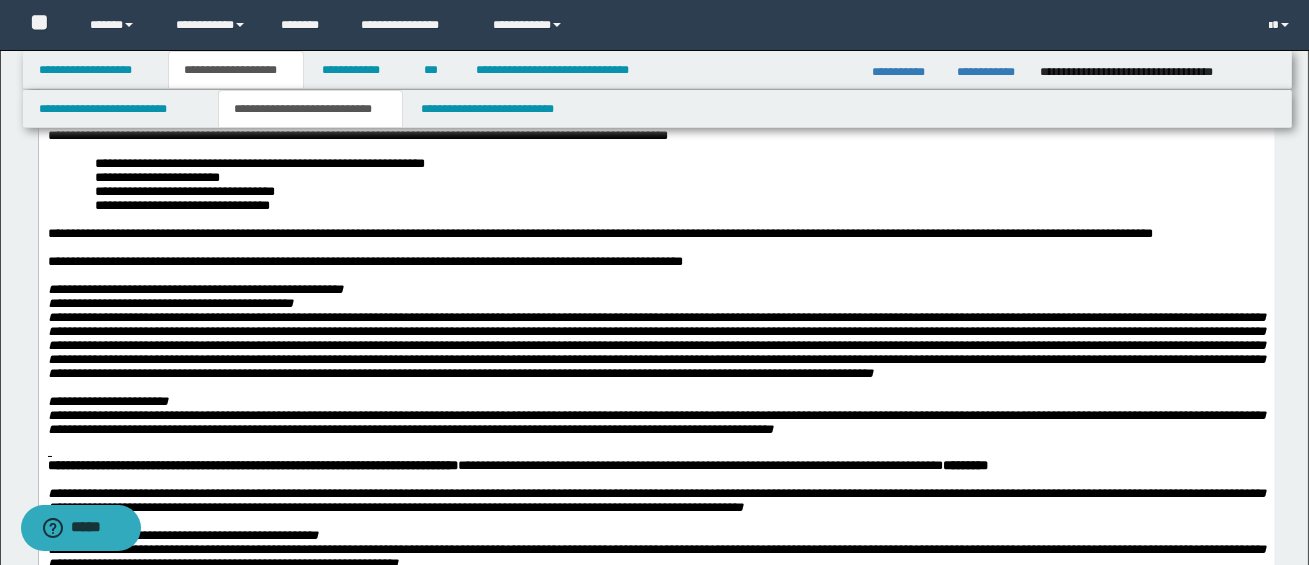 scroll, scrollTop: 334, scrollLeft: 0, axis: vertical 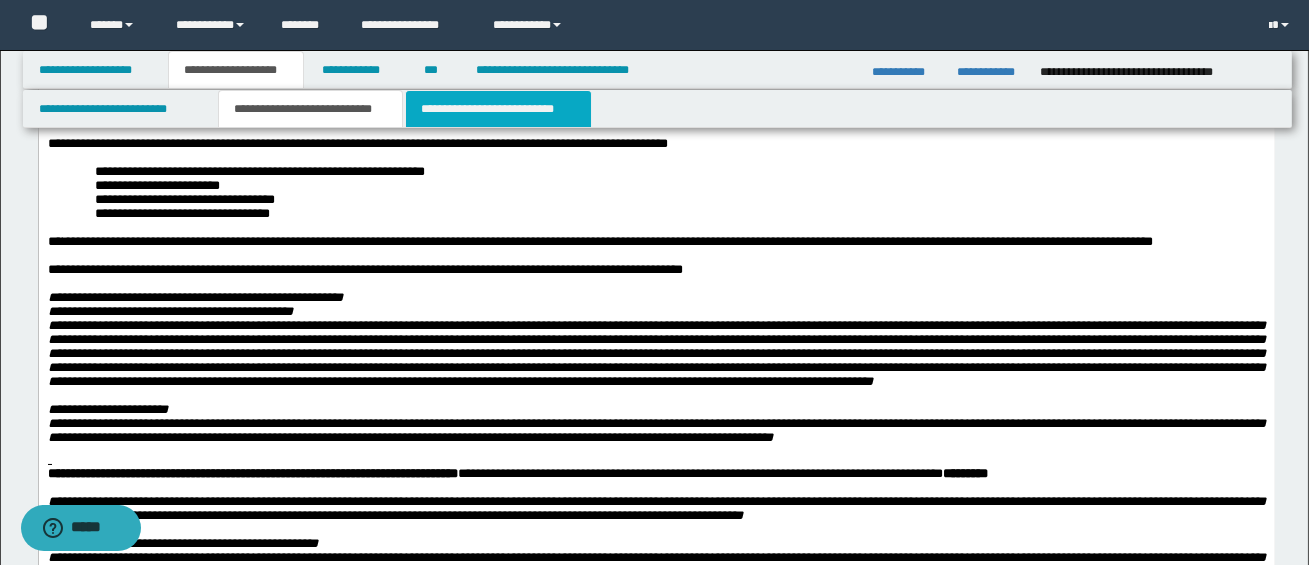 click on "**********" at bounding box center [498, 109] 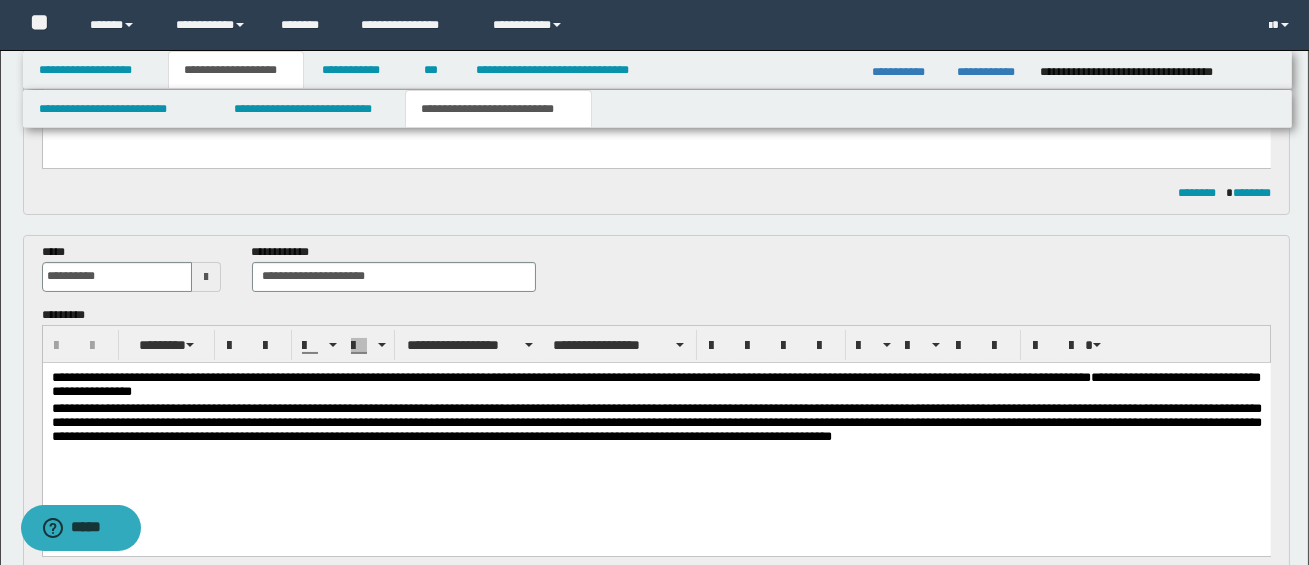 scroll, scrollTop: 458, scrollLeft: 0, axis: vertical 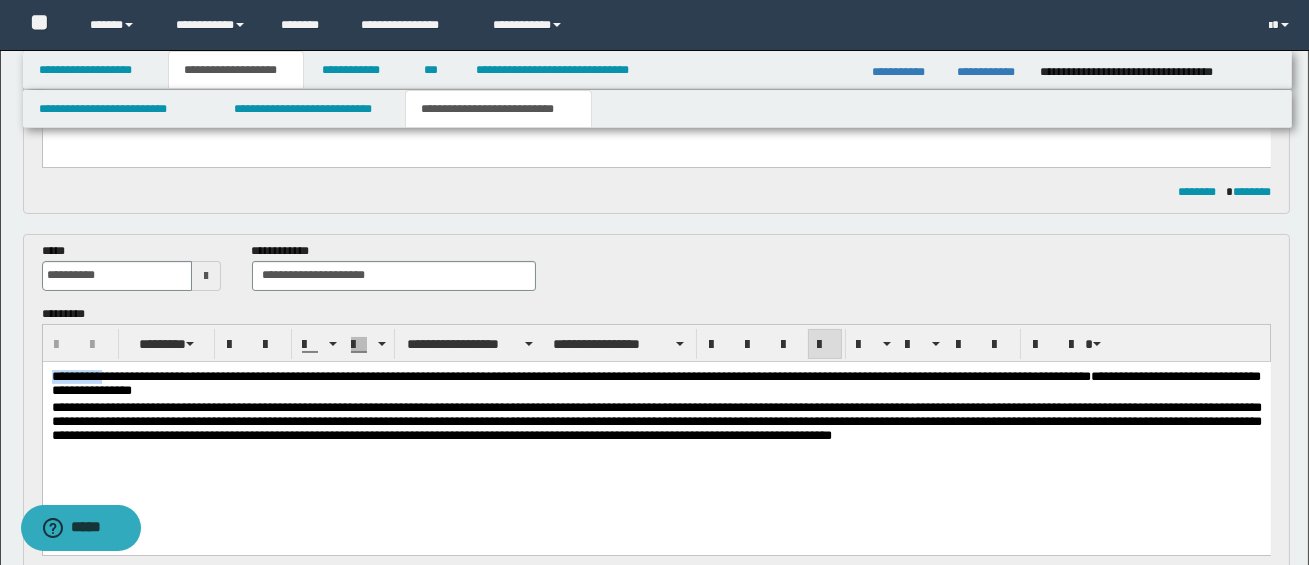 drag, startPoint x: 131, startPoint y: 379, endPoint x: 51, endPoint y: 371, distance: 80.399 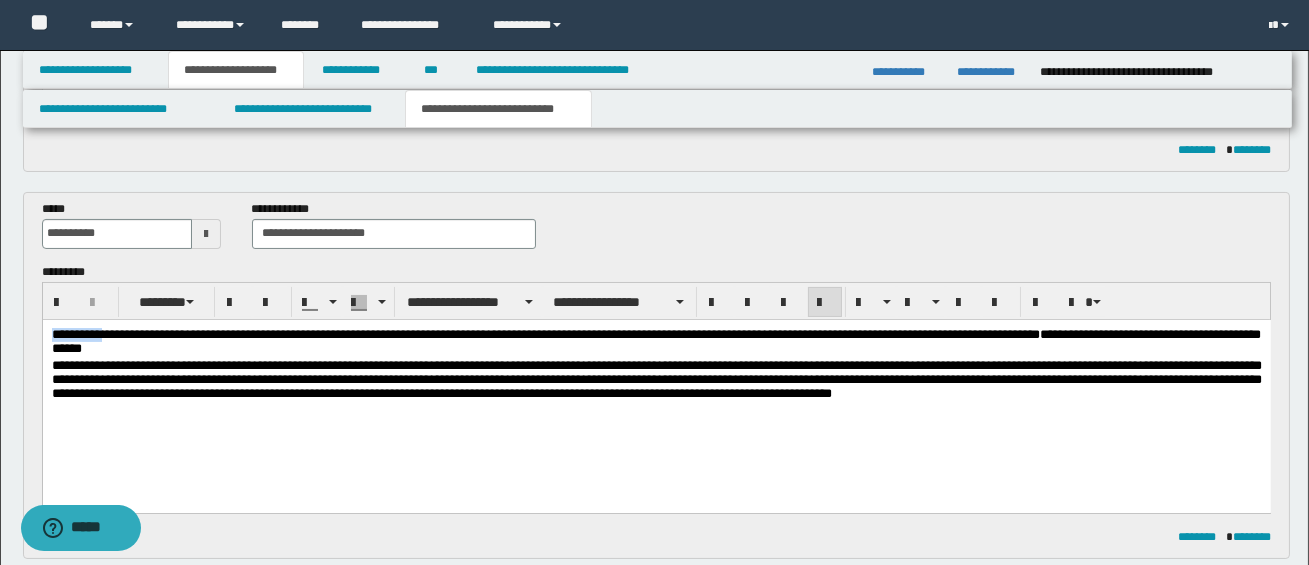 scroll, scrollTop: 504, scrollLeft: 0, axis: vertical 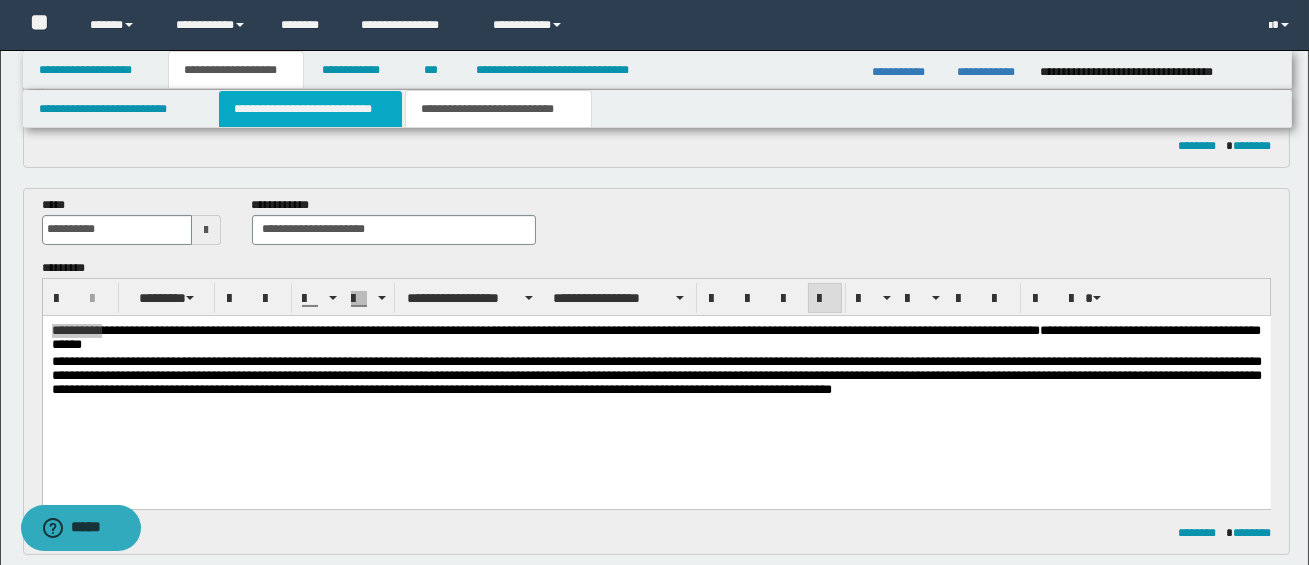 click on "**********" at bounding box center (310, 109) 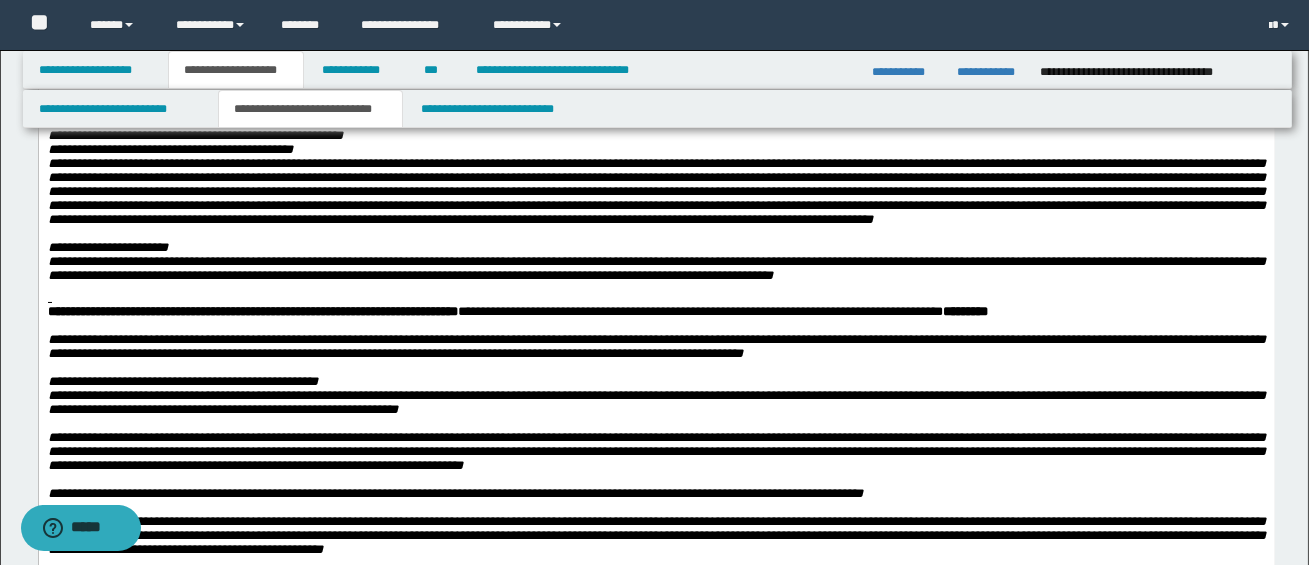 scroll, scrollTop: 487, scrollLeft: 0, axis: vertical 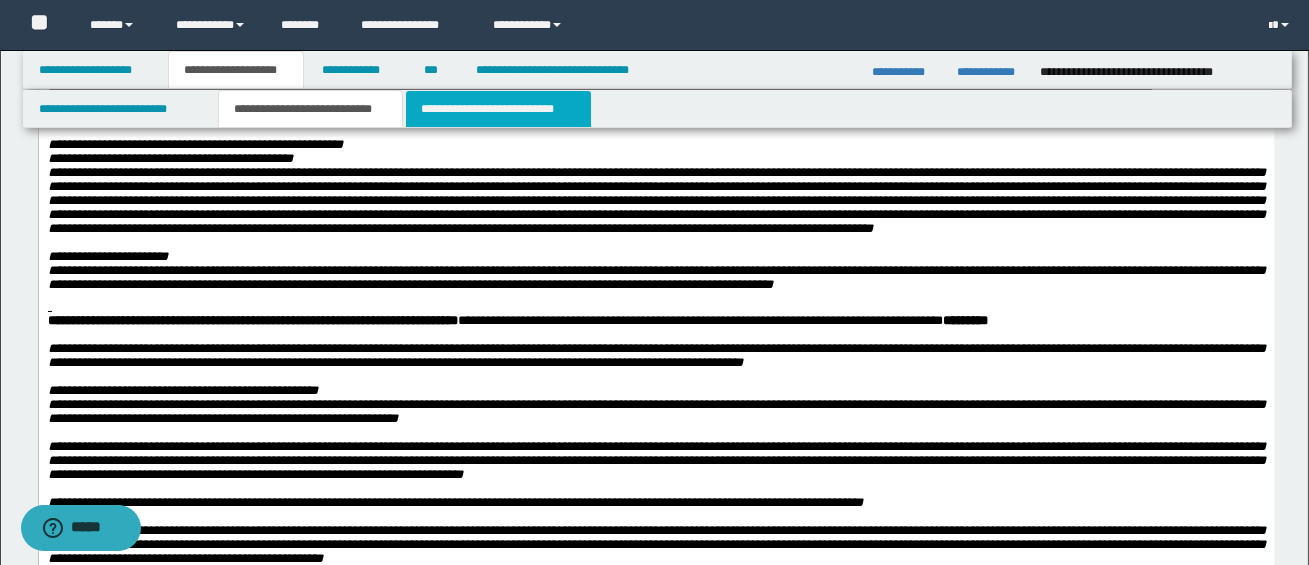 click on "**********" at bounding box center (498, 109) 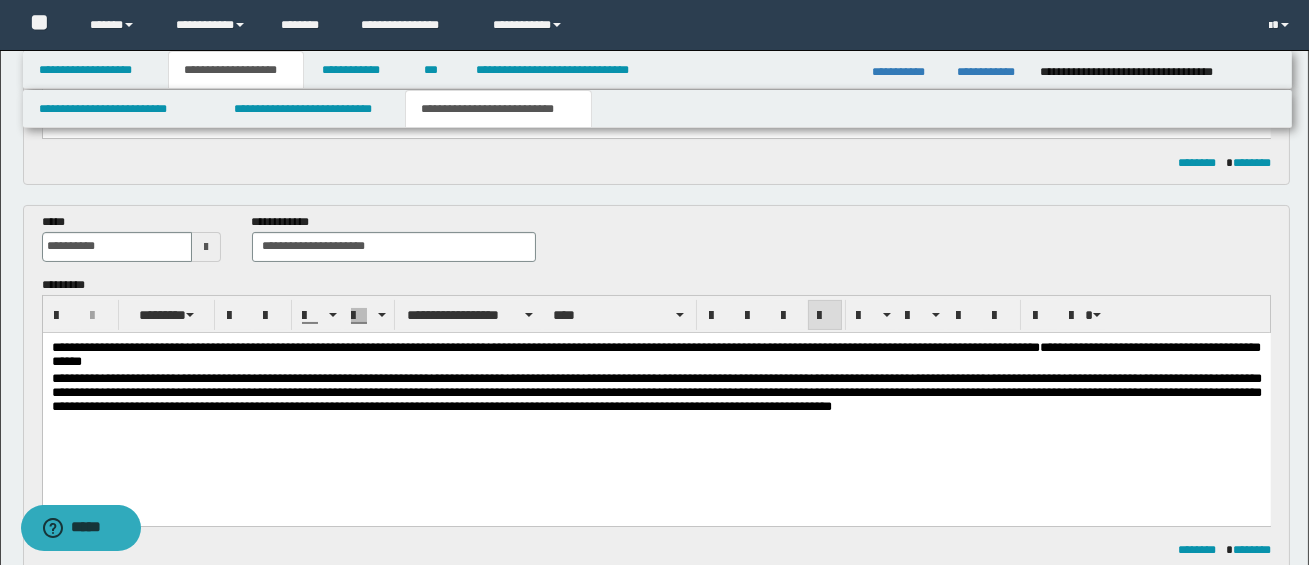 click on "**********" at bounding box center [507, 346] 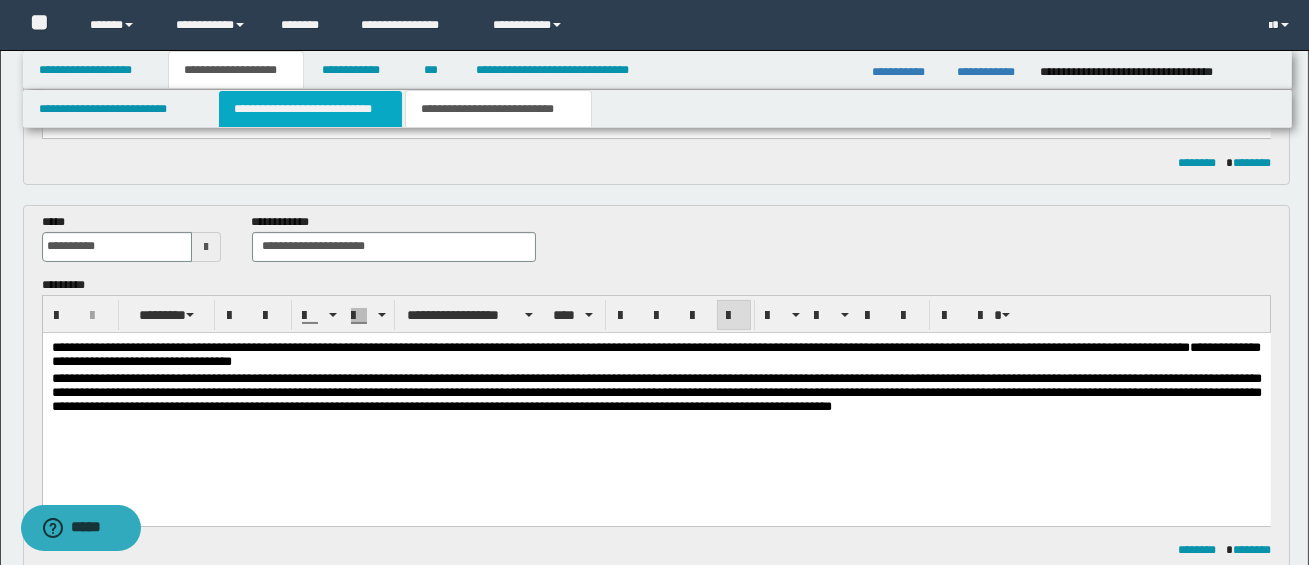 click on "**********" at bounding box center [310, 109] 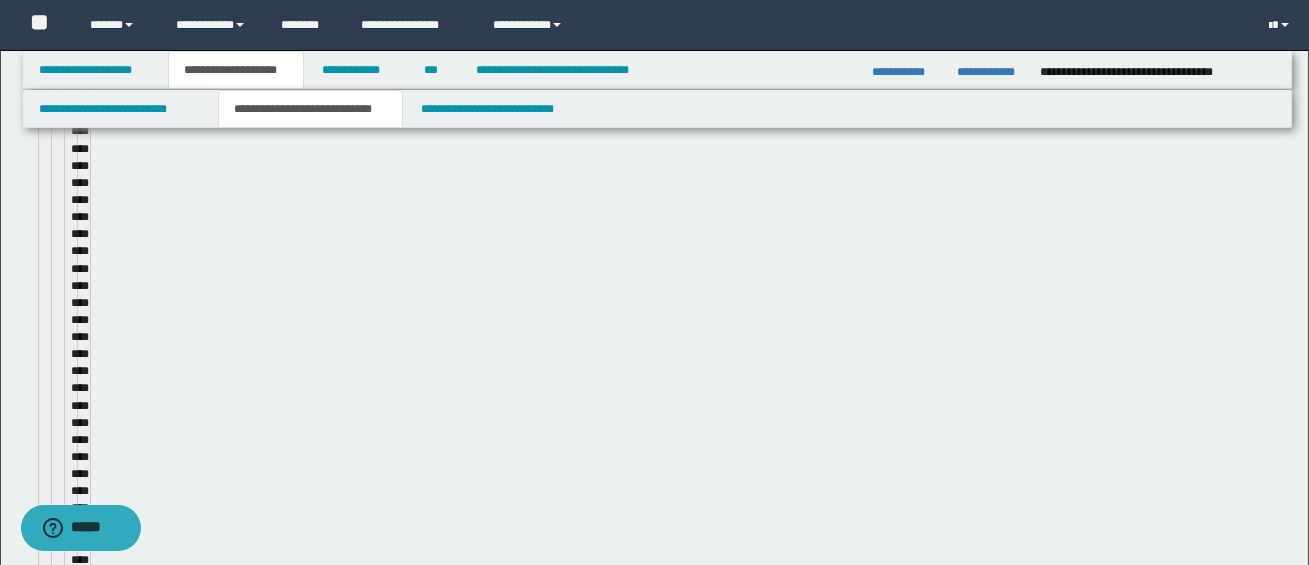 type 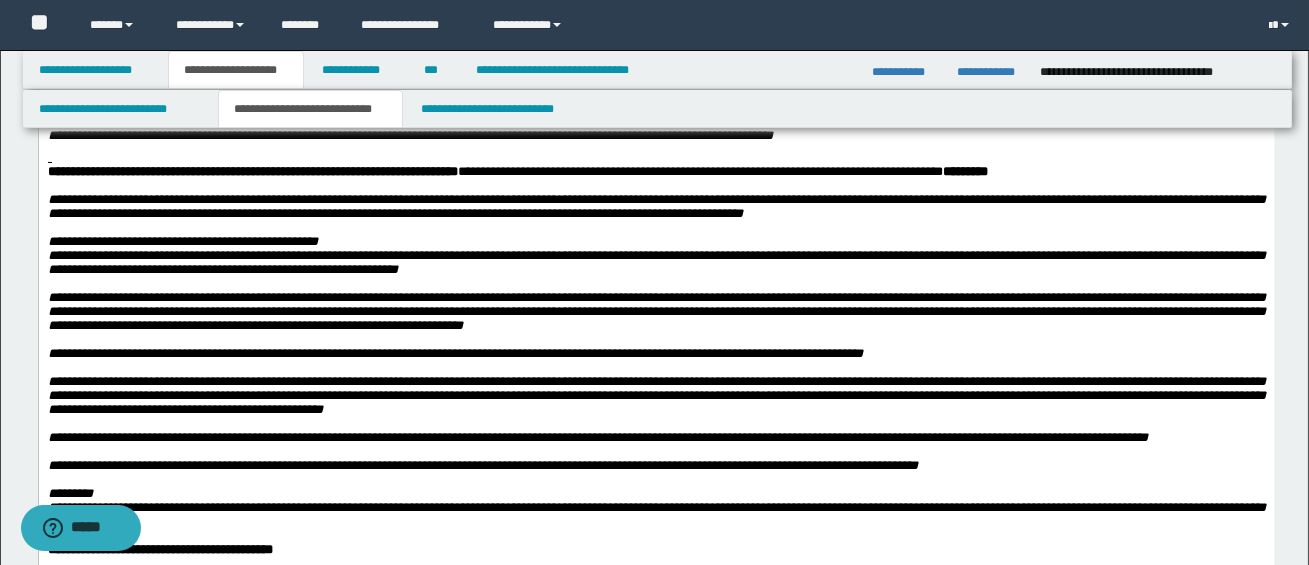 scroll, scrollTop: 648, scrollLeft: 0, axis: vertical 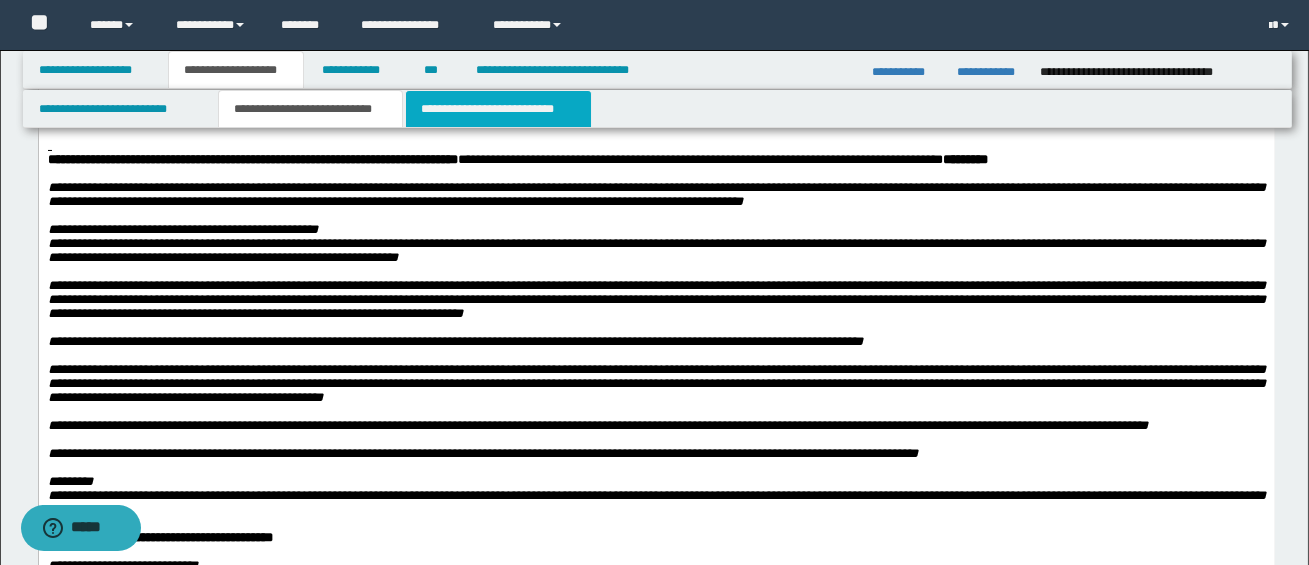 click on "**********" at bounding box center [498, 109] 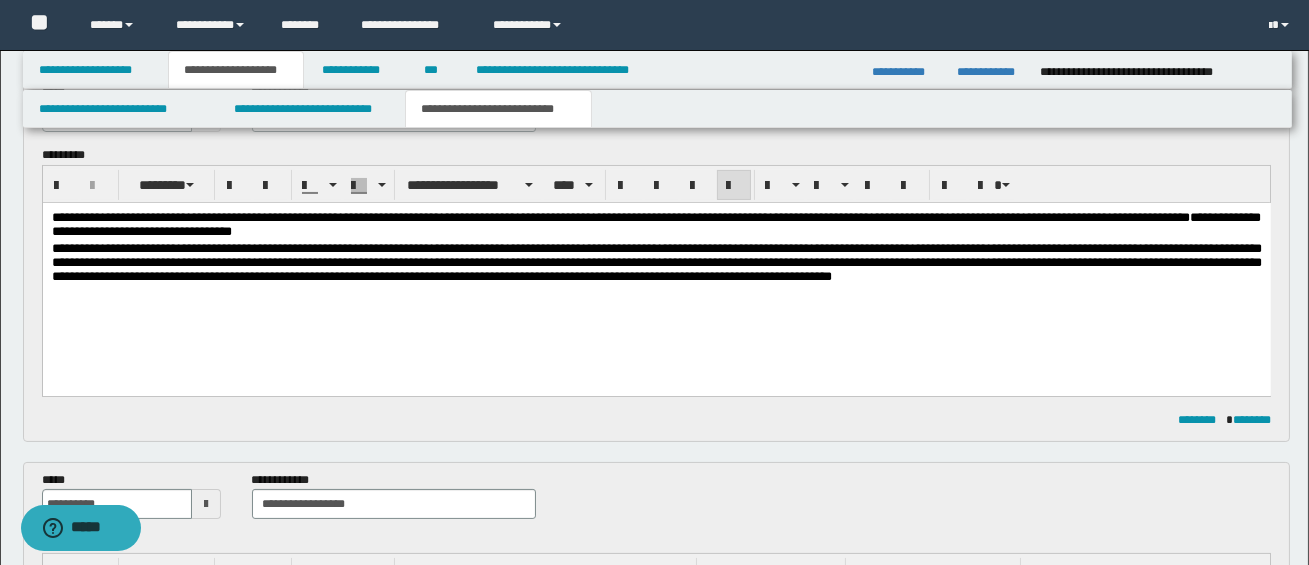 scroll, scrollTop: 604, scrollLeft: 0, axis: vertical 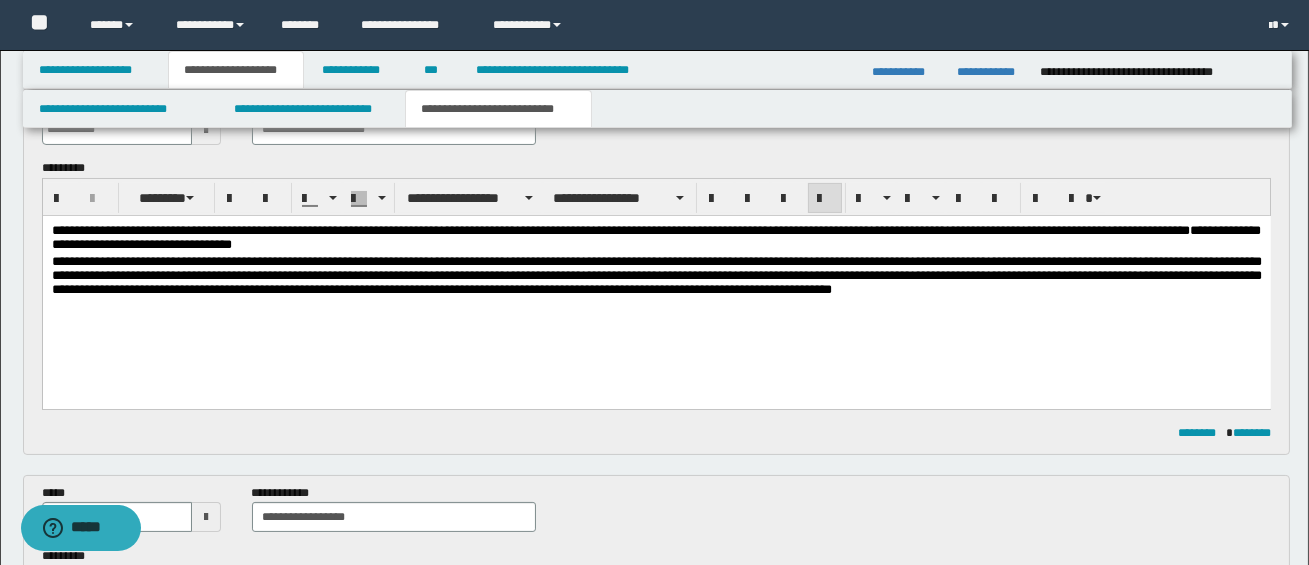 click on "**********" at bounding box center (655, 238) 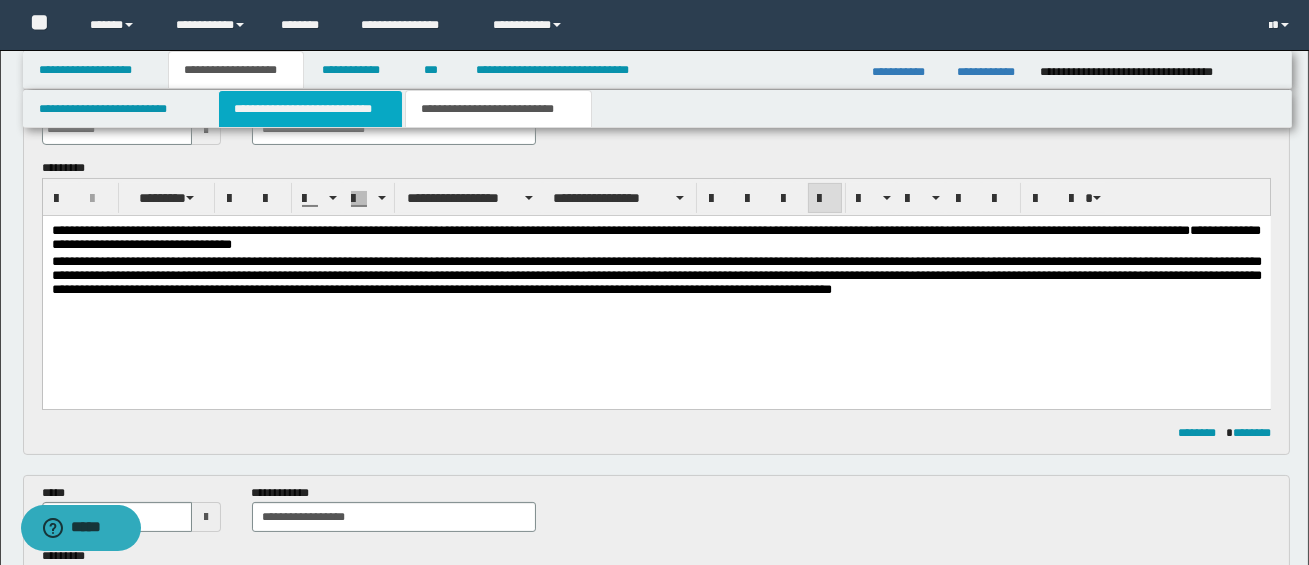 click on "**********" at bounding box center (310, 109) 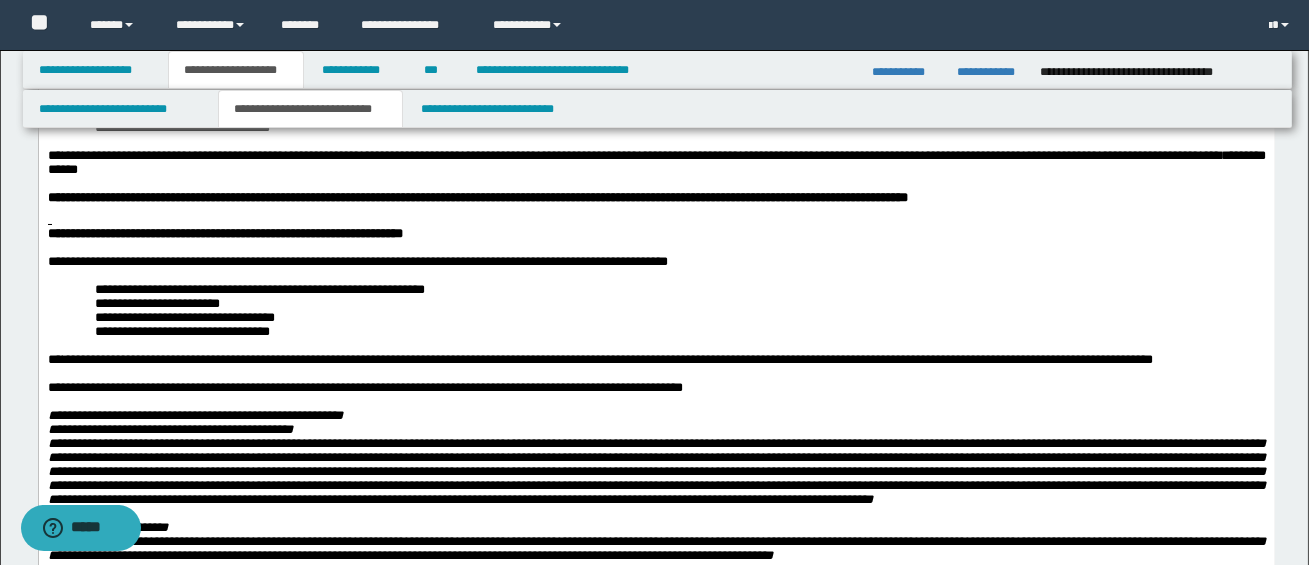 scroll, scrollTop: 355, scrollLeft: 0, axis: vertical 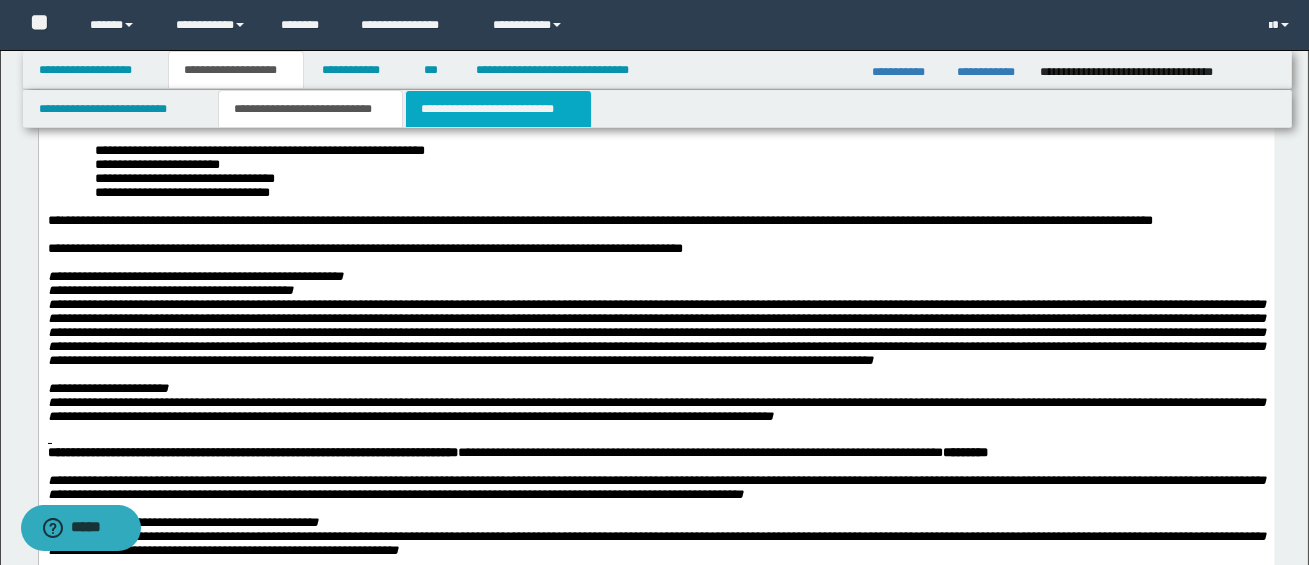 click on "**********" at bounding box center [498, 109] 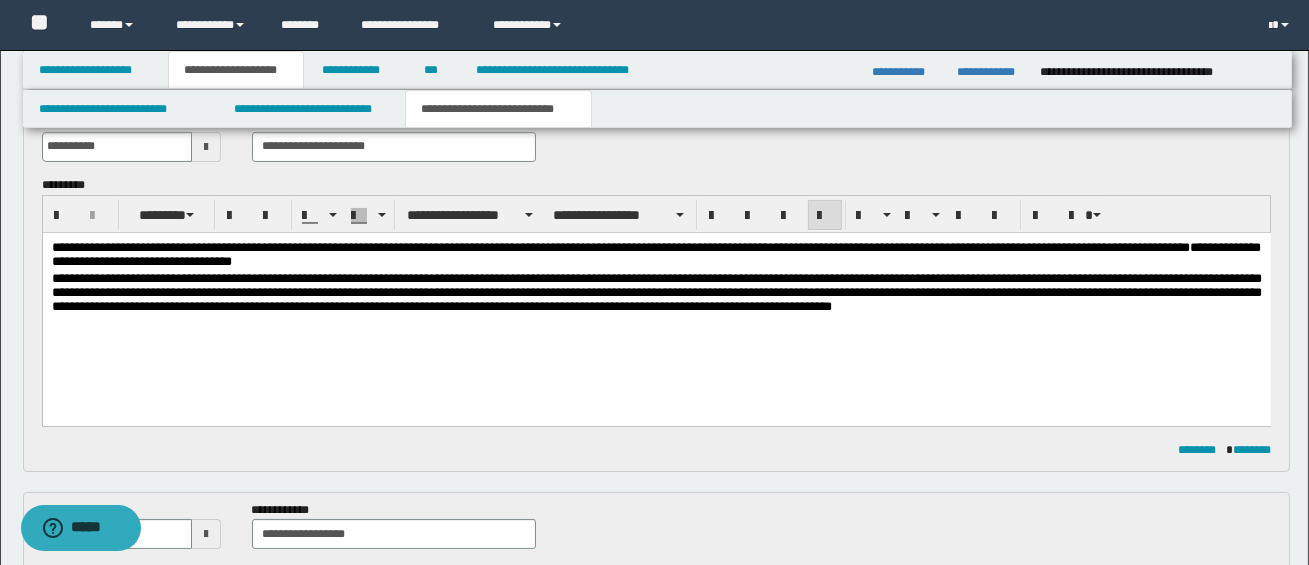scroll, scrollTop: 608, scrollLeft: 0, axis: vertical 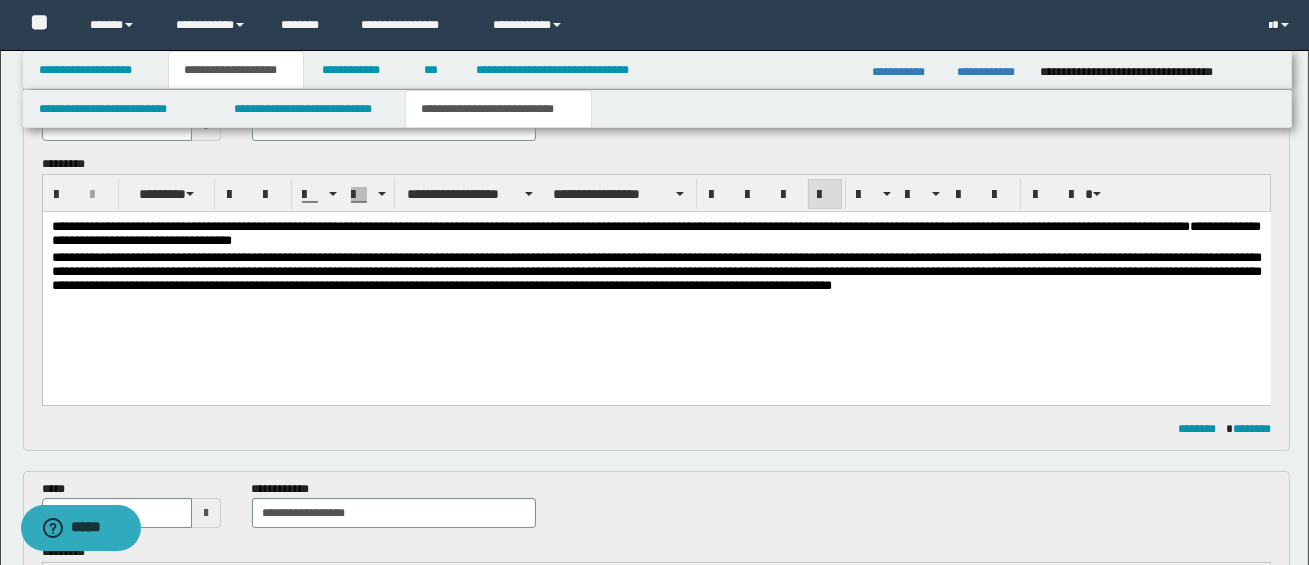 click on "**********" at bounding box center (655, 234) 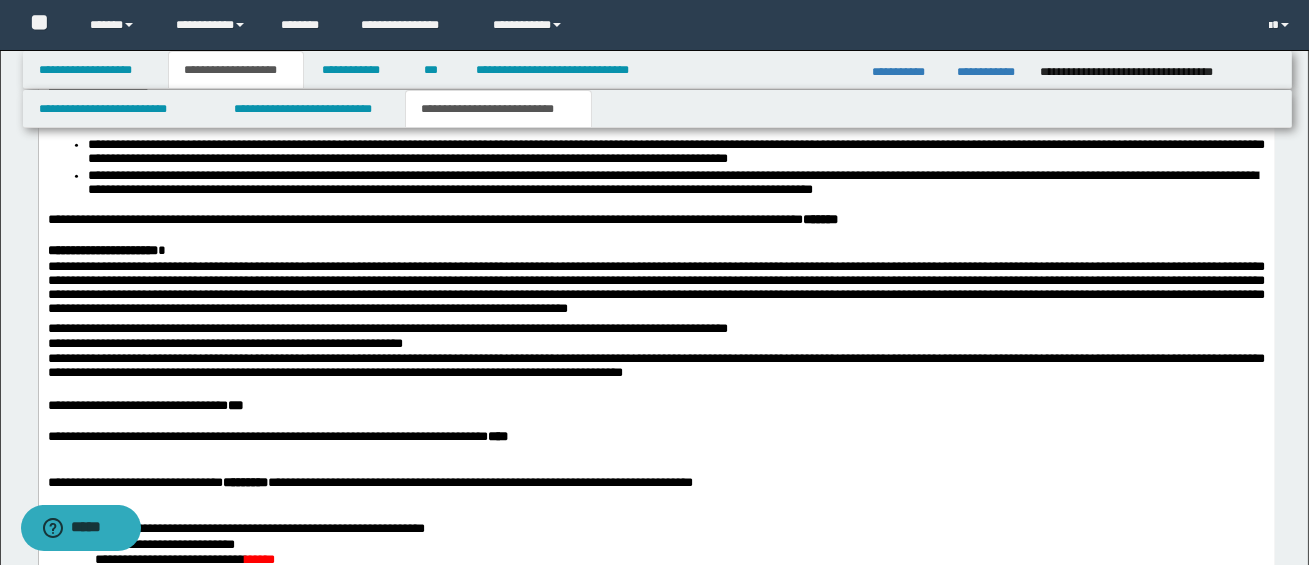 scroll, scrollTop: 3032, scrollLeft: 0, axis: vertical 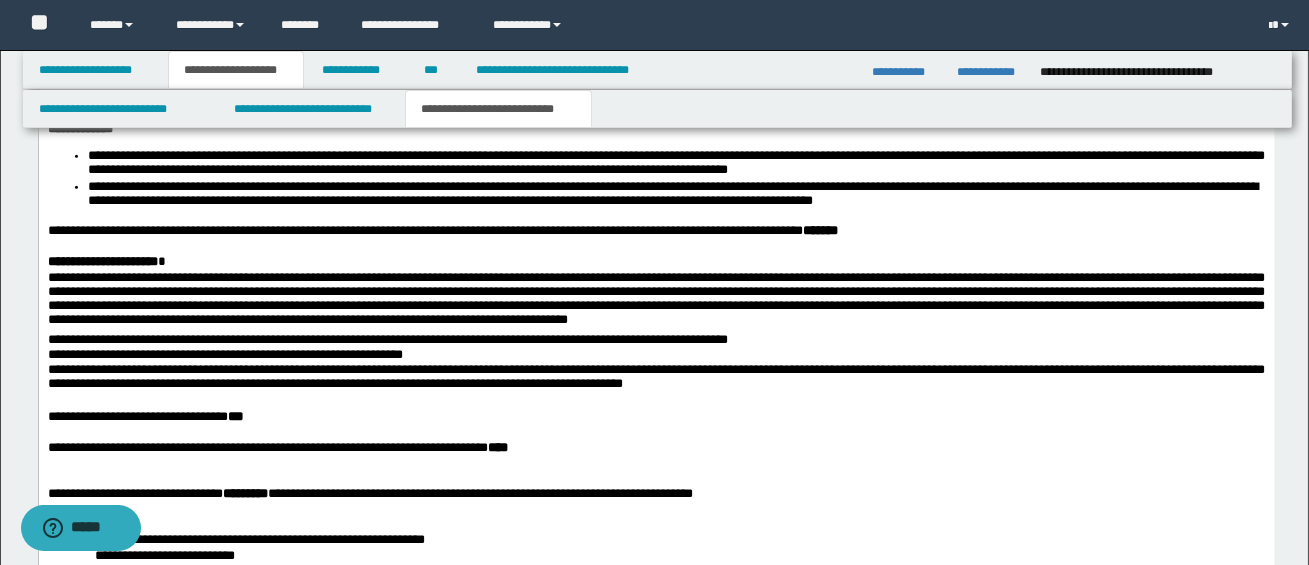 click on "**********" at bounding box center (656, -201) 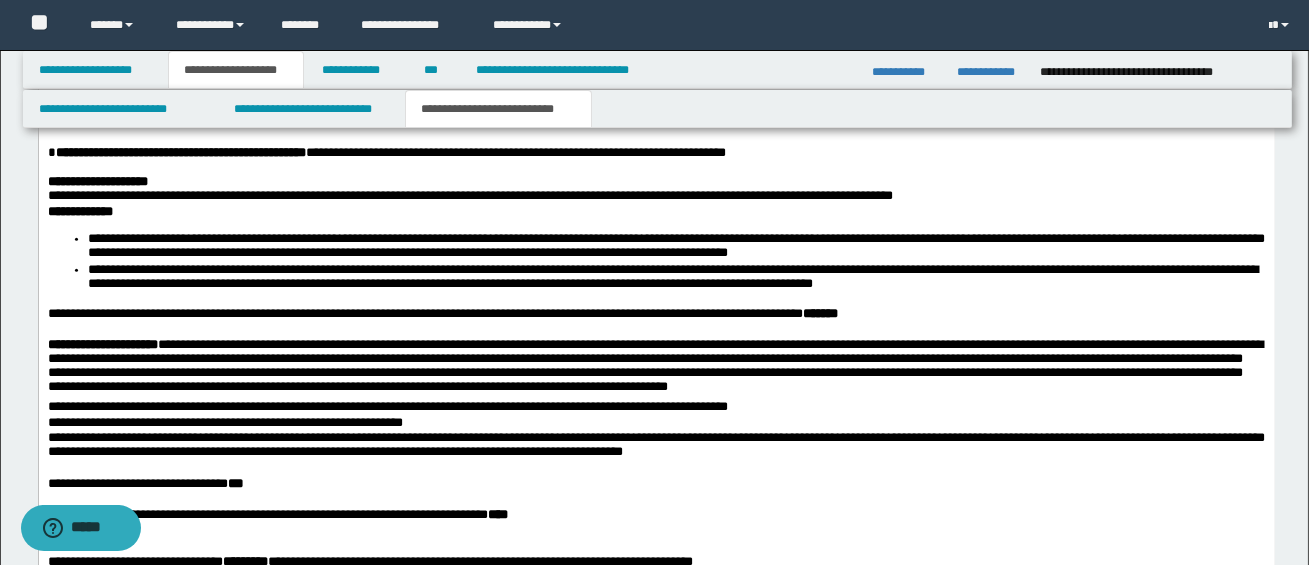scroll, scrollTop: 2948, scrollLeft: 0, axis: vertical 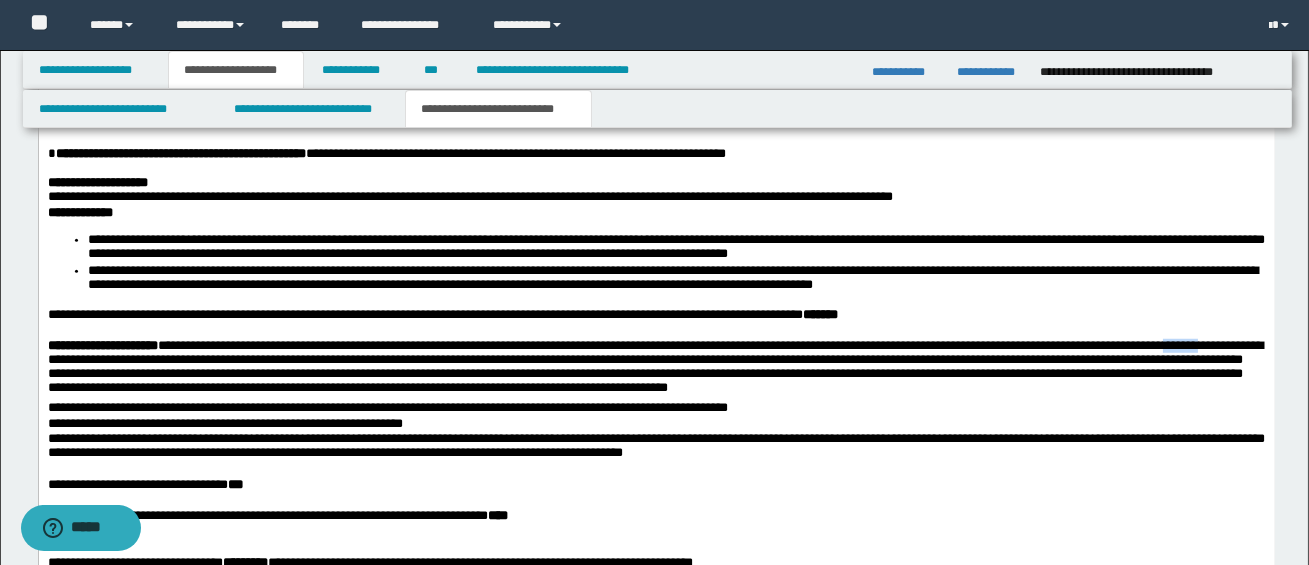 drag, startPoint x: 1213, startPoint y: 366, endPoint x: 1254, endPoint y: 370, distance: 41.19466 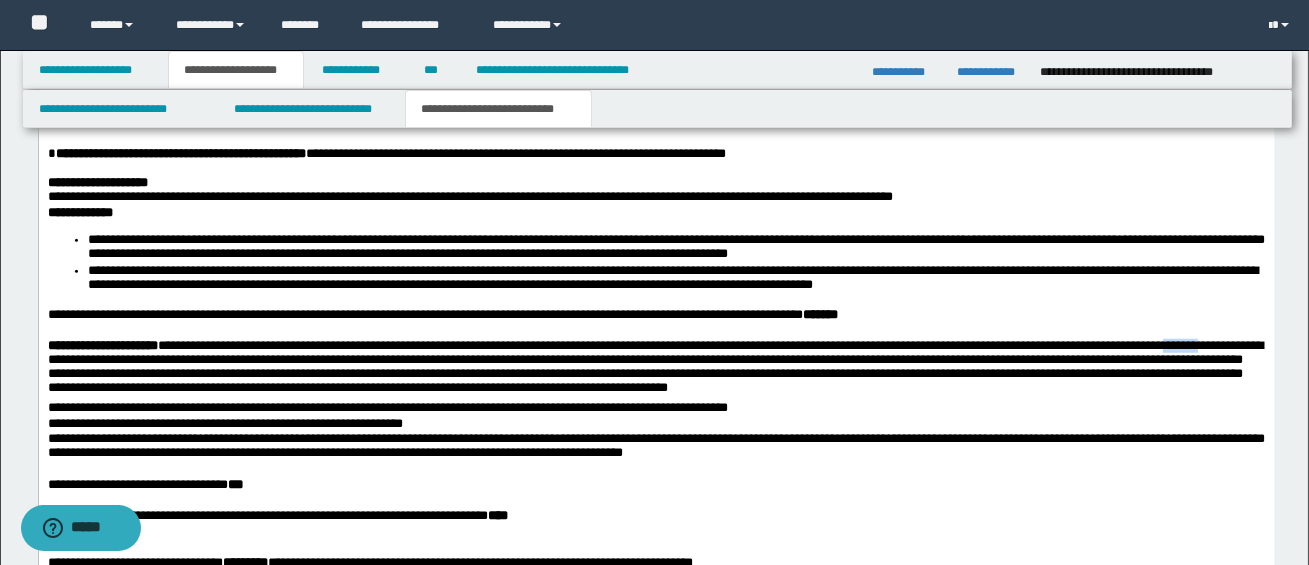 click on "**********" at bounding box center [655, 371] 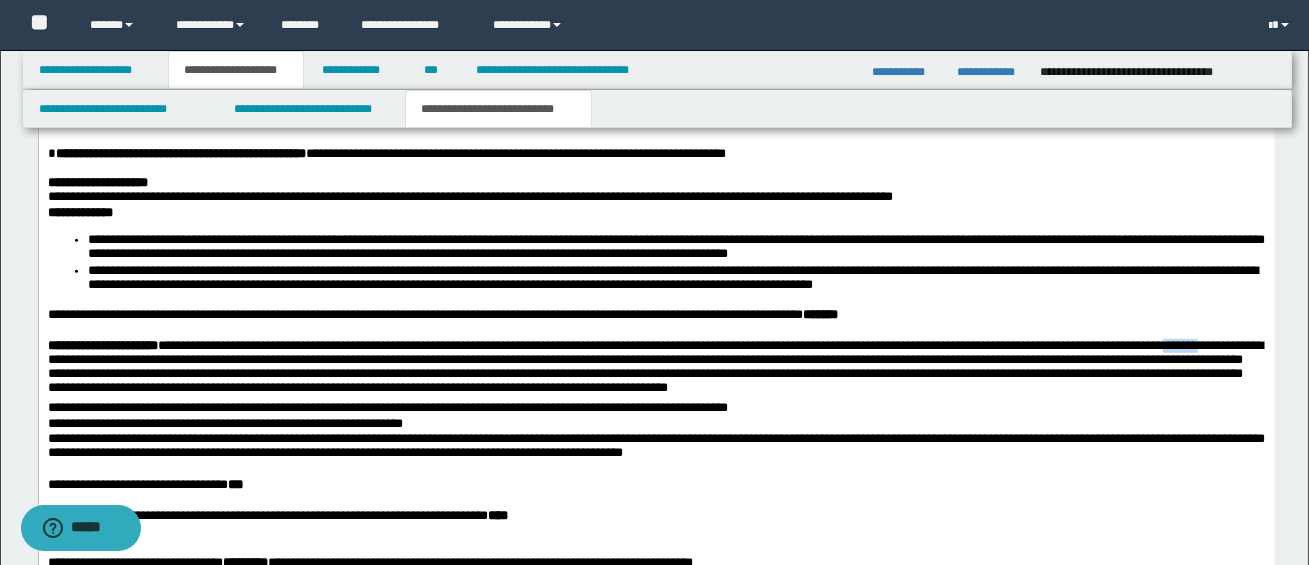type 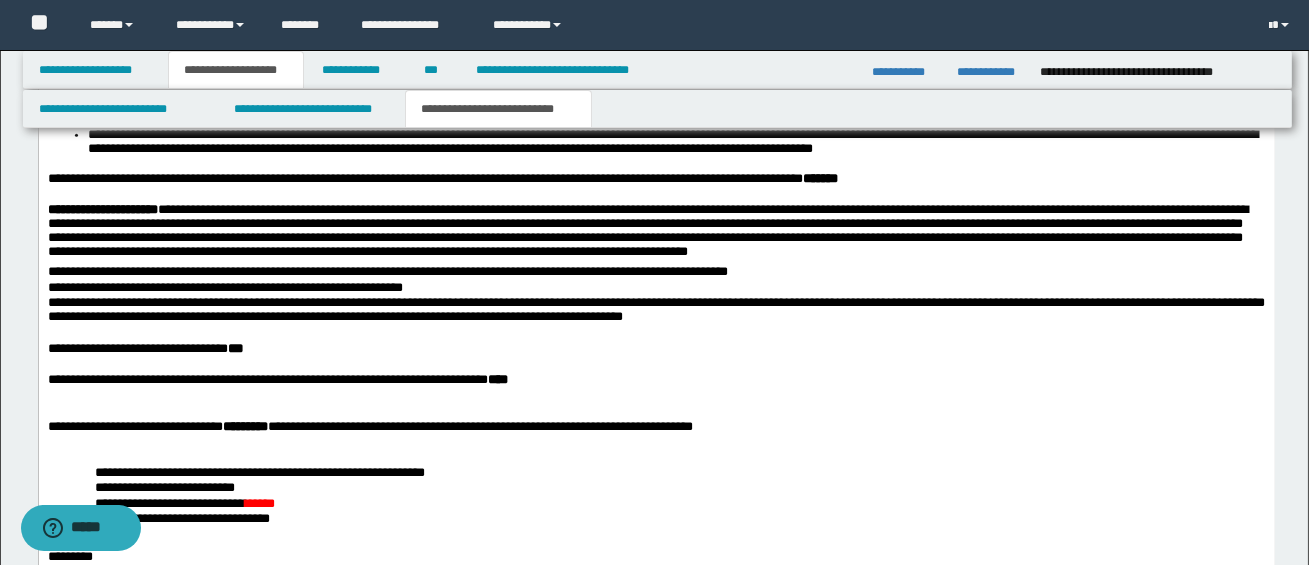 scroll, scrollTop: 3090, scrollLeft: 0, axis: vertical 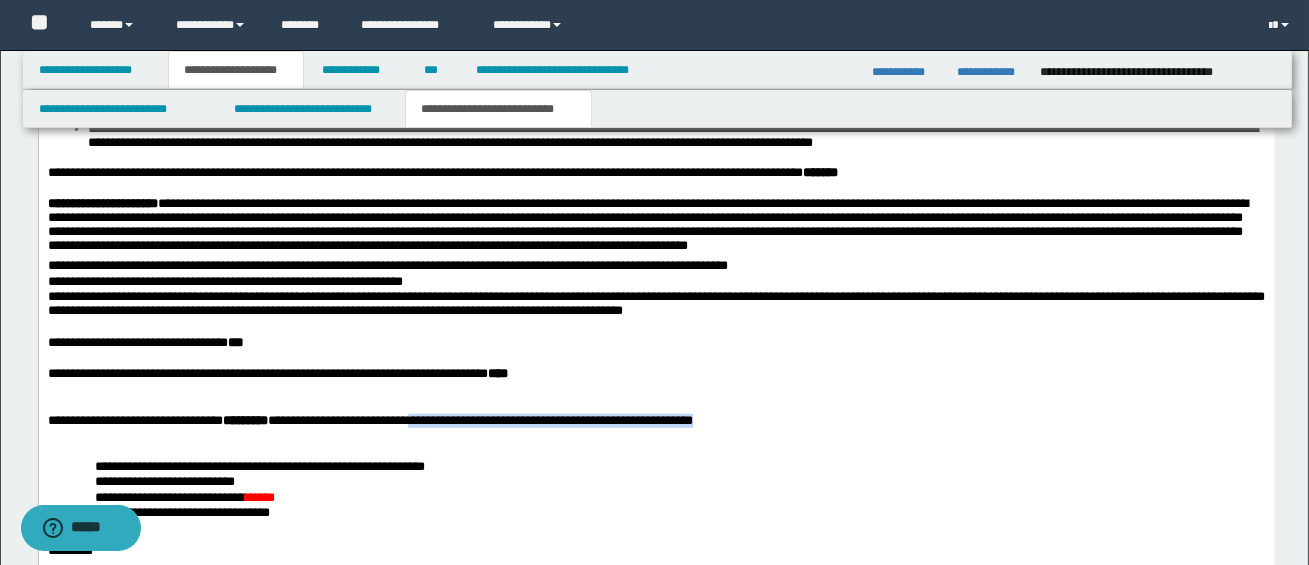 drag, startPoint x: 452, startPoint y: 440, endPoint x: 764, endPoint y: 448, distance: 312.10254 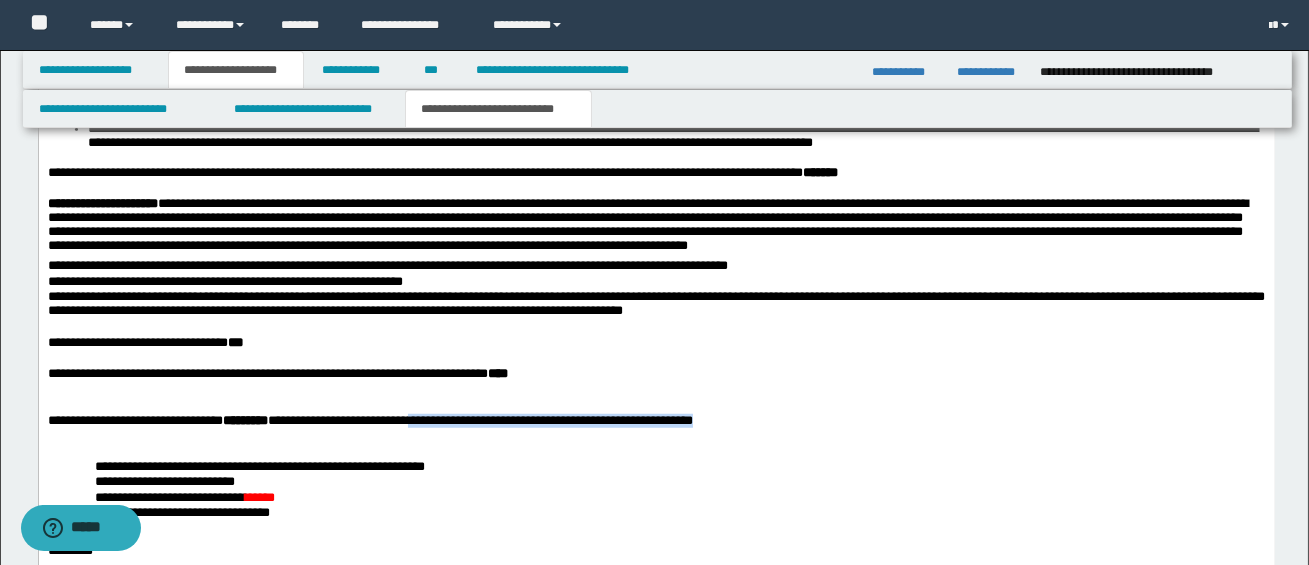 click on "**********" at bounding box center [655, 422] 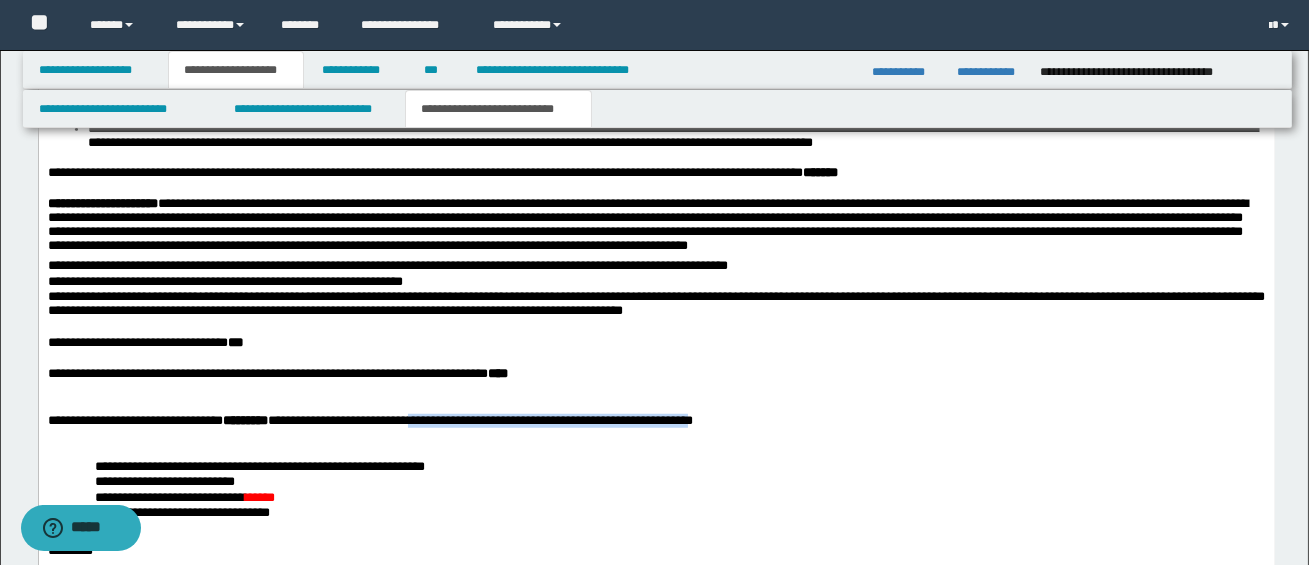 copy on "**********" 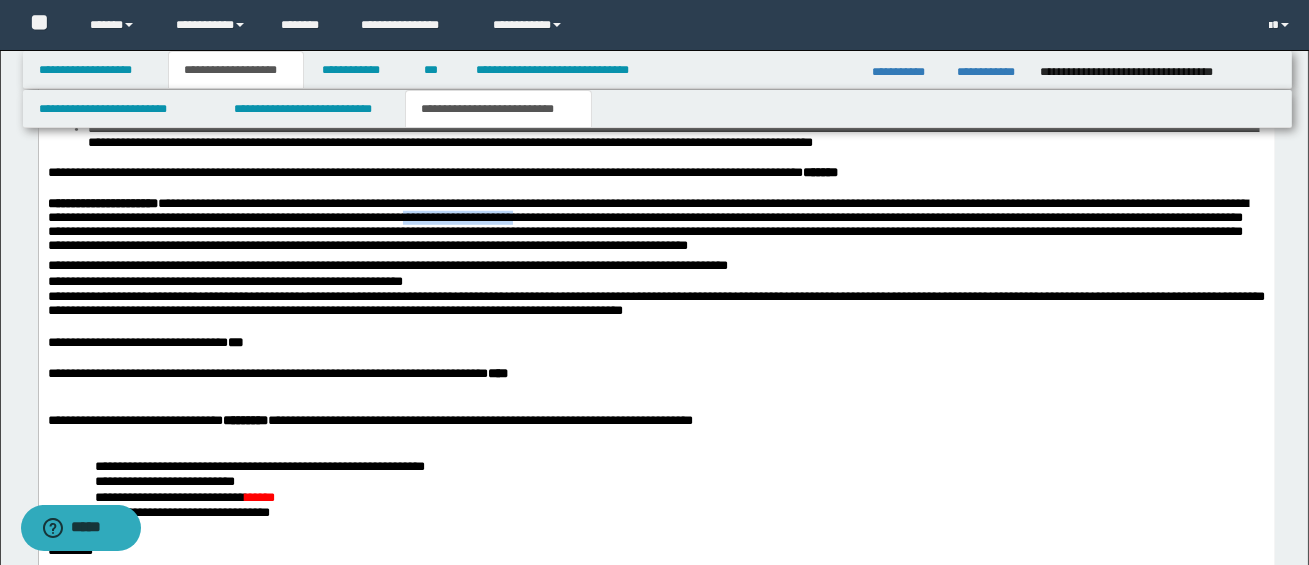 drag, startPoint x: 499, startPoint y: 239, endPoint x: 626, endPoint y: 236, distance: 127.03543 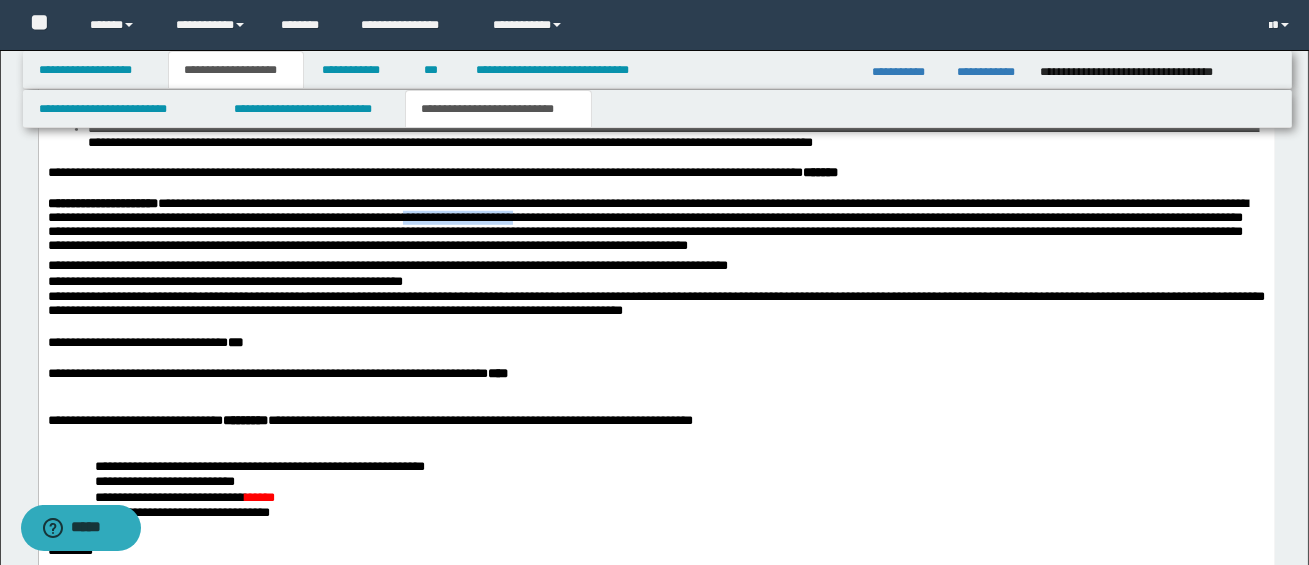 click on "**********" at bounding box center [655, 229] 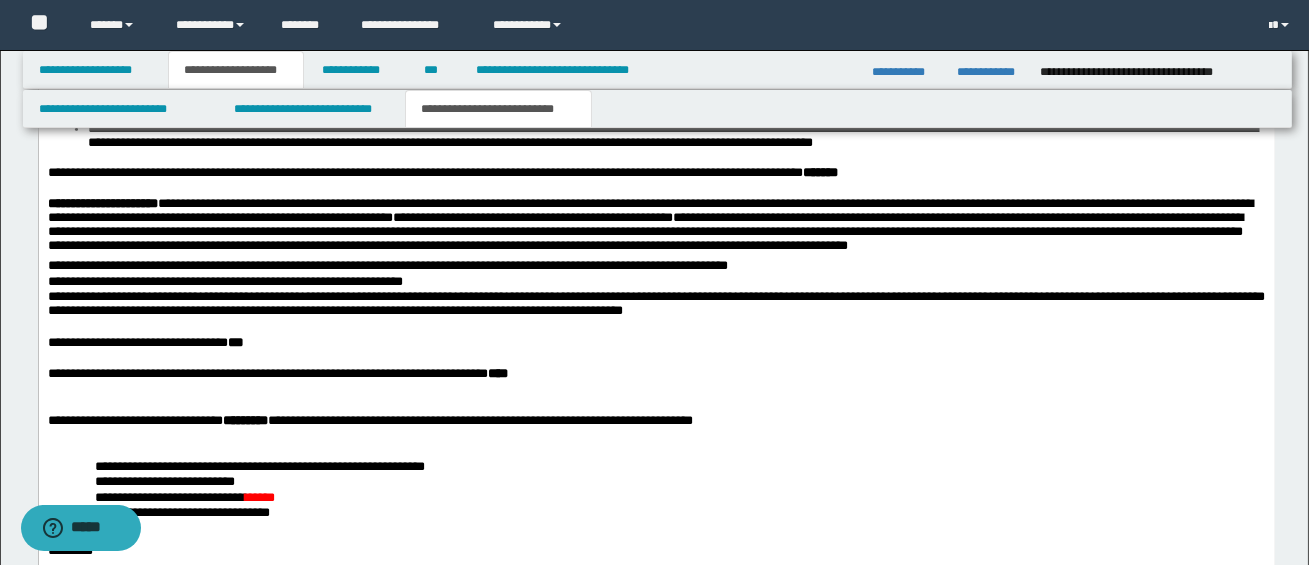 click on "**********" at bounding box center (655, 229) 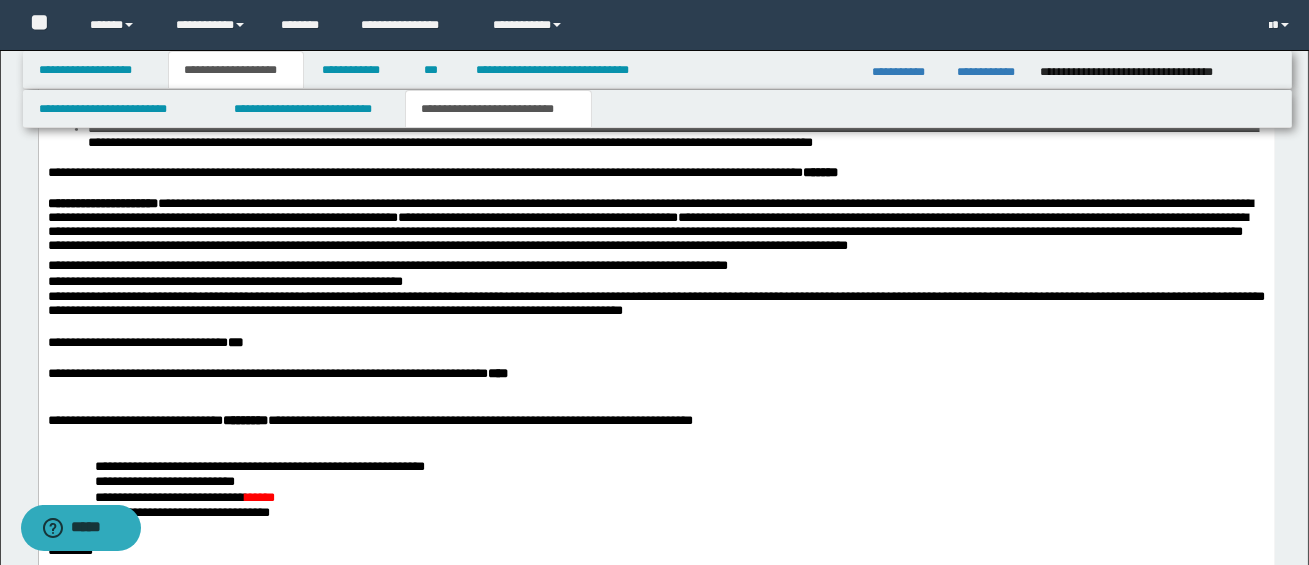 click on "**********" at bounding box center [655, 229] 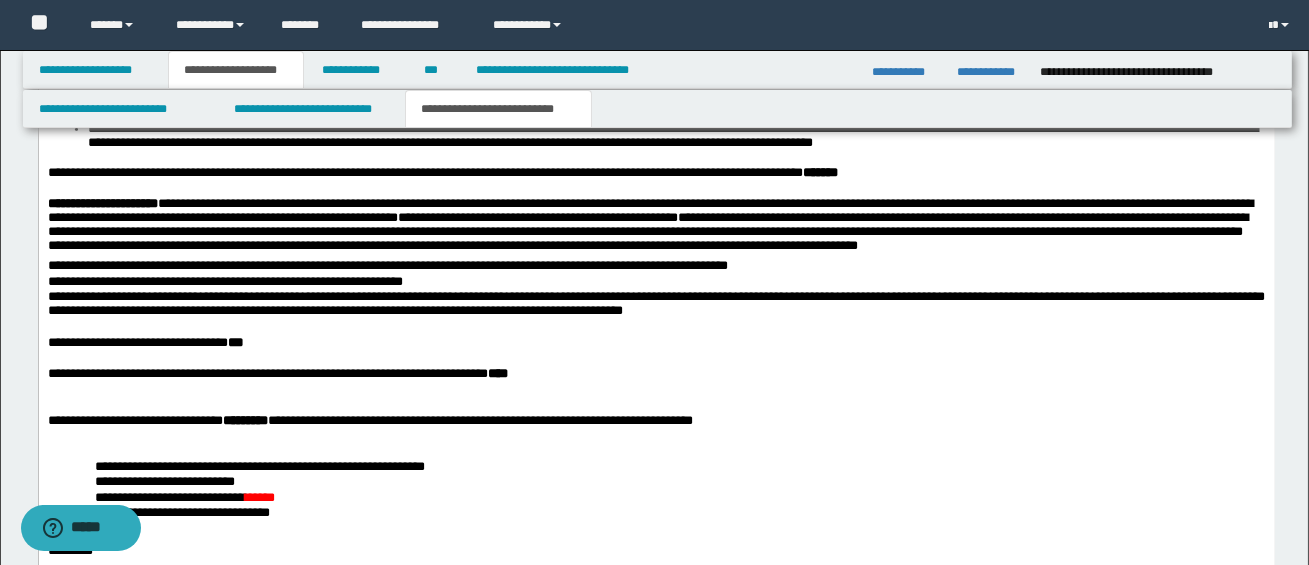 click on "**********" at bounding box center (655, 229) 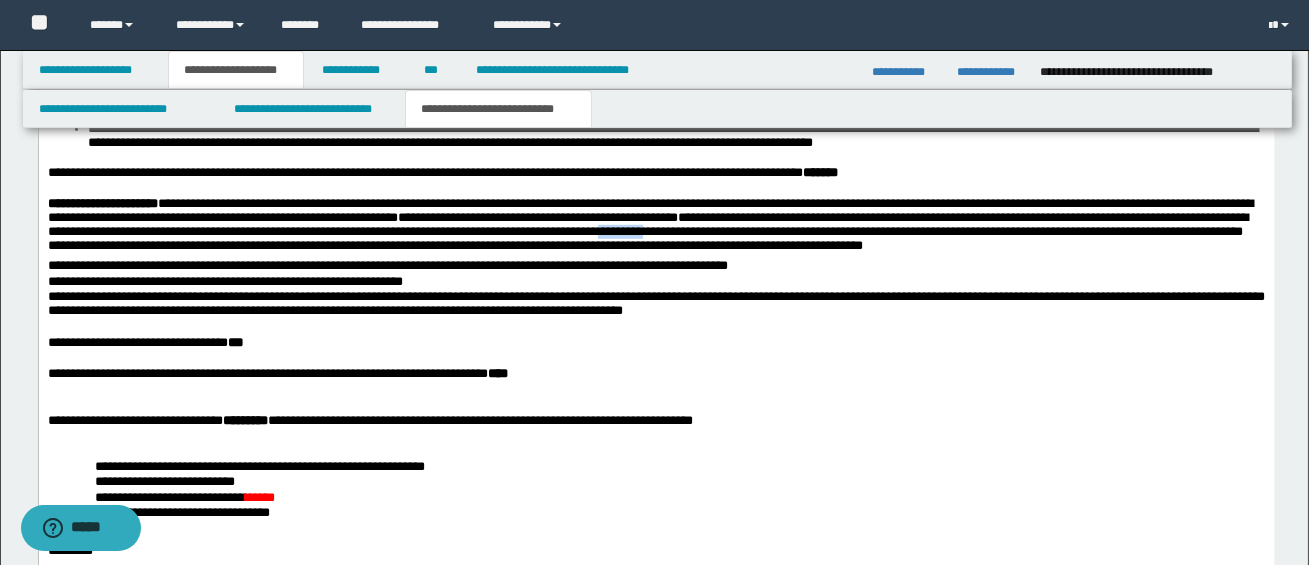 drag, startPoint x: 874, startPoint y: 256, endPoint x: 926, endPoint y: 259, distance: 52.086468 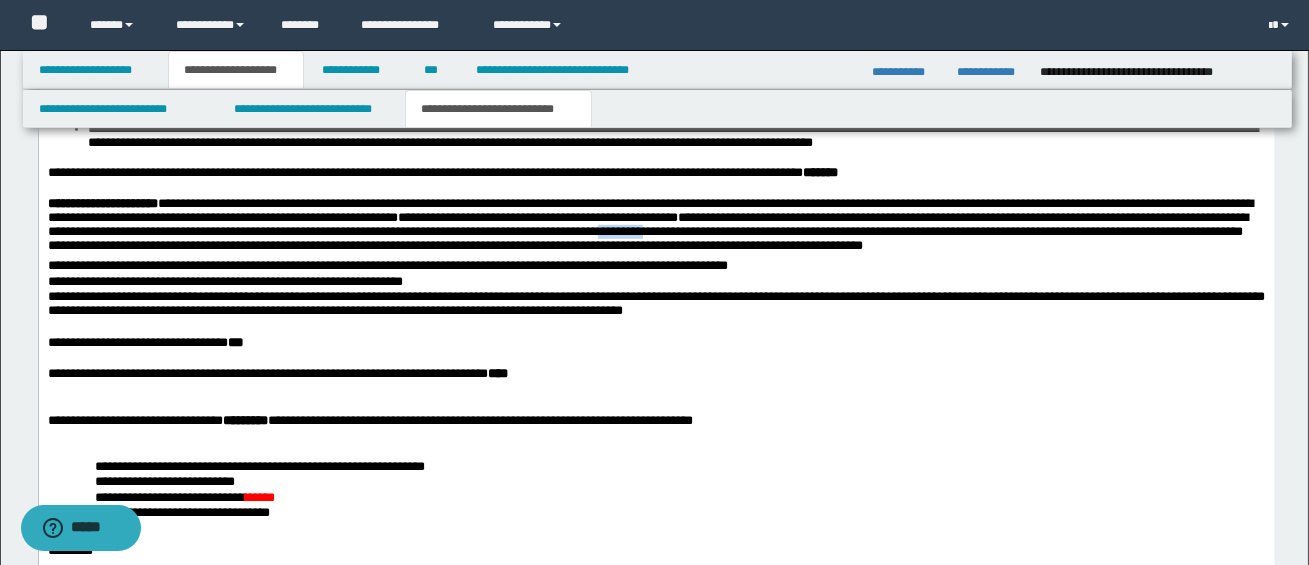 click on "**********" at bounding box center [655, 229] 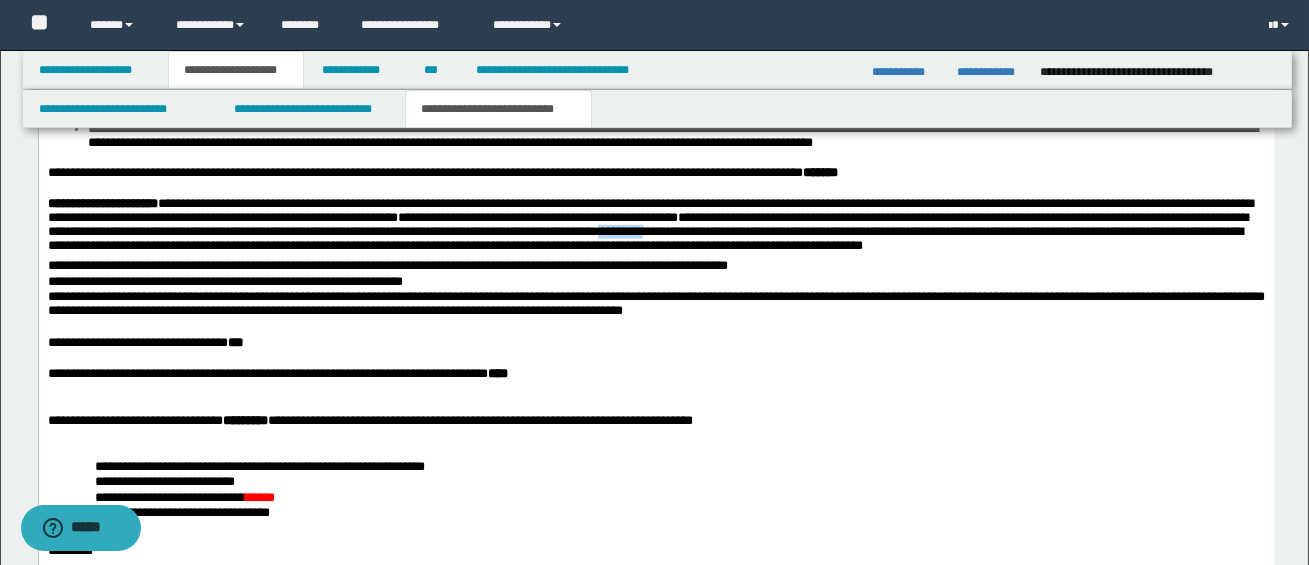 drag, startPoint x: 877, startPoint y: 254, endPoint x: 941, endPoint y: 261, distance: 64.381676 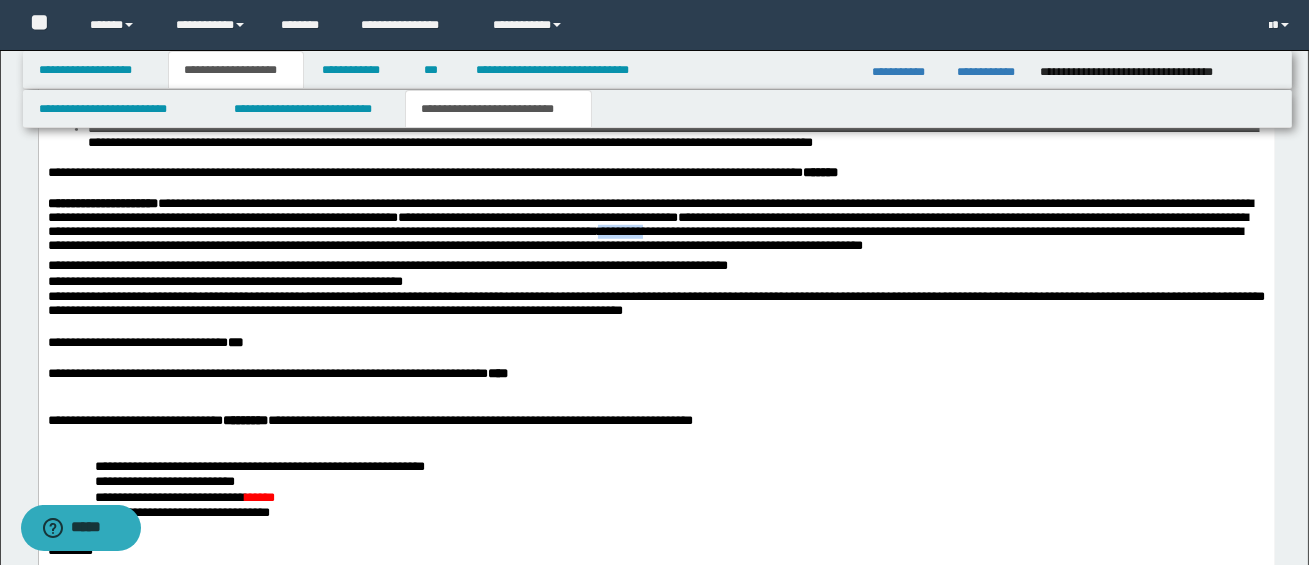 click on "**********" at bounding box center [655, 229] 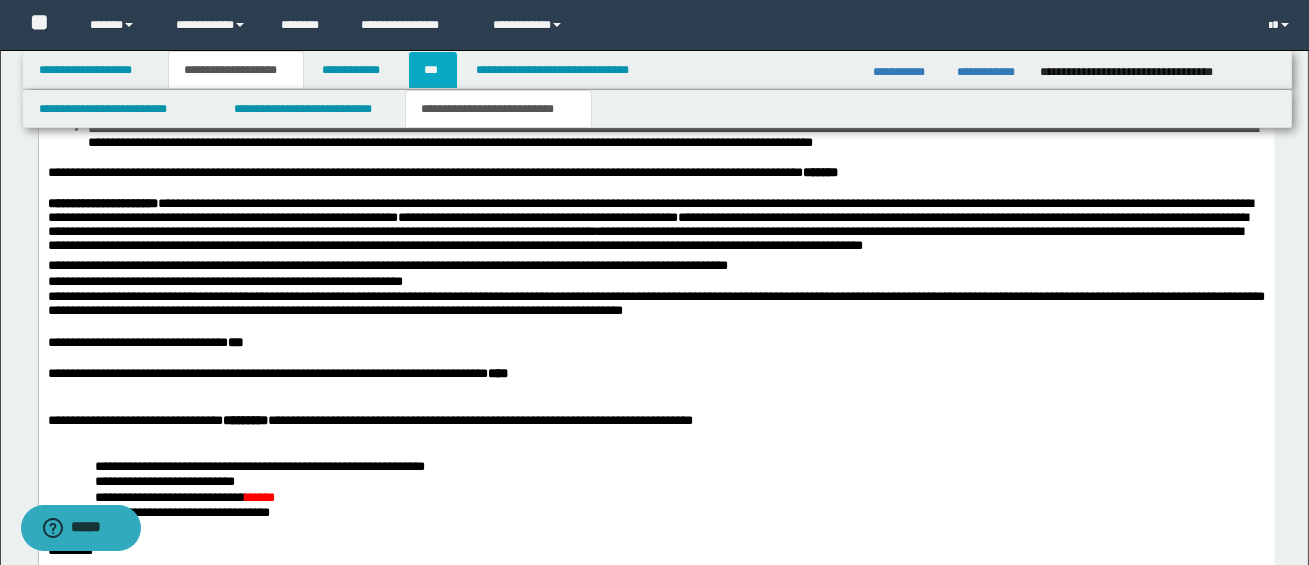 click on "***" at bounding box center [433, 70] 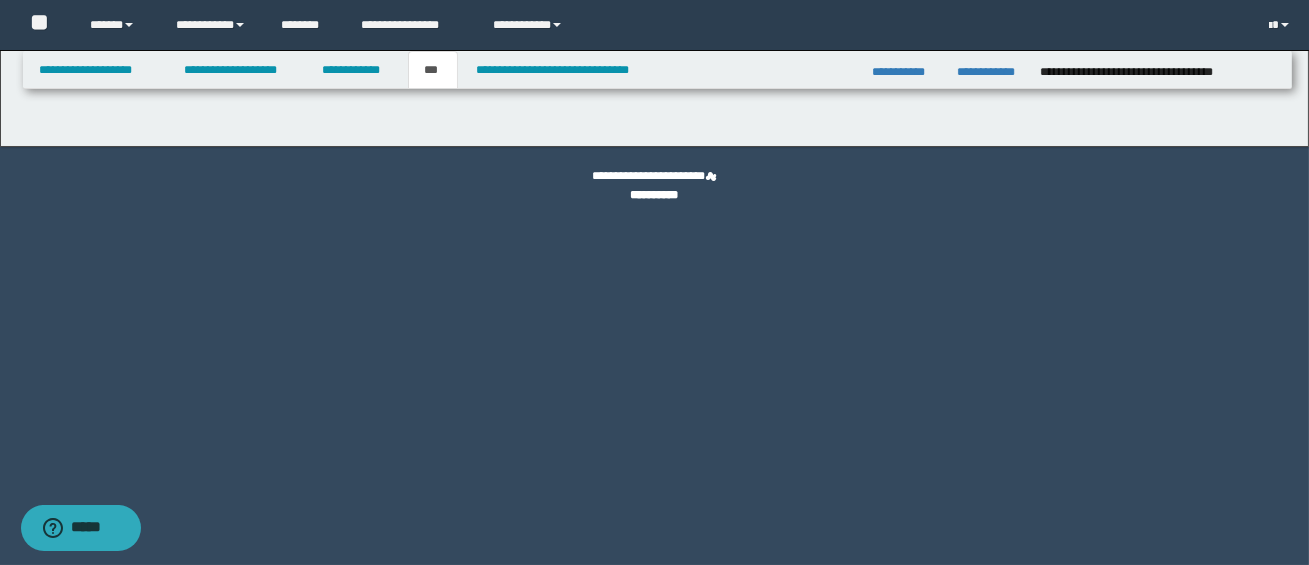 scroll, scrollTop: 0, scrollLeft: 0, axis: both 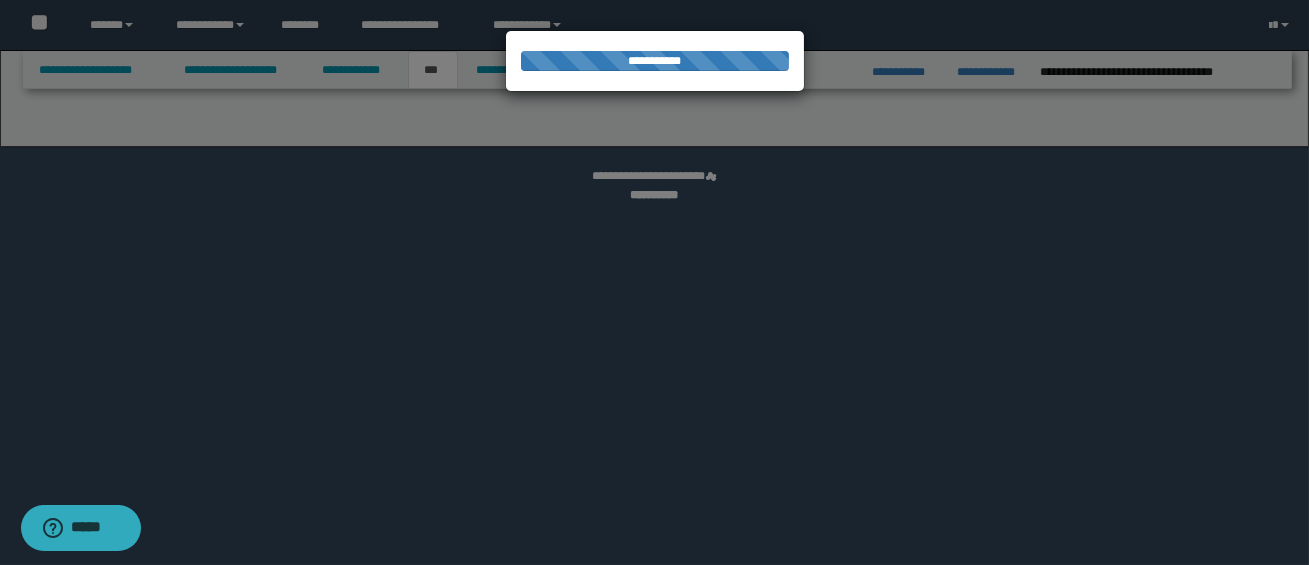 select on "**" 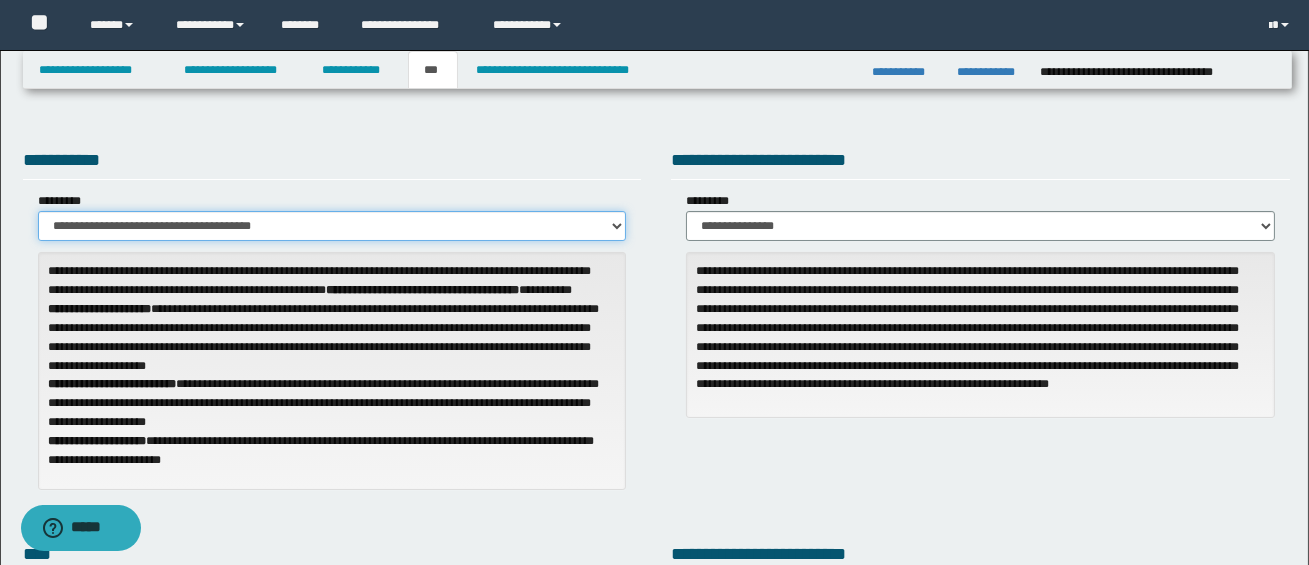 click on "**********" at bounding box center [332, 226] 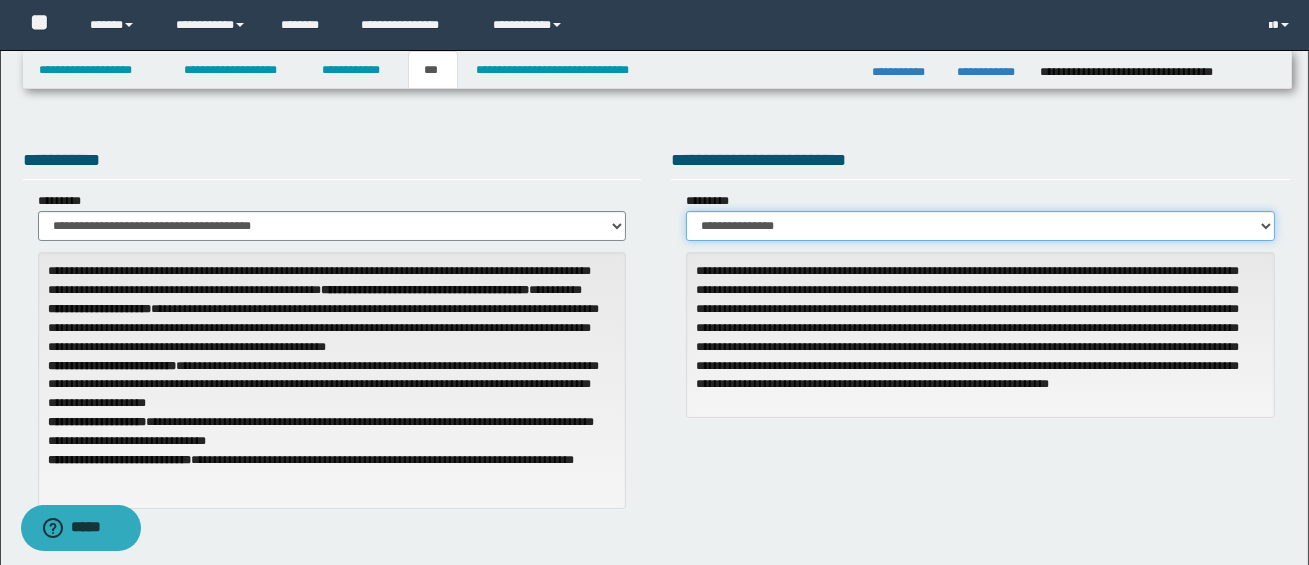 click on "**********" at bounding box center [980, 226] 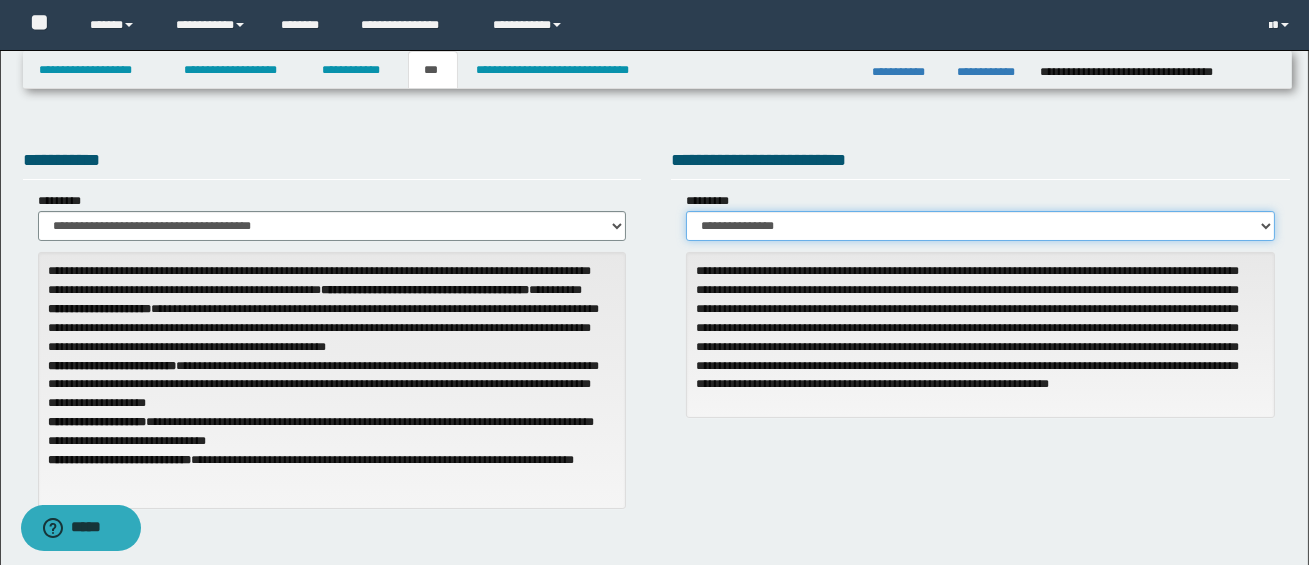 select on "*" 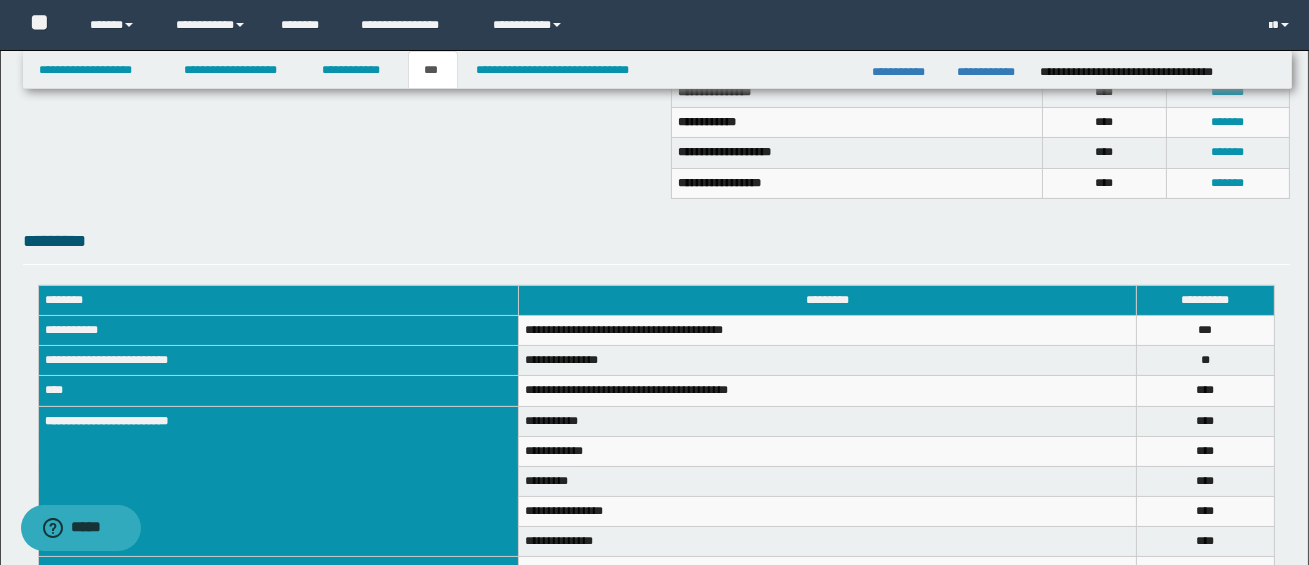 scroll, scrollTop: 591, scrollLeft: 0, axis: vertical 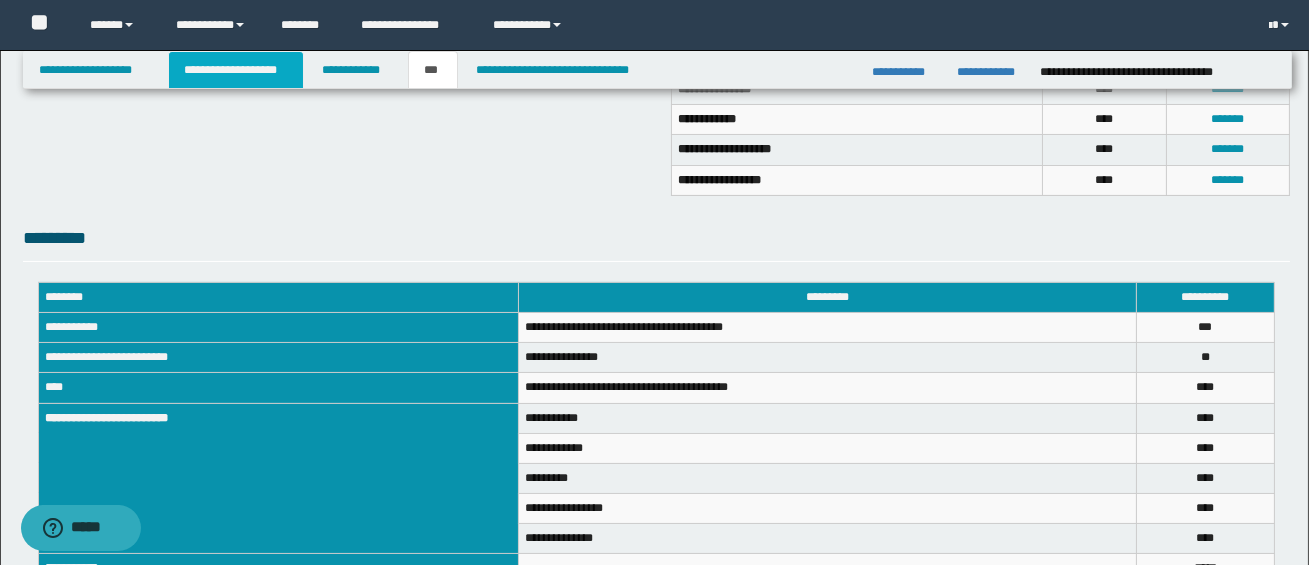 click on "**********" at bounding box center [236, 70] 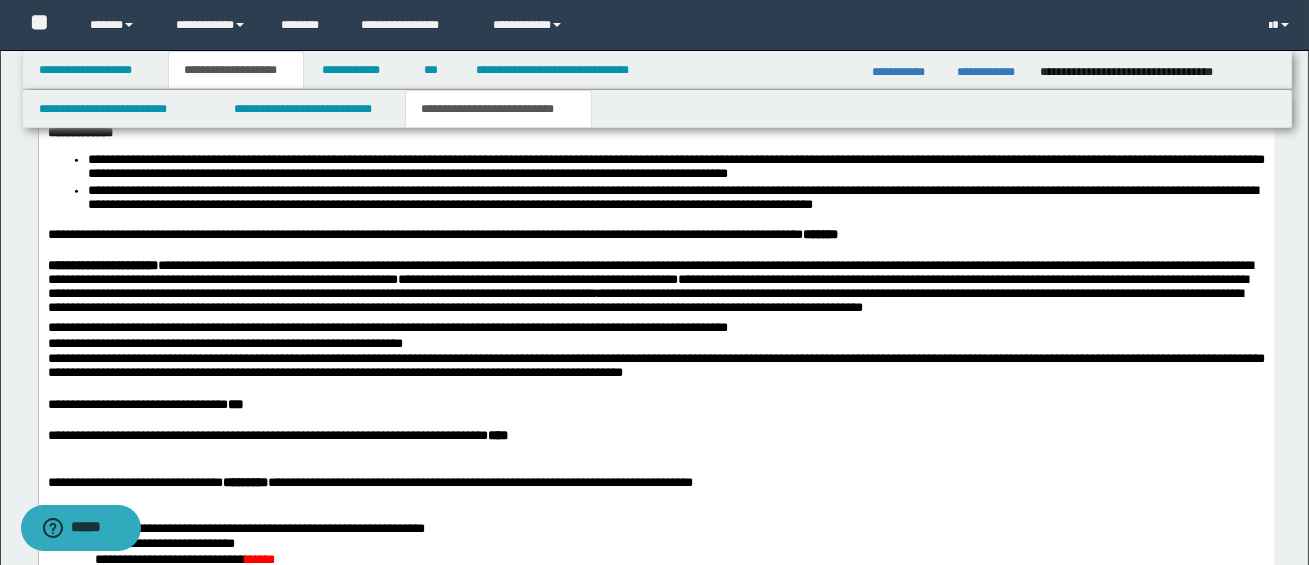 scroll, scrollTop: 3034, scrollLeft: 0, axis: vertical 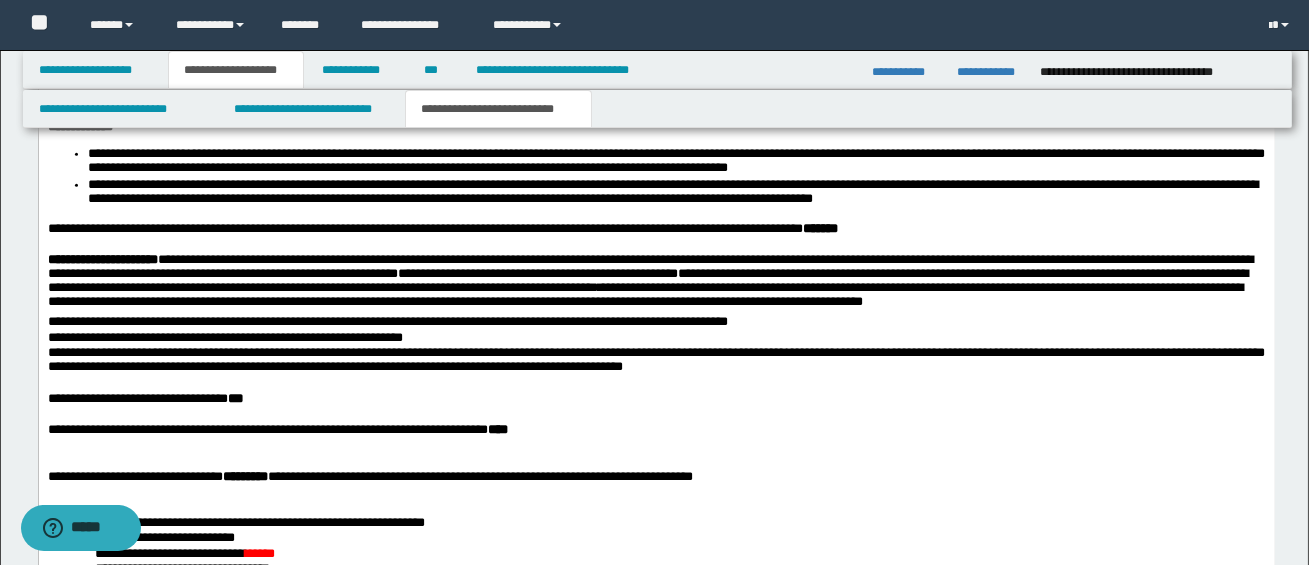 click on "**********" at bounding box center (656, -210) 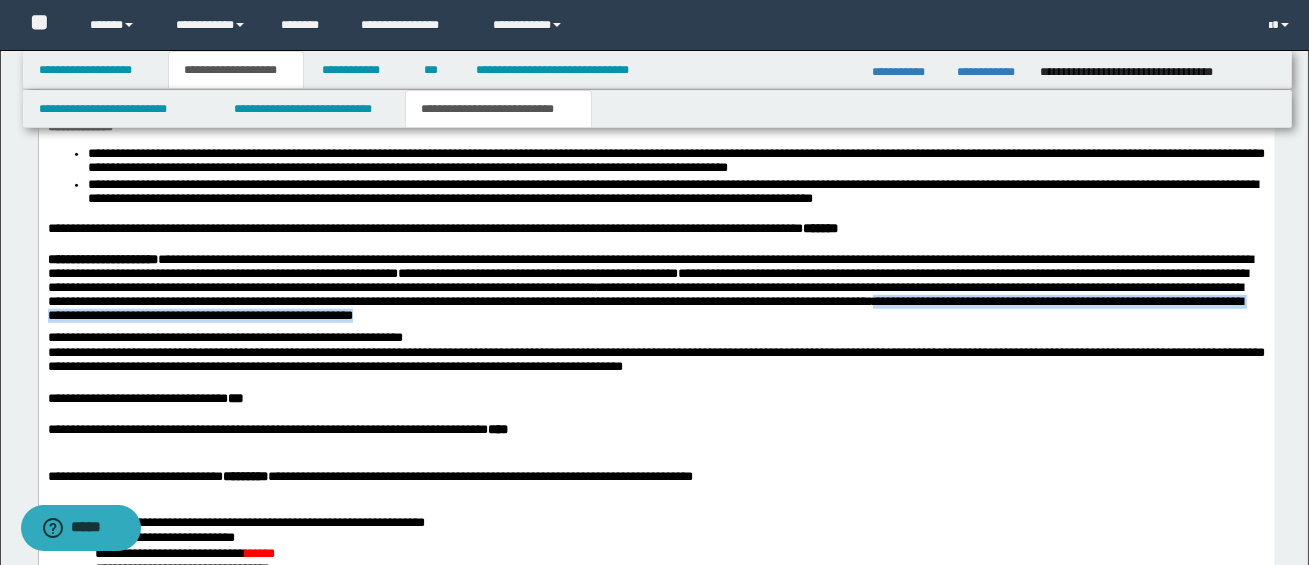 drag, startPoint x: 48, startPoint y: 343, endPoint x: 798, endPoint y: 338, distance: 750.01666 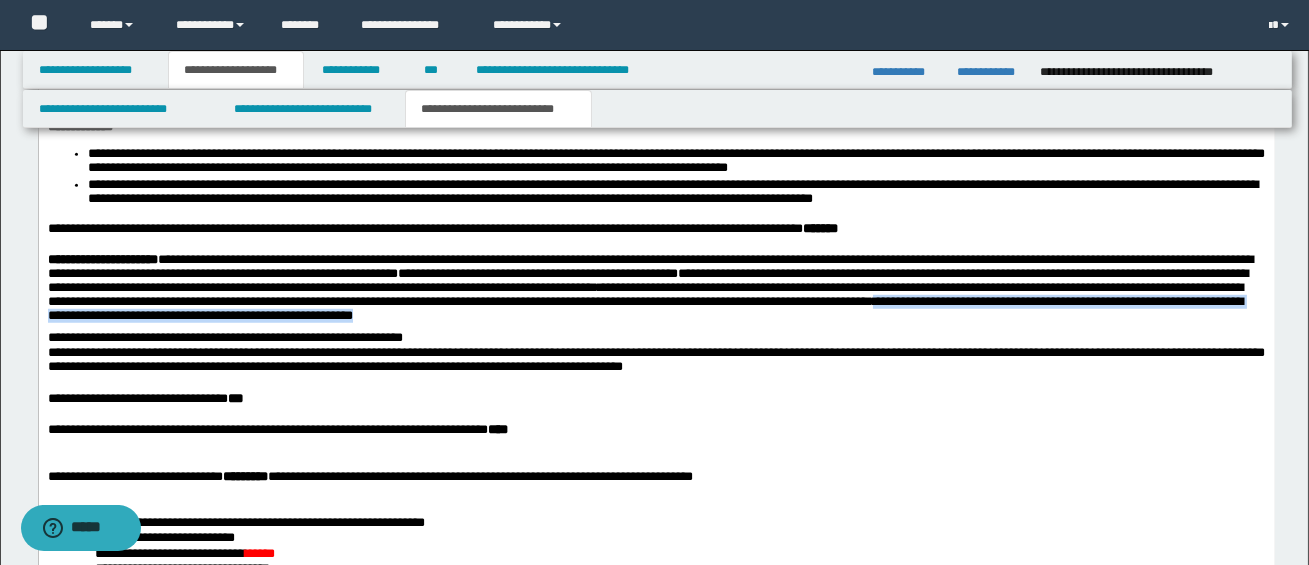 click on "**********" at bounding box center [655, 292] 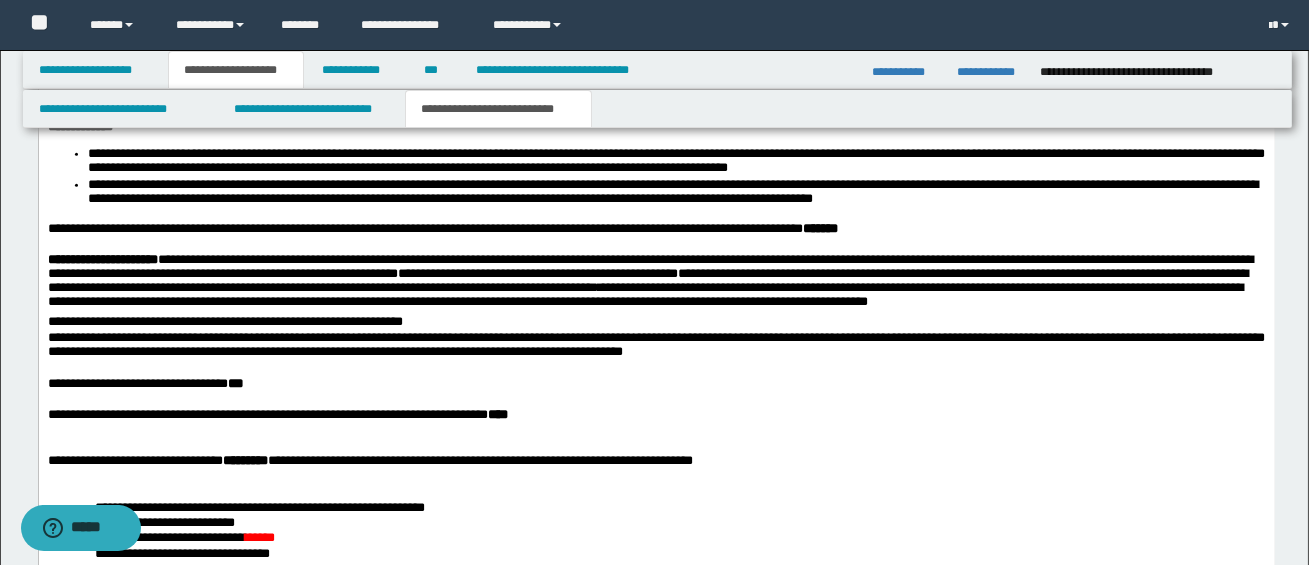click on "**********" at bounding box center [656, -218] 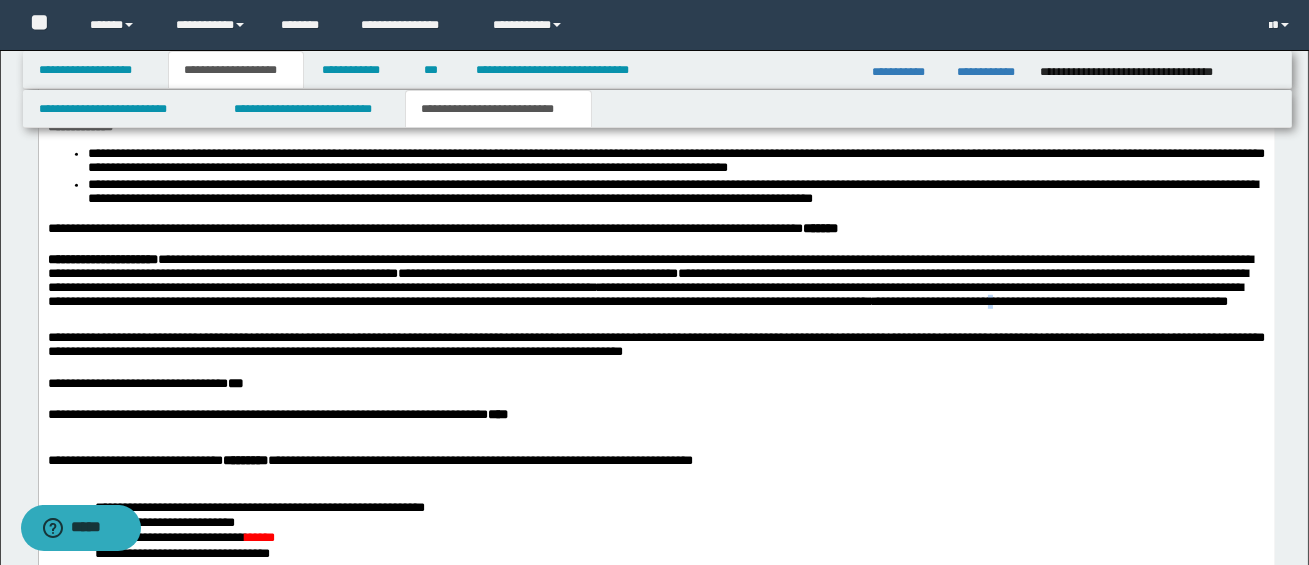 click on "**********" at bounding box center (655, 292) 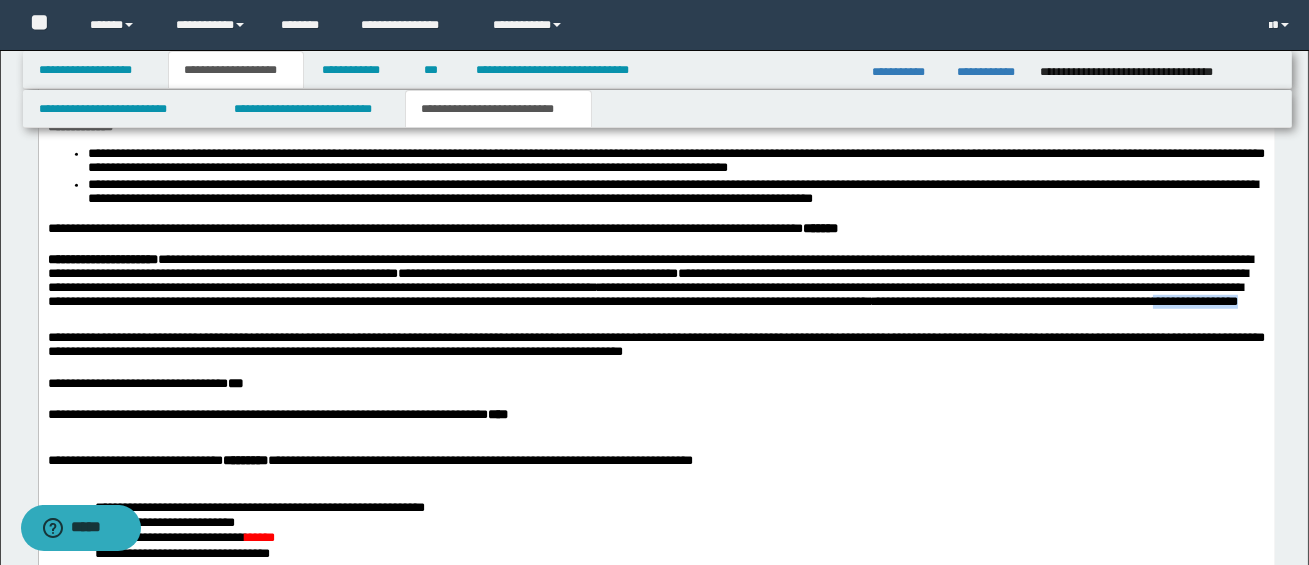 drag, startPoint x: 402, startPoint y: 343, endPoint x: 521, endPoint y: 347, distance: 119.06721 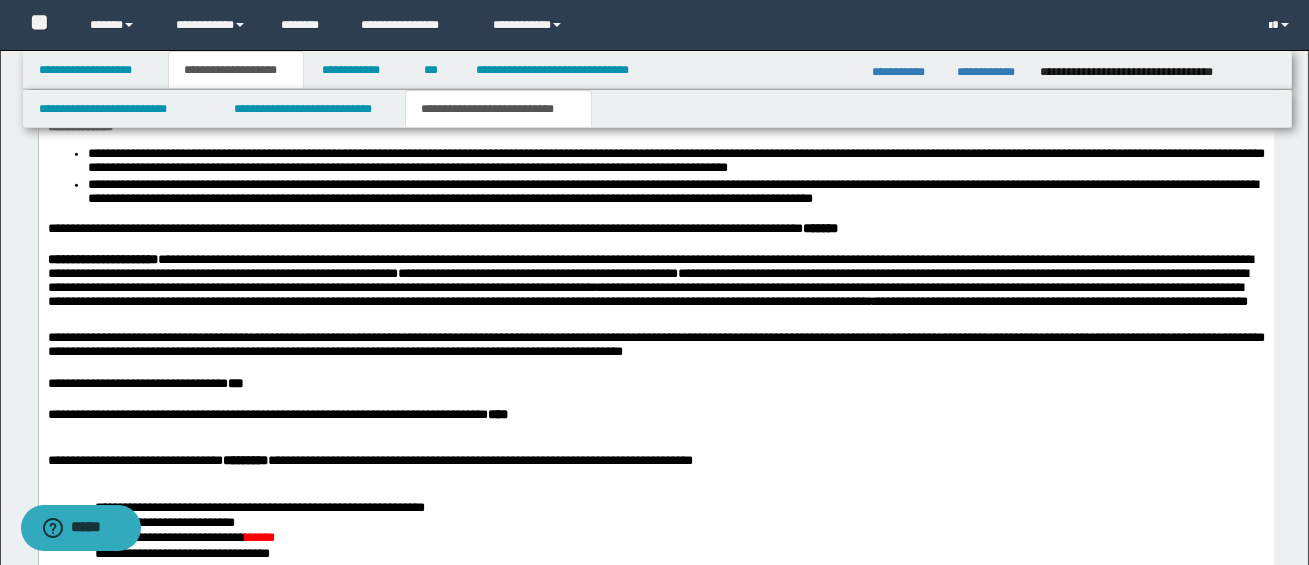 click on "**********" at bounding box center (656, -218) 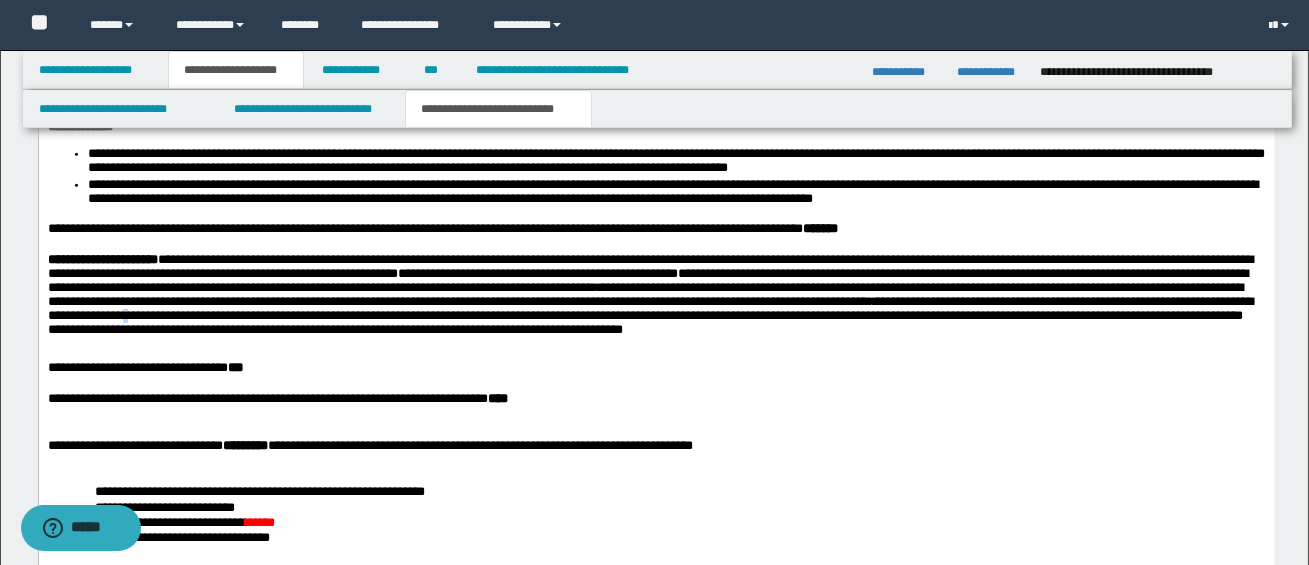 click on "**********" at bounding box center (655, 300) 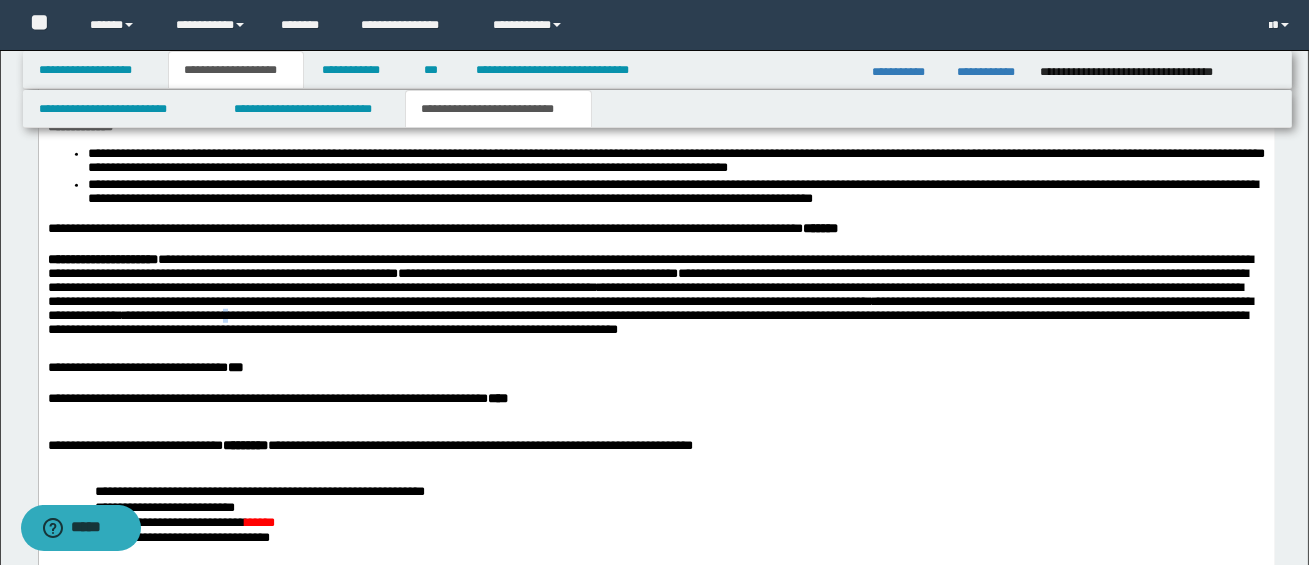 click on "**********" at bounding box center [655, 300] 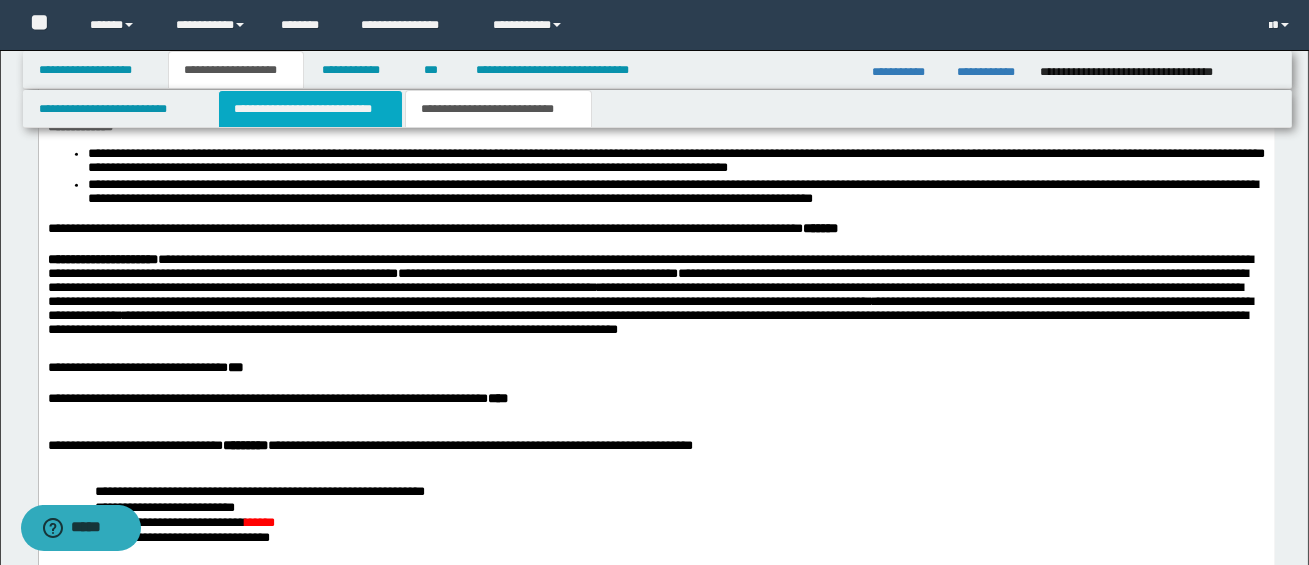 click on "**********" at bounding box center [310, 109] 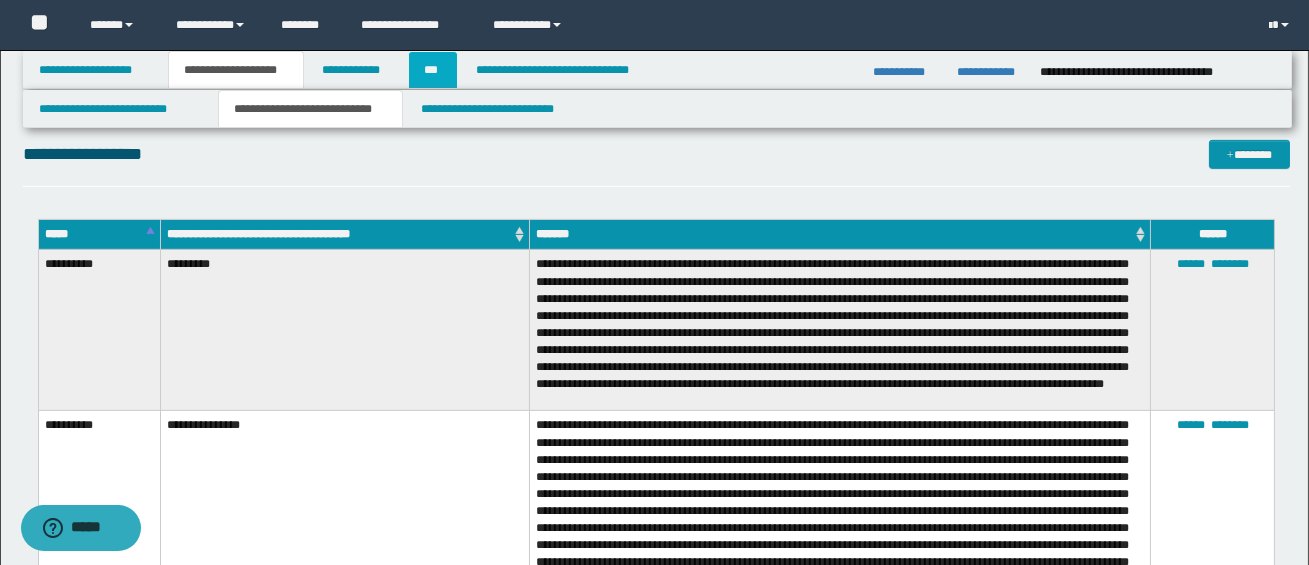 click on "***" at bounding box center [433, 70] 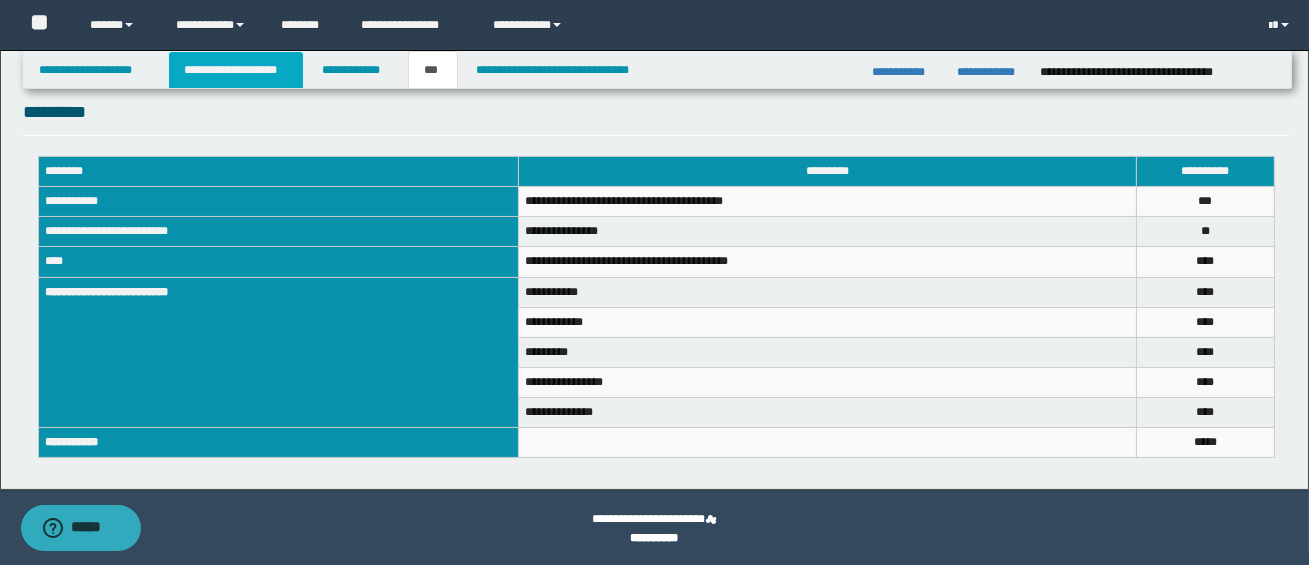 click on "**********" at bounding box center [236, 70] 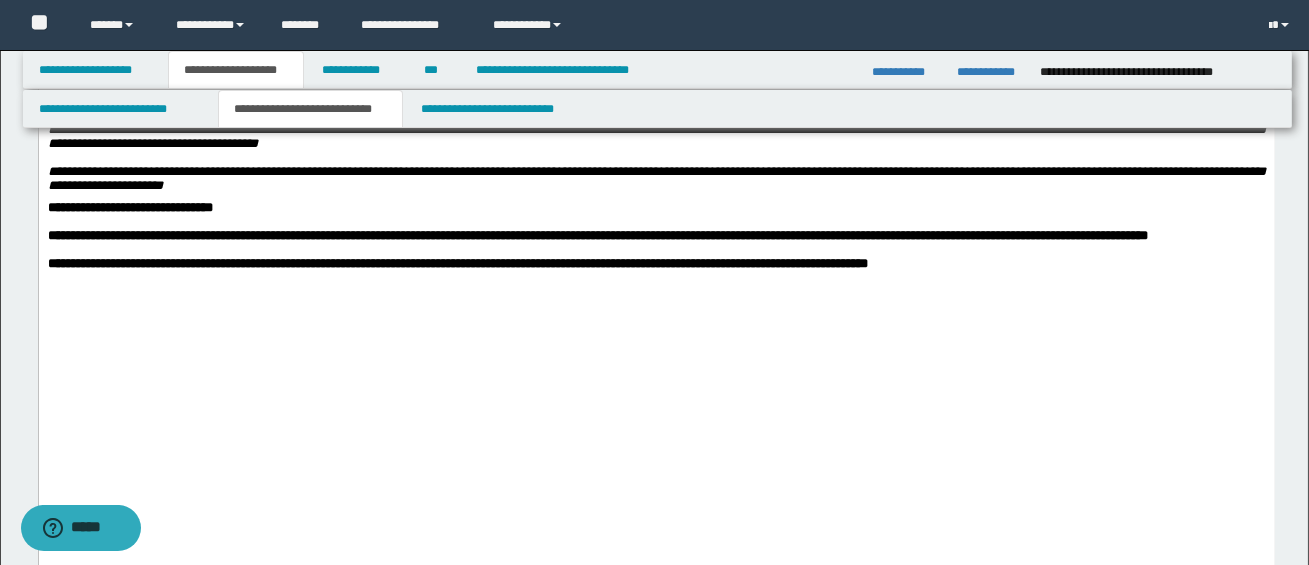 scroll, scrollTop: 1283, scrollLeft: 0, axis: vertical 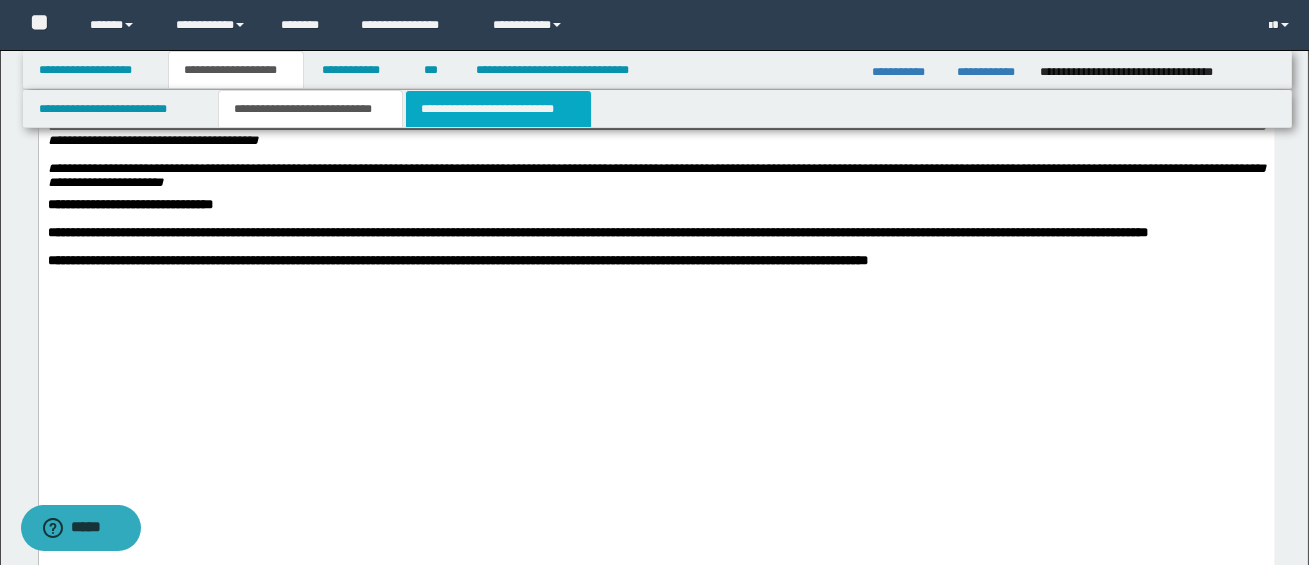 click on "**********" at bounding box center [498, 109] 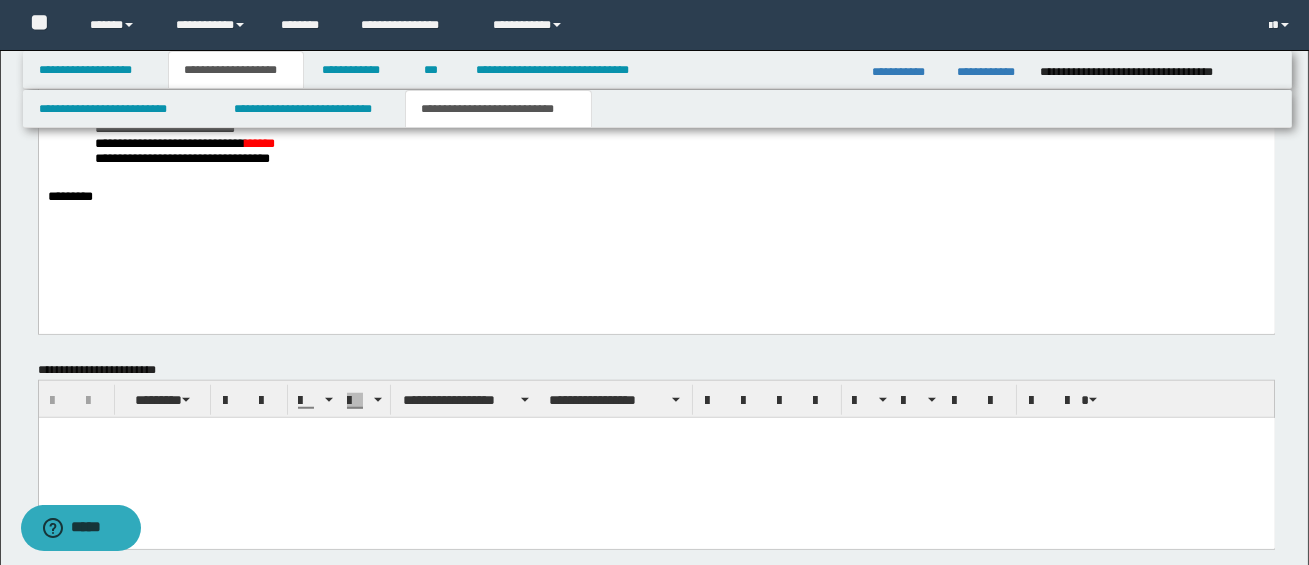 scroll, scrollTop: 3082, scrollLeft: 0, axis: vertical 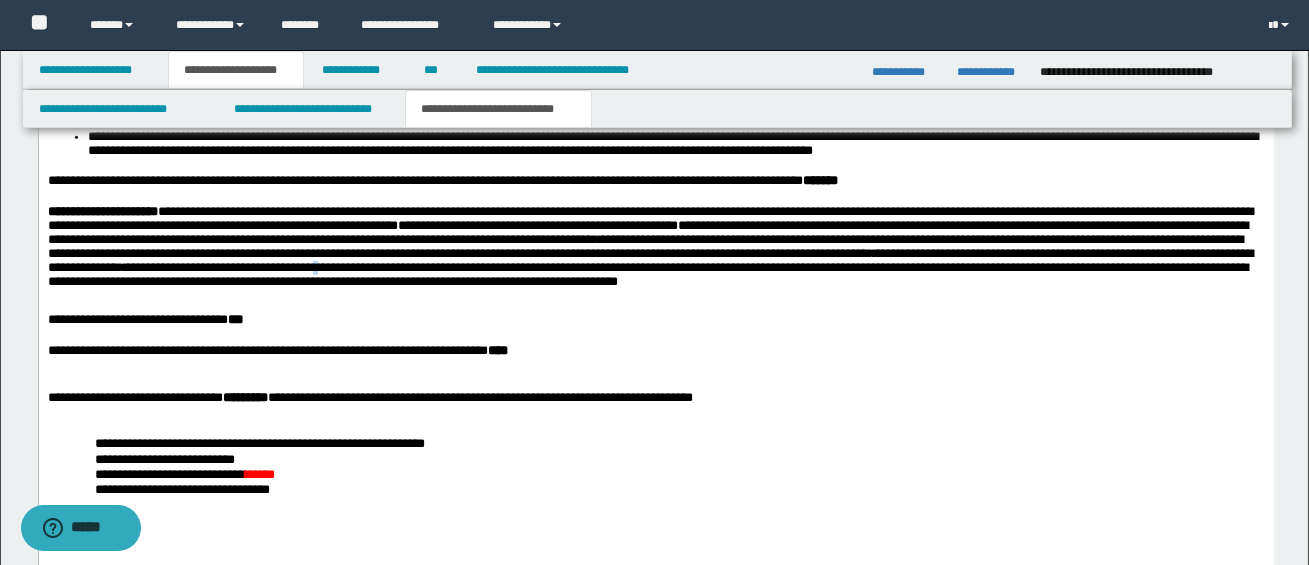 click on "**********" at bounding box center [655, 252] 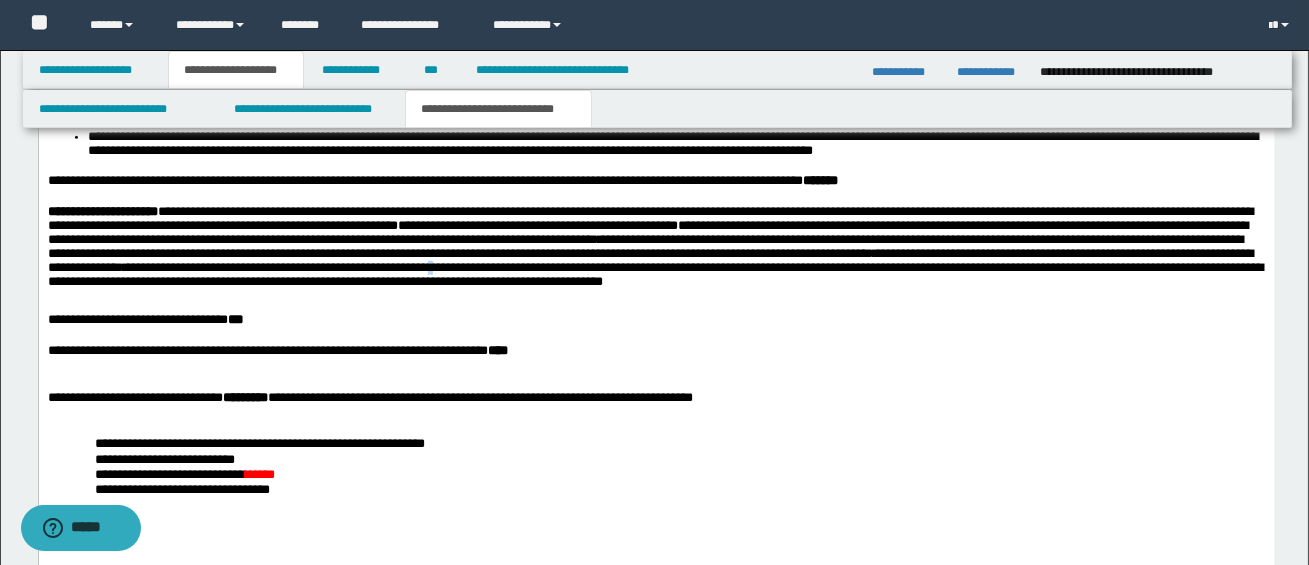click on "**********" at bounding box center (655, 252) 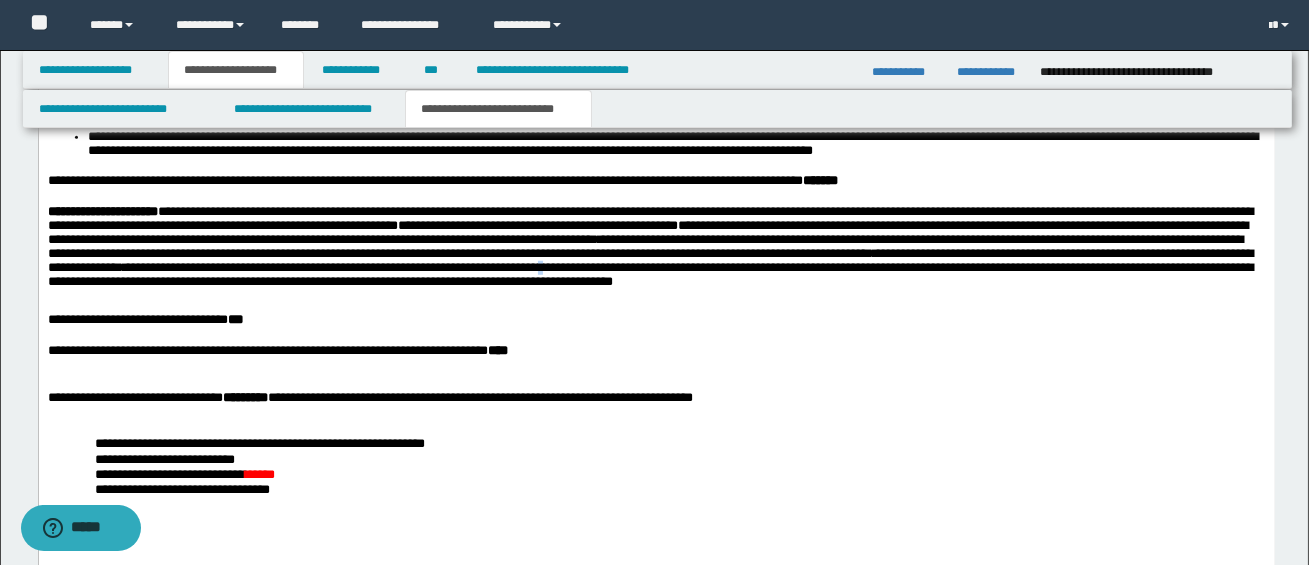 click on "**********" at bounding box center (655, 252) 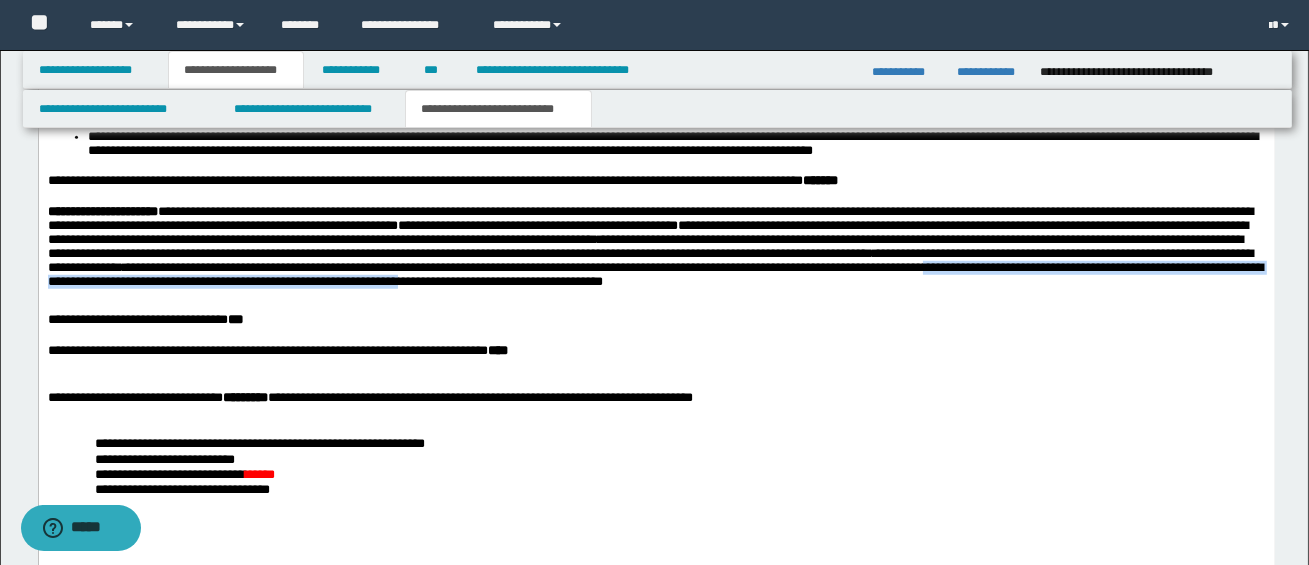 drag, startPoint x: 263, startPoint y: 311, endPoint x: 1007, endPoint y: 310, distance: 744.0007 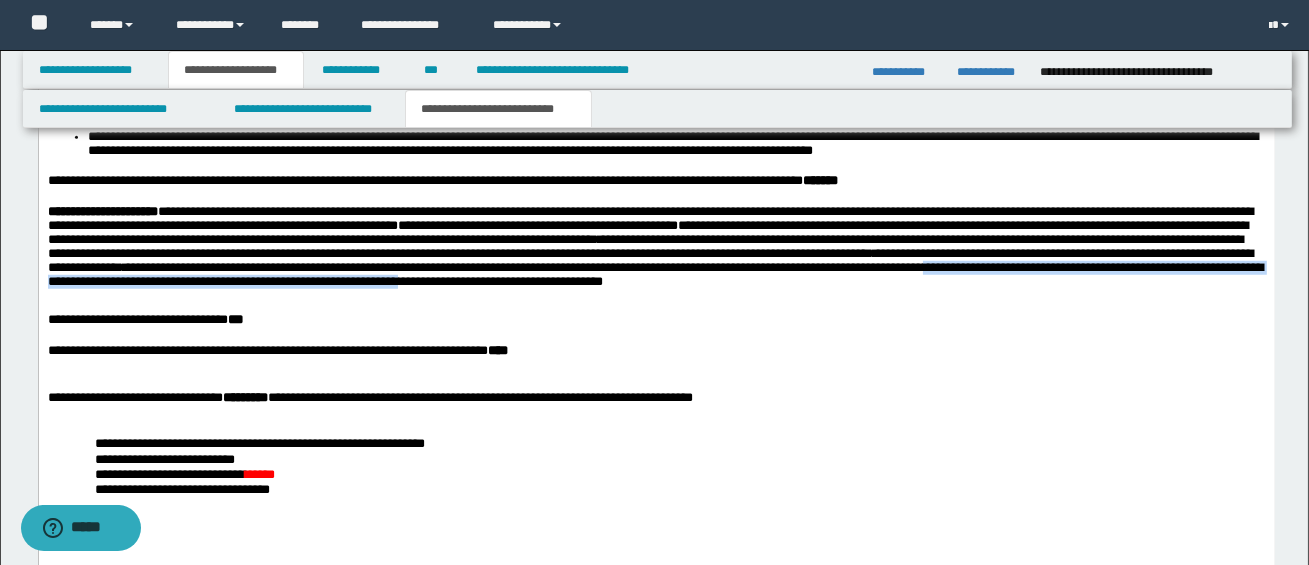 click on "**********" at bounding box center [655, 252] 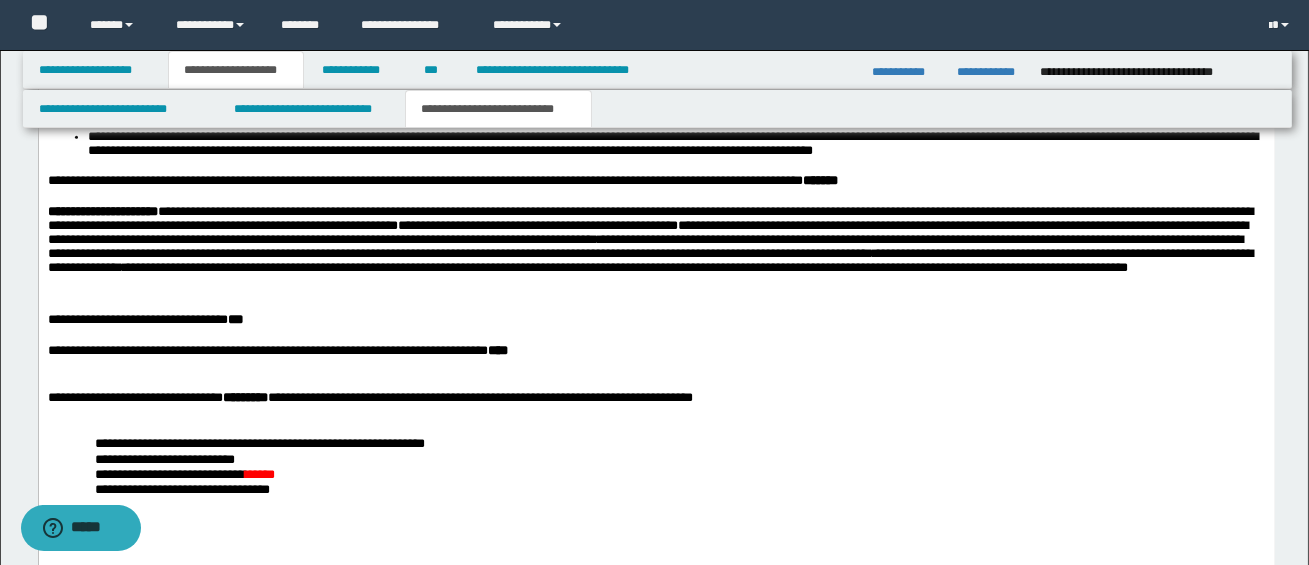 click on "**********" at bounding box center [656, -274] 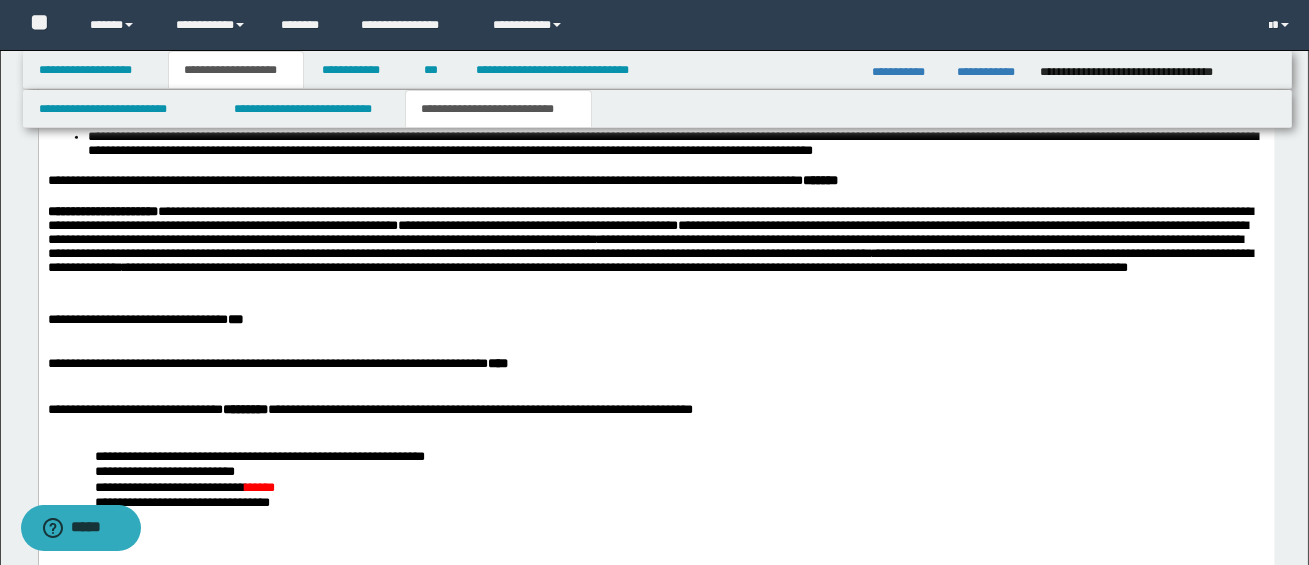 click on "**********" at bounding box center [656, -268] 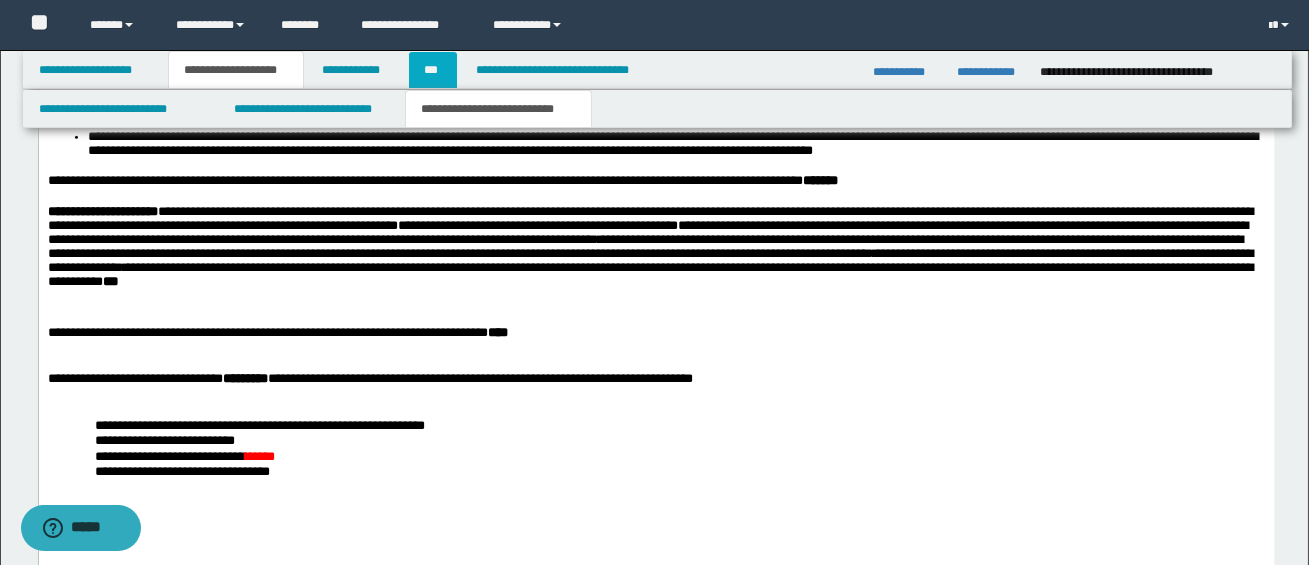 click on "***" at bounding box center (433, 70) 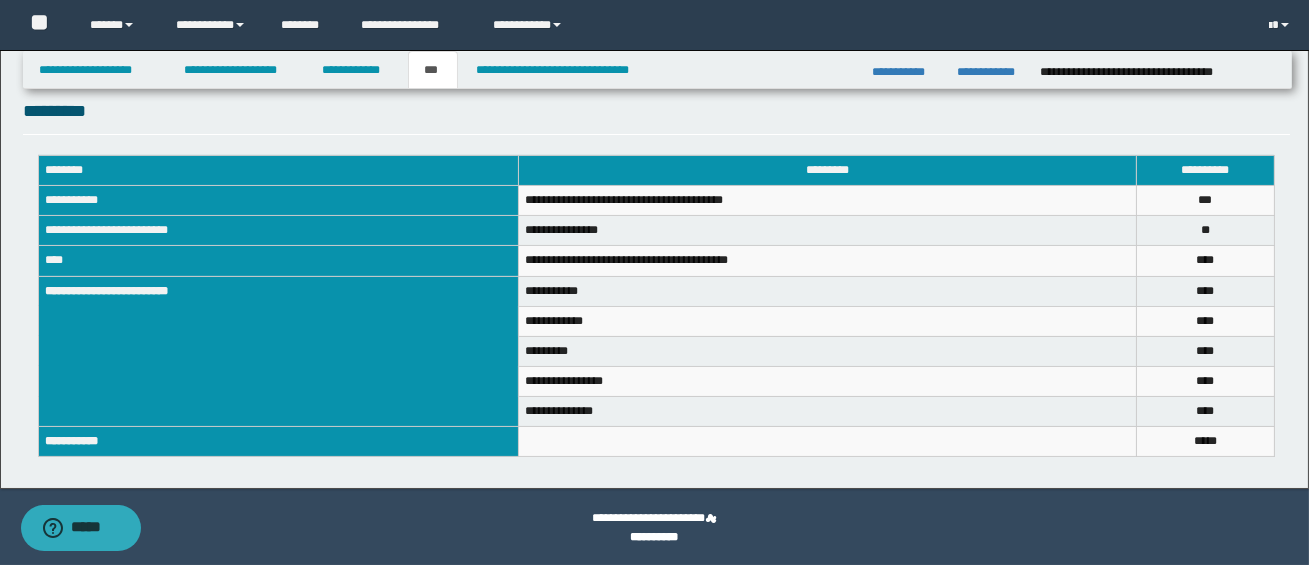 scroll, scrollTop: 717, scrollLeft: 0, axis: vertical 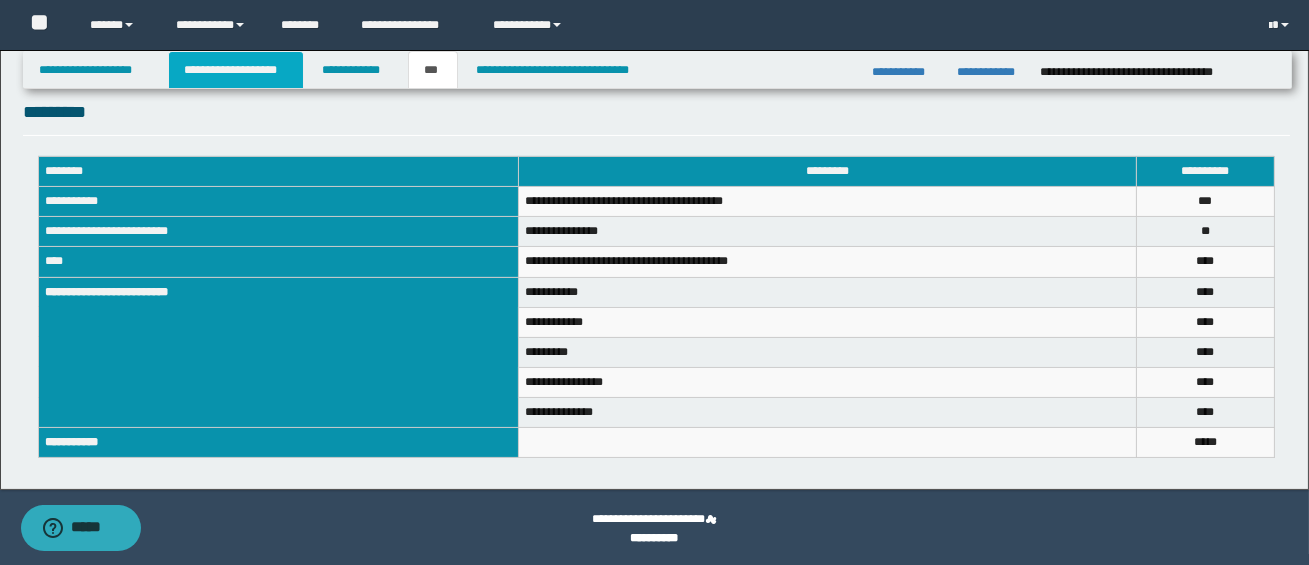 click on "**********" at bounding box center [236, 70] 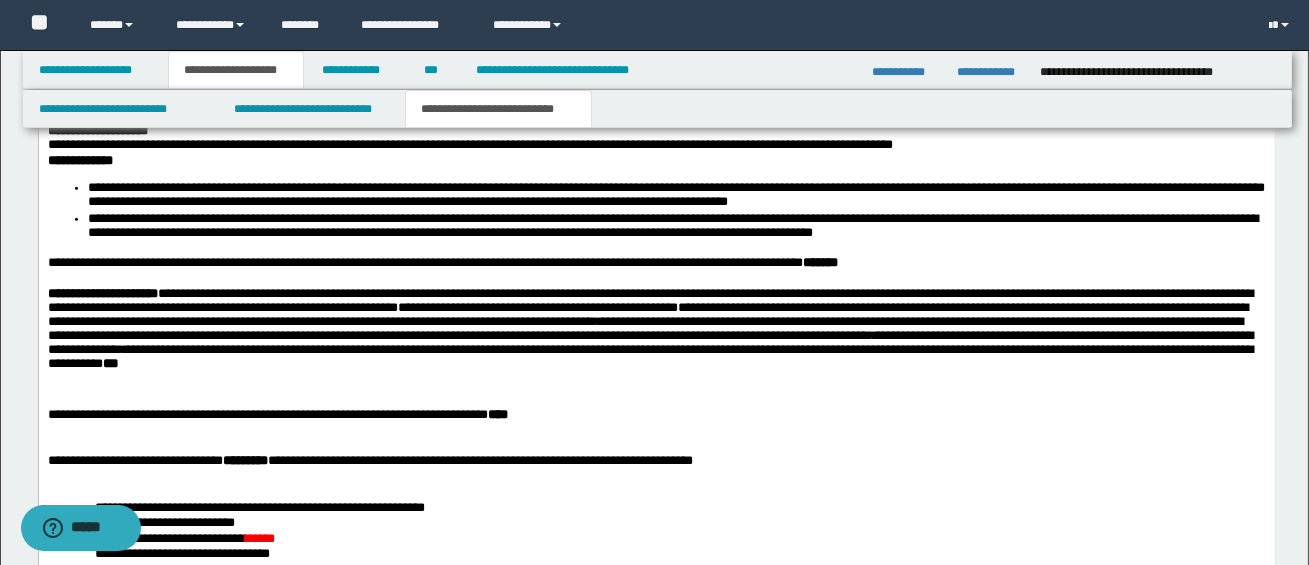 scroll, scrollTop: 3001, scrollLeft: 0, axis: vertical 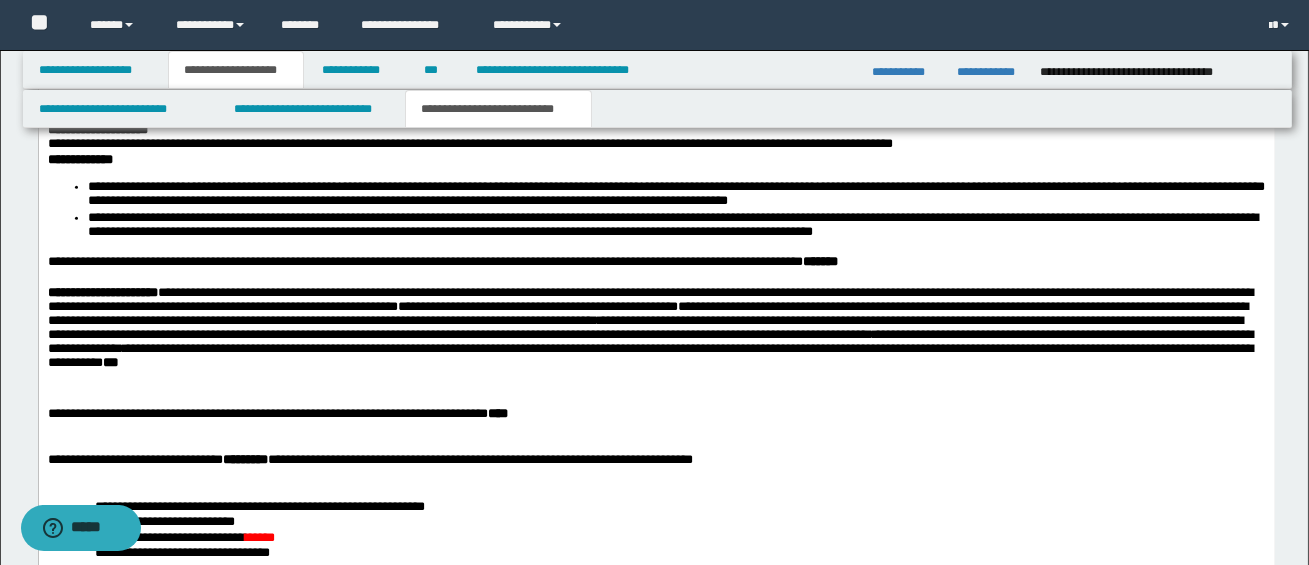 click on "***" 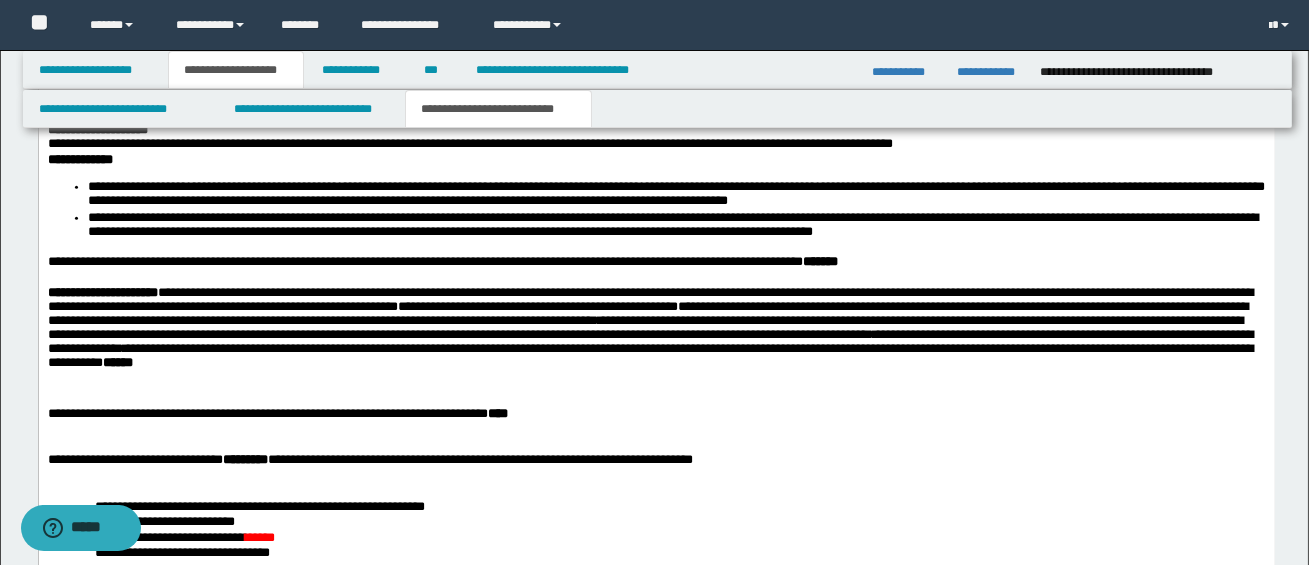 click on "**********" at bounding box center (655, 415) 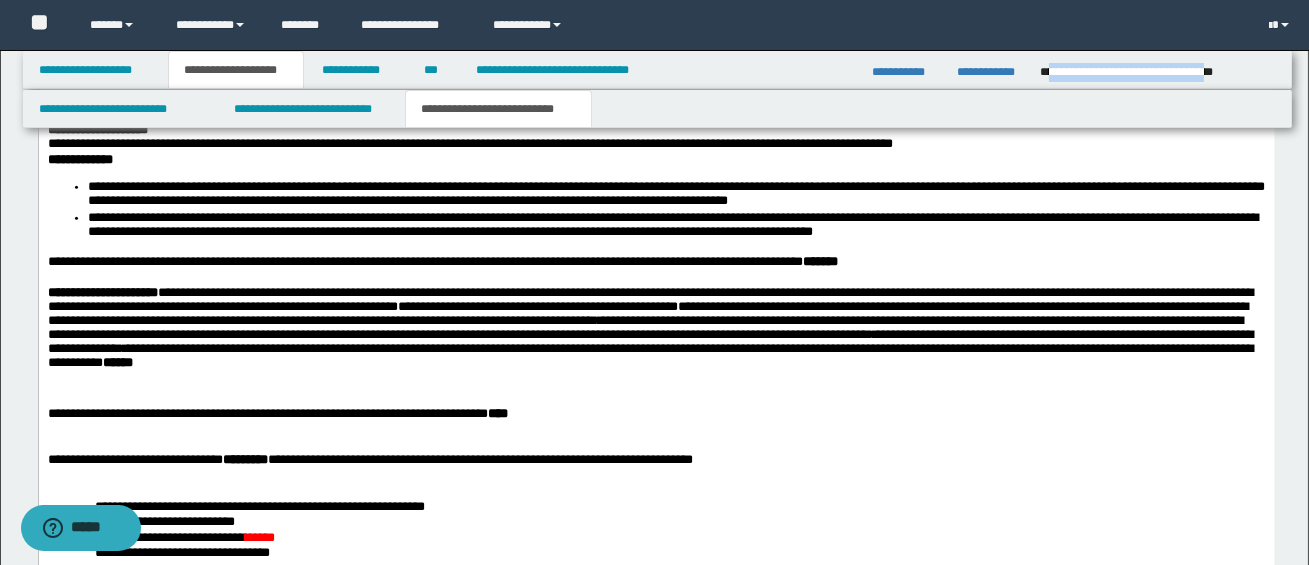 drag, startPoint x: 1050, startPoint y: 71, endPoint x: 1271, endPoint y: 78, distance: 221.11082 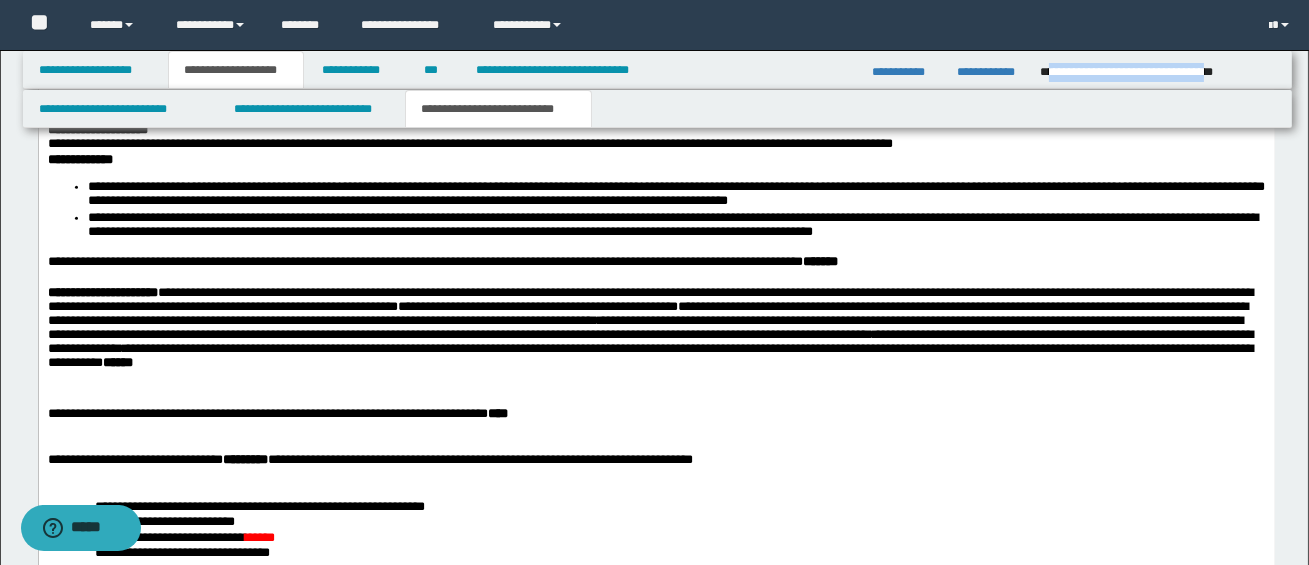 click on "**********" at bounding box center [1160, 72] 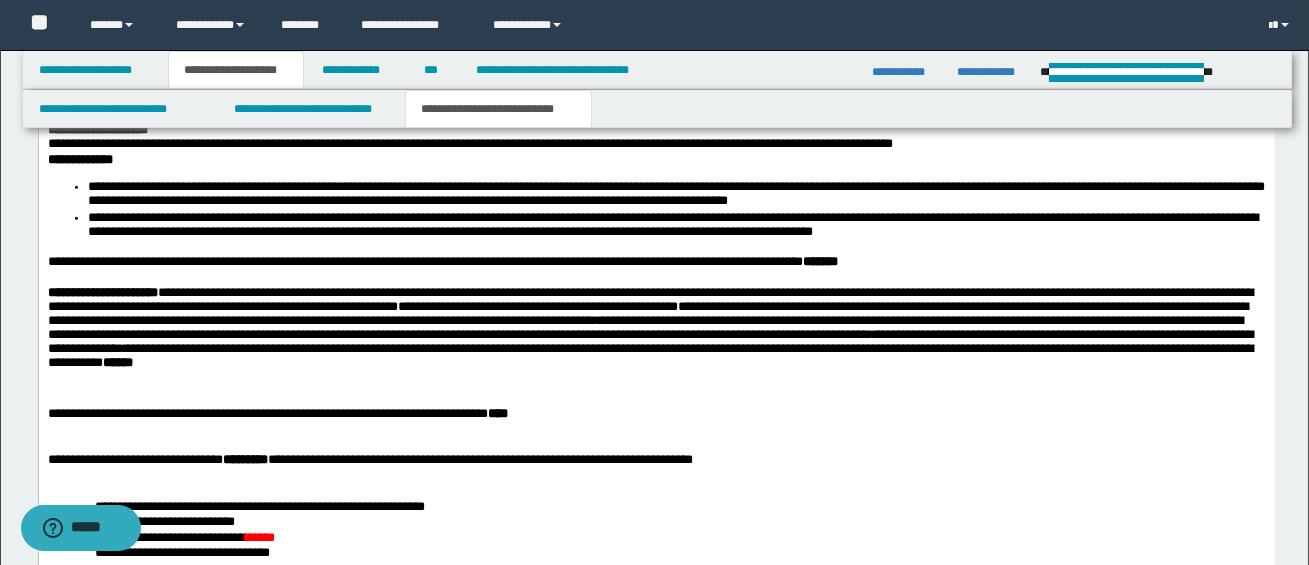 click on "**********" at bounding box center (655, 333) 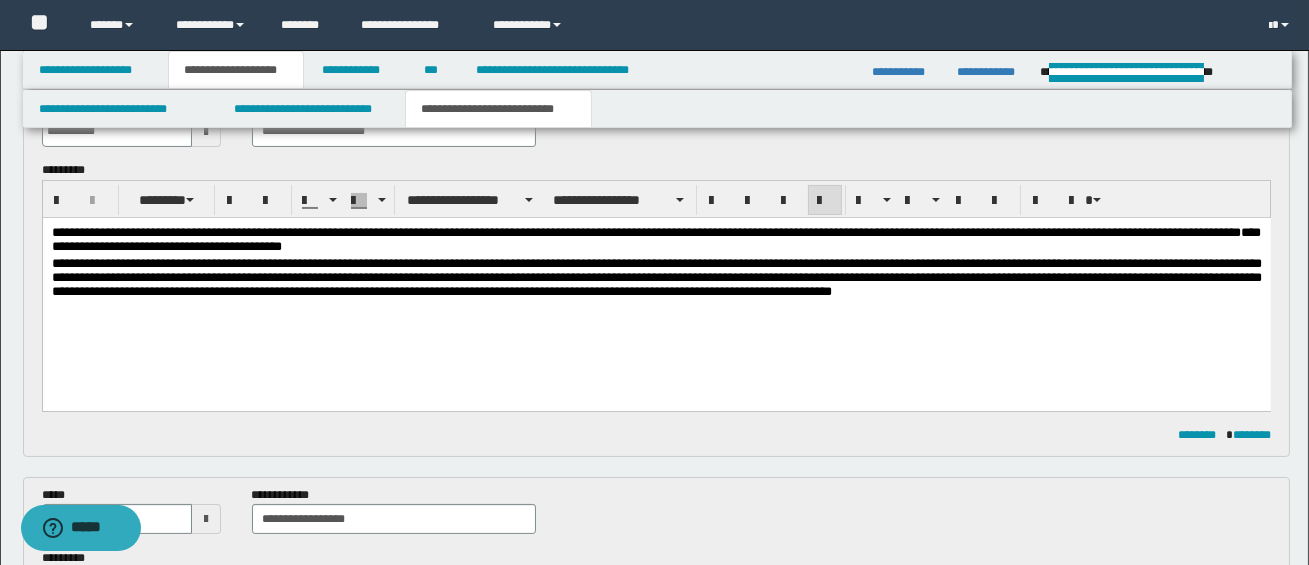 scroll, scrollTop: 573, scrollLeft: 0, axis: vertical 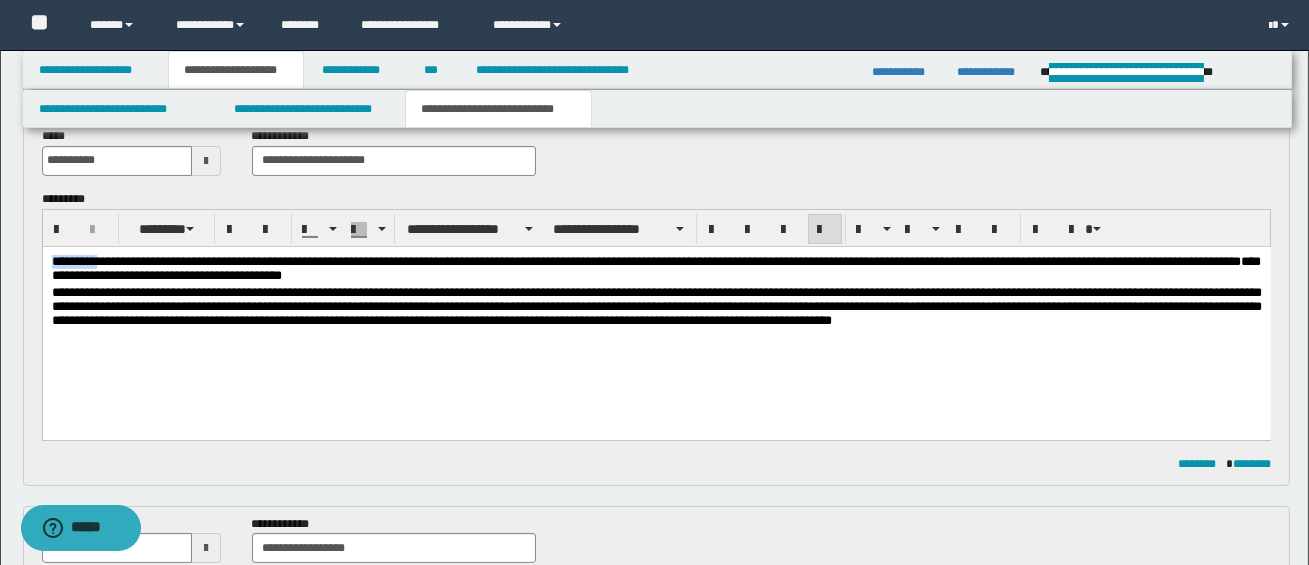 drag, startPoint x: 51, startPoint y: 257, endPoint x: 129, endPoint y: 260, distance: 78.05767 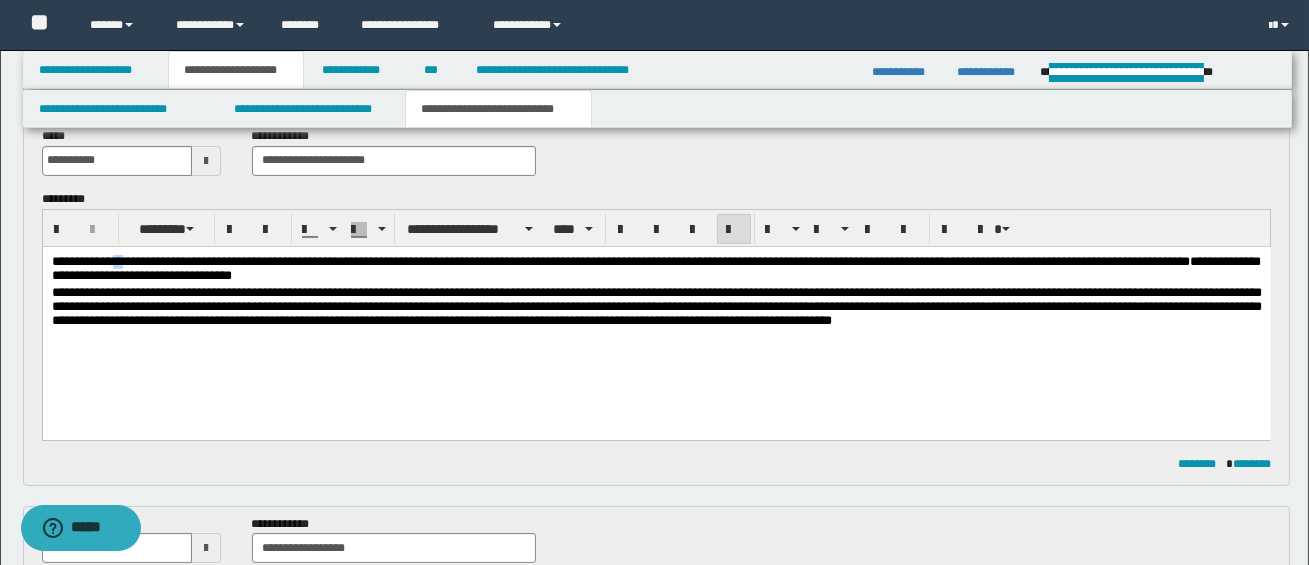 click on "**********" at bounding box center [582, 260] 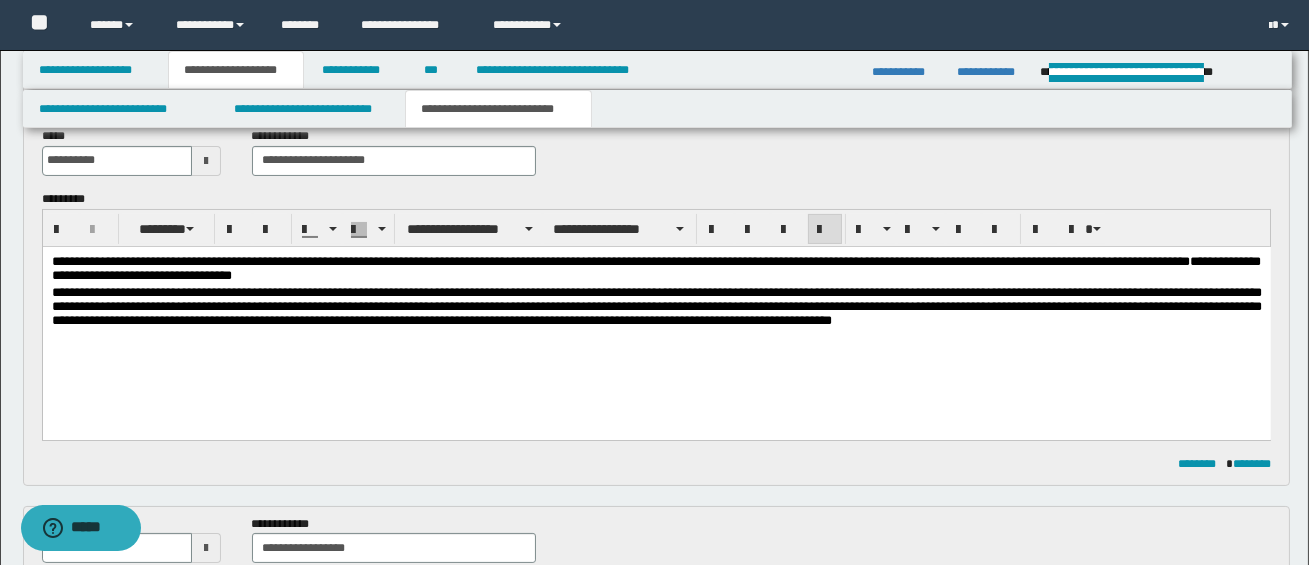 click on "**********" 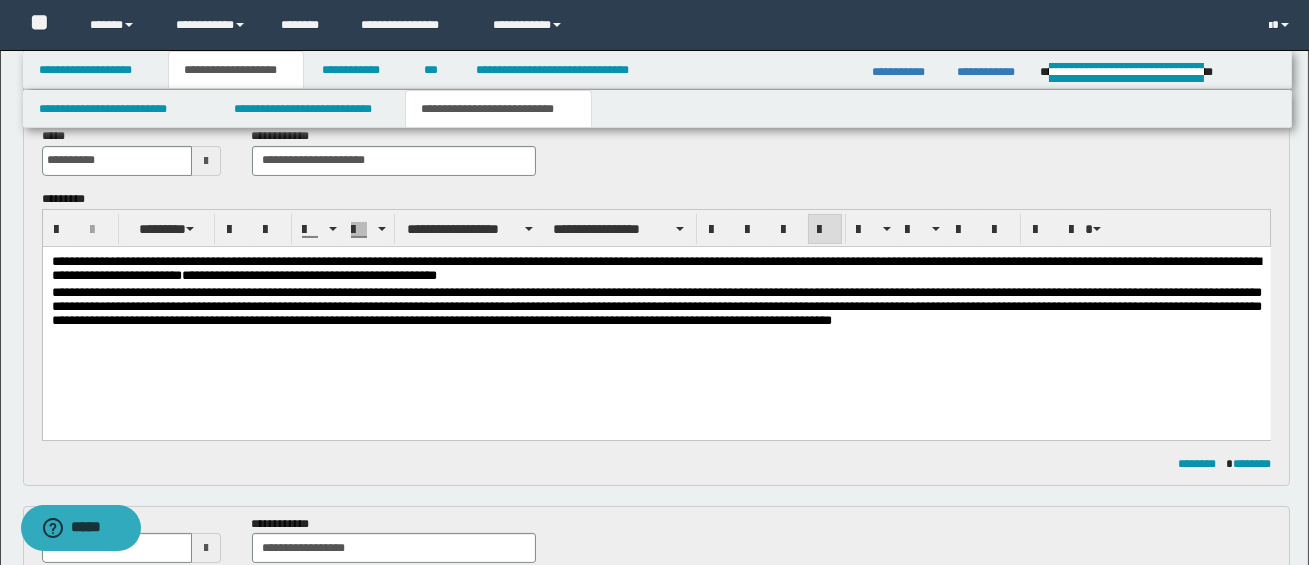 click on "**********" 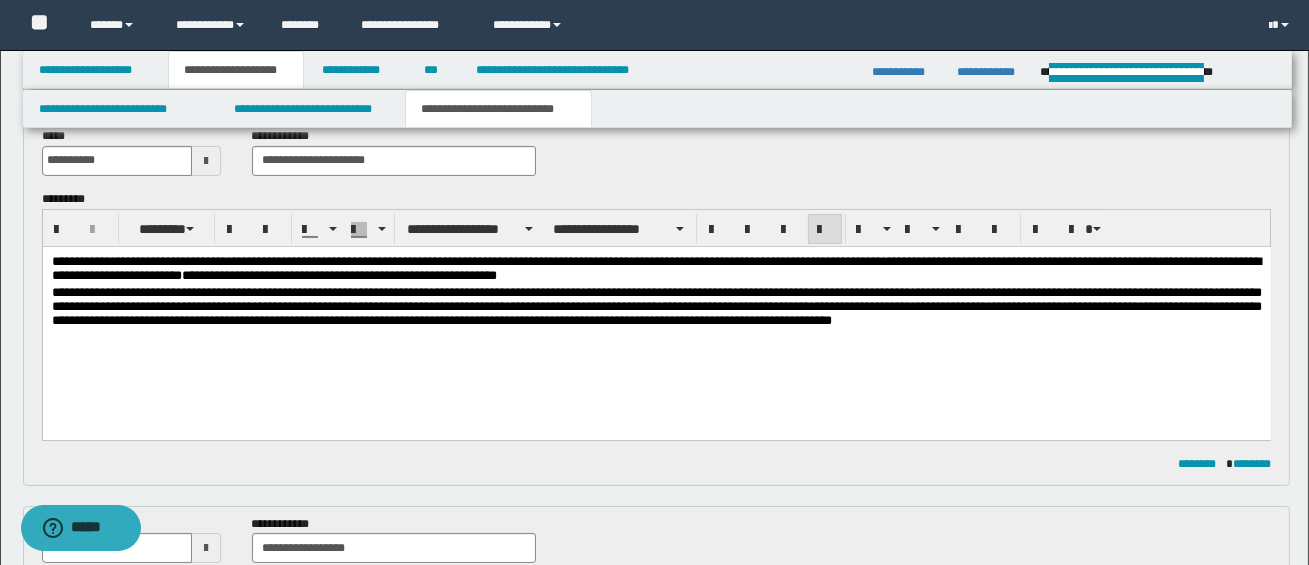 drag, startPoint x: 629, startPoint y: 277, endPoint x: 674, endPoint y: 277, distance: 45 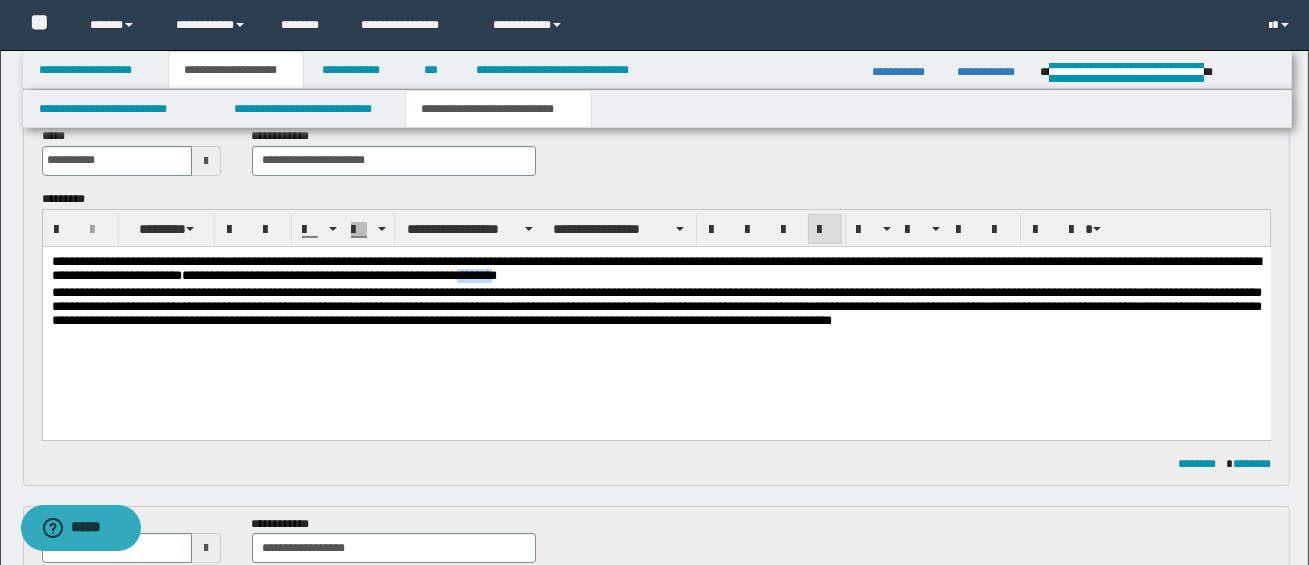 drag, startPoint x: 674, startPoint y: 277, endPoint x: 629, endPoint y: 278, distance: 45.01111 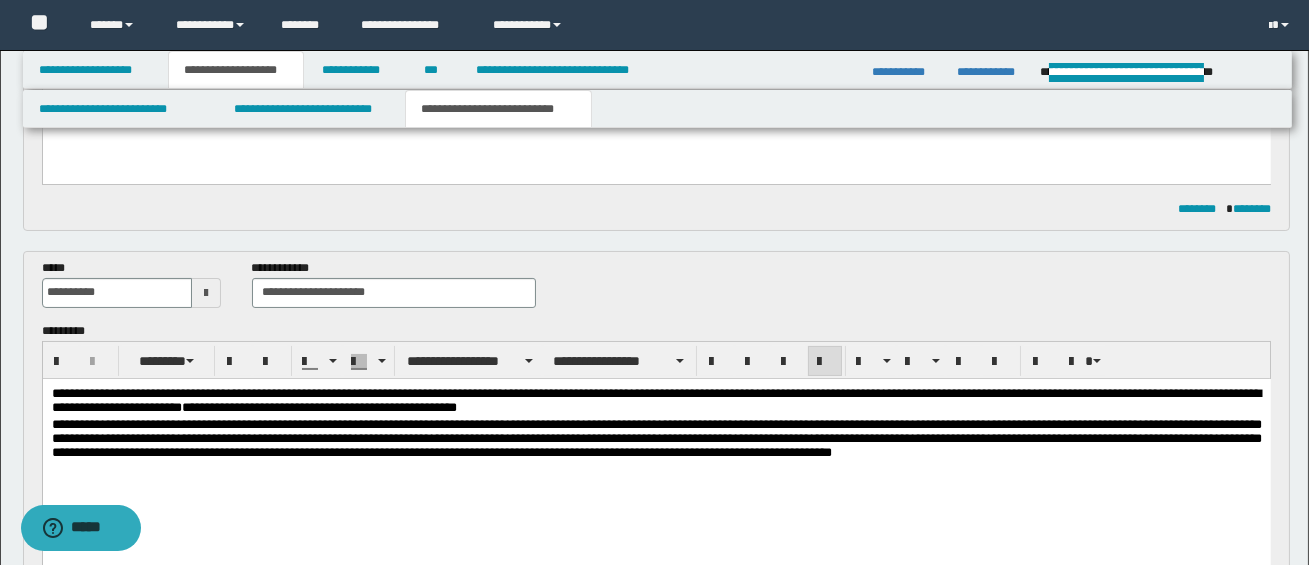 scroll, scrollTop: 444, scrollLeft: 0, axis: vertical 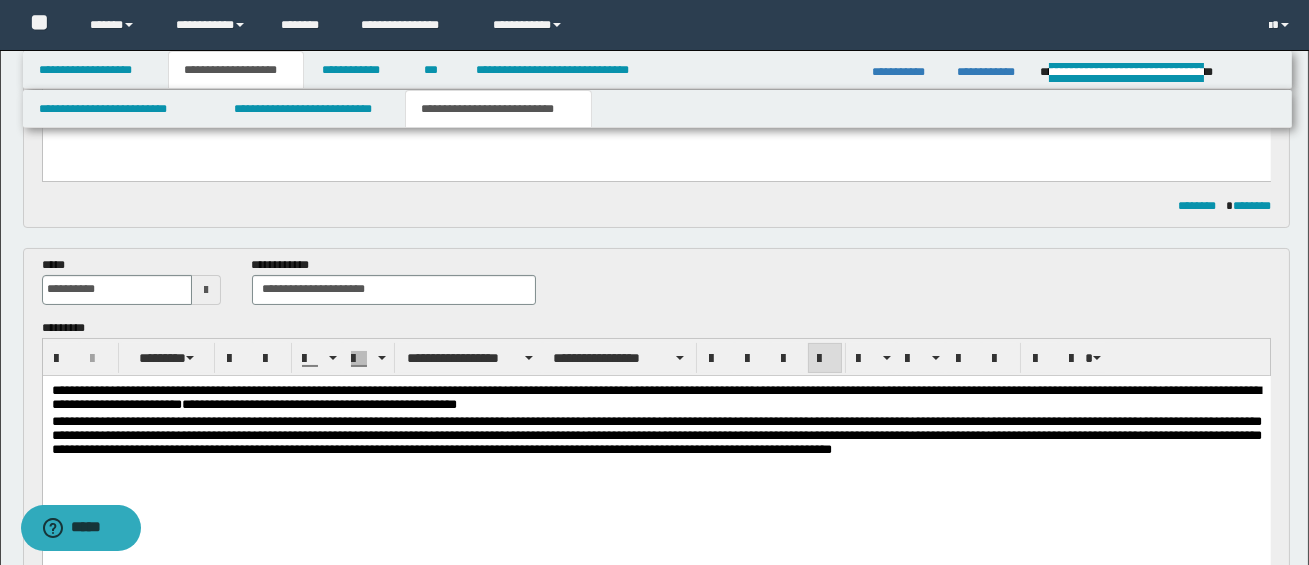 click on "**********" at bounding box center [655, 398] 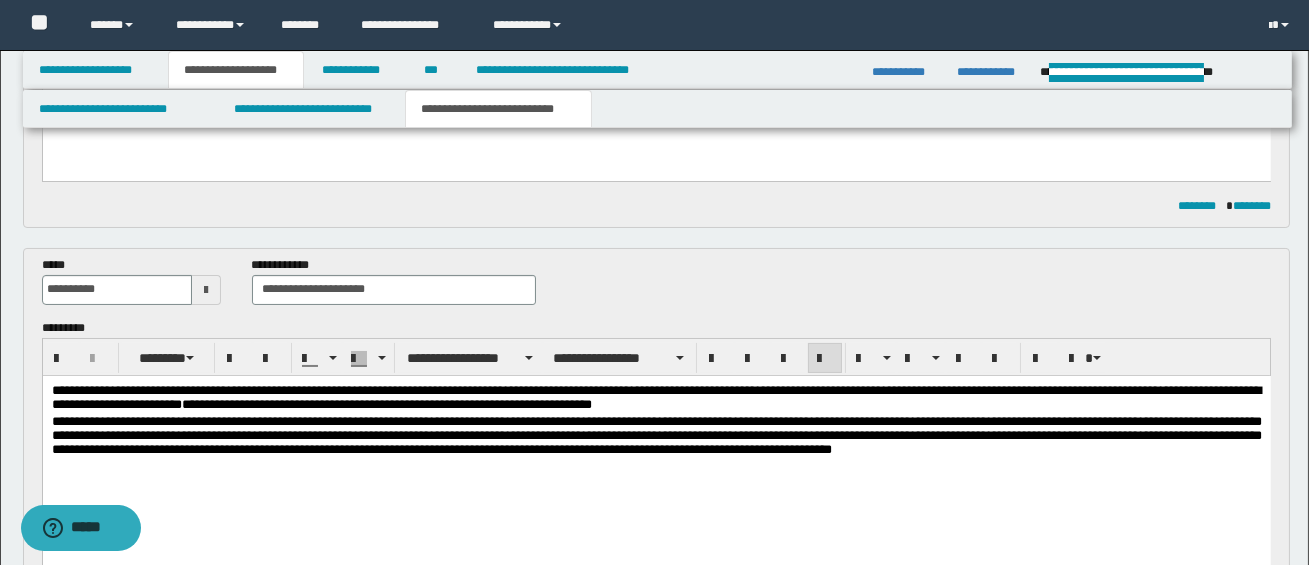 click on "**********" 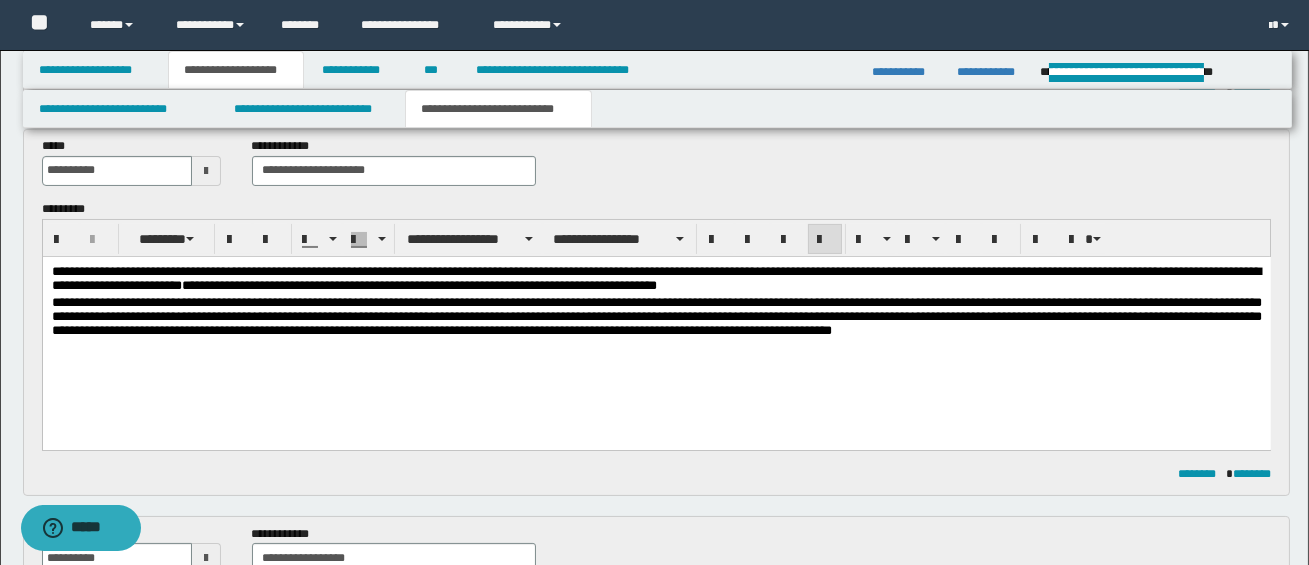 scroll, scrollTop: 558, scrollLeft: 0, axis: vertical 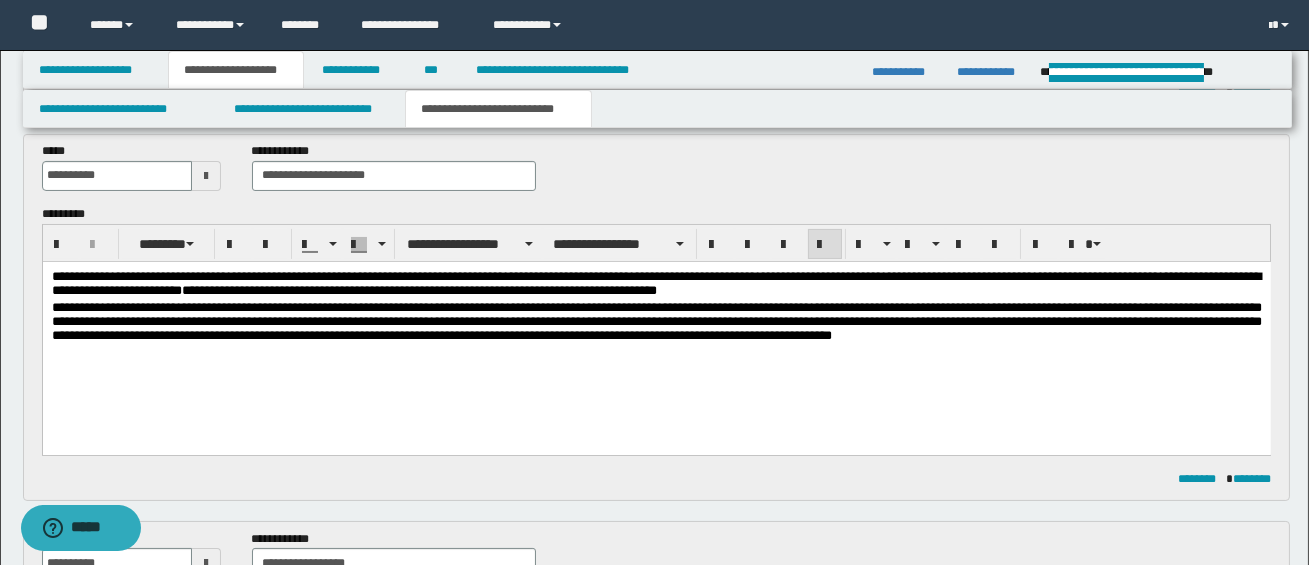 click on "**********" at bounding box center [656, 330] 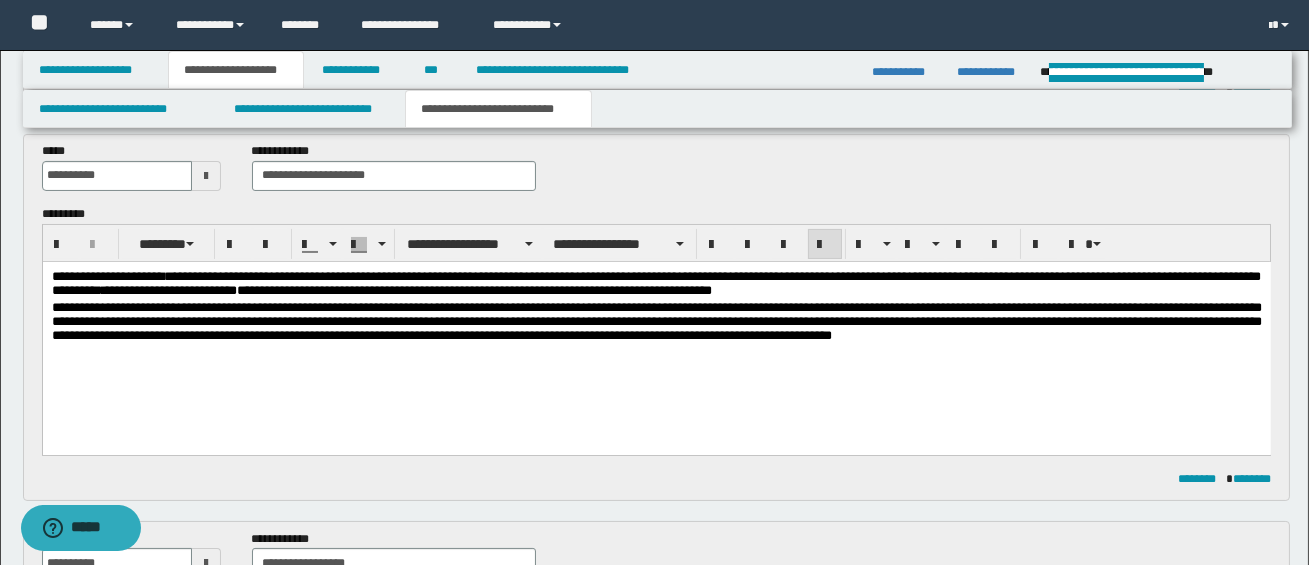 click on "**********" at bounding box center [655, 284] 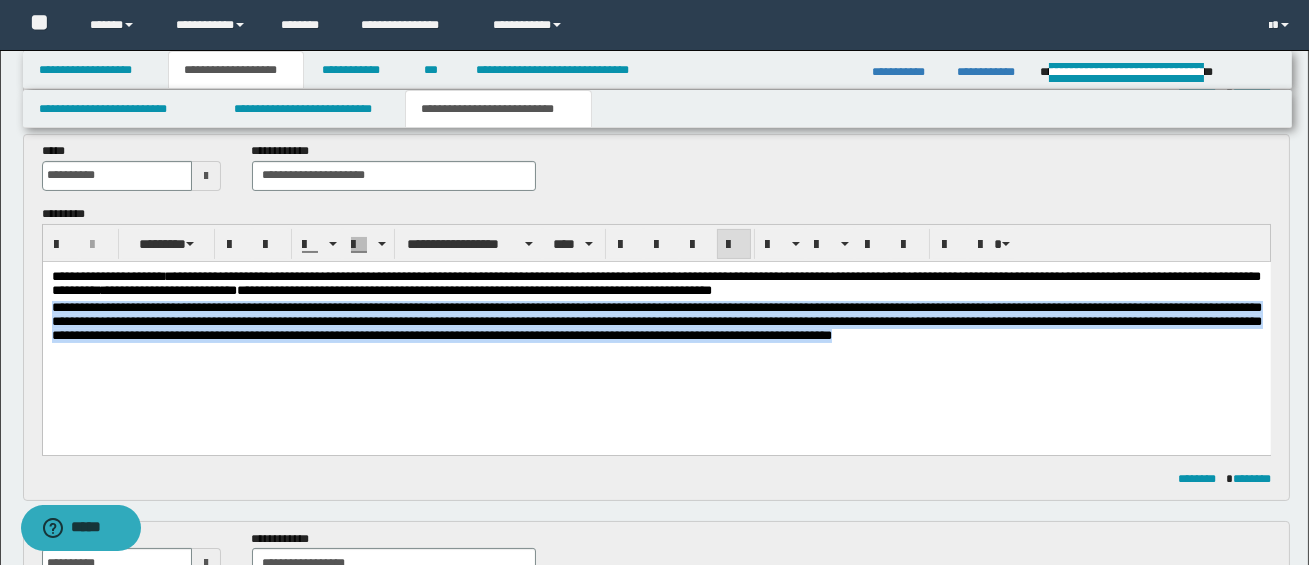 drag, startPoint x: 54, startPoint y: 313, endPoint x: 192, endPoint y: 384, distance: 155.19342 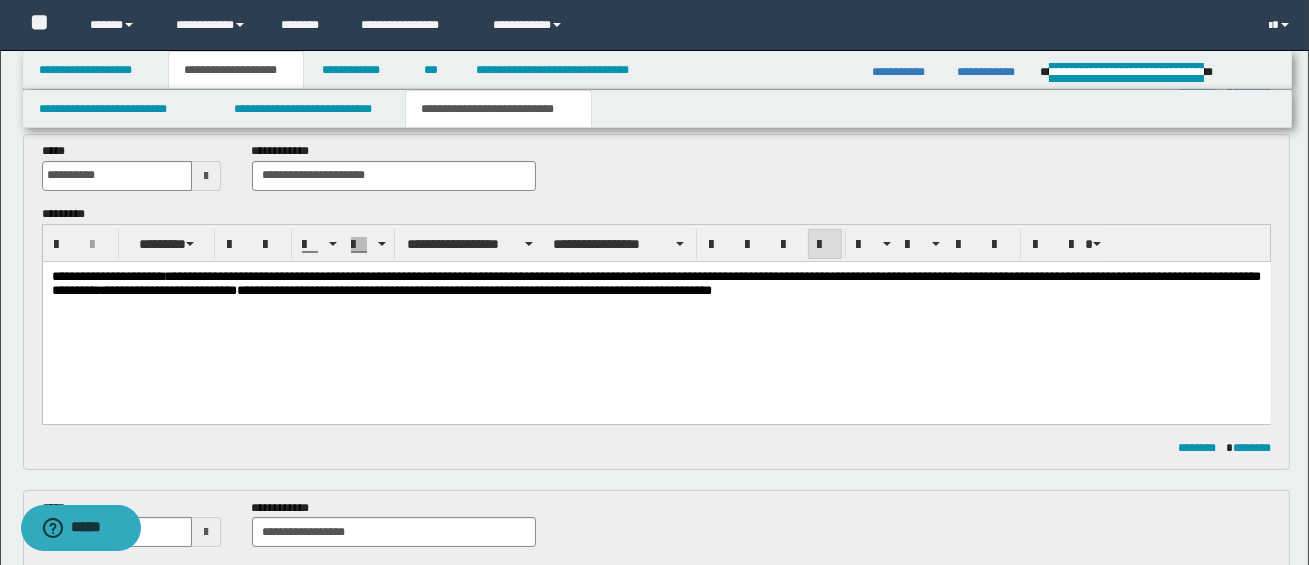 click on "**********" at bounding box center (655, 284) 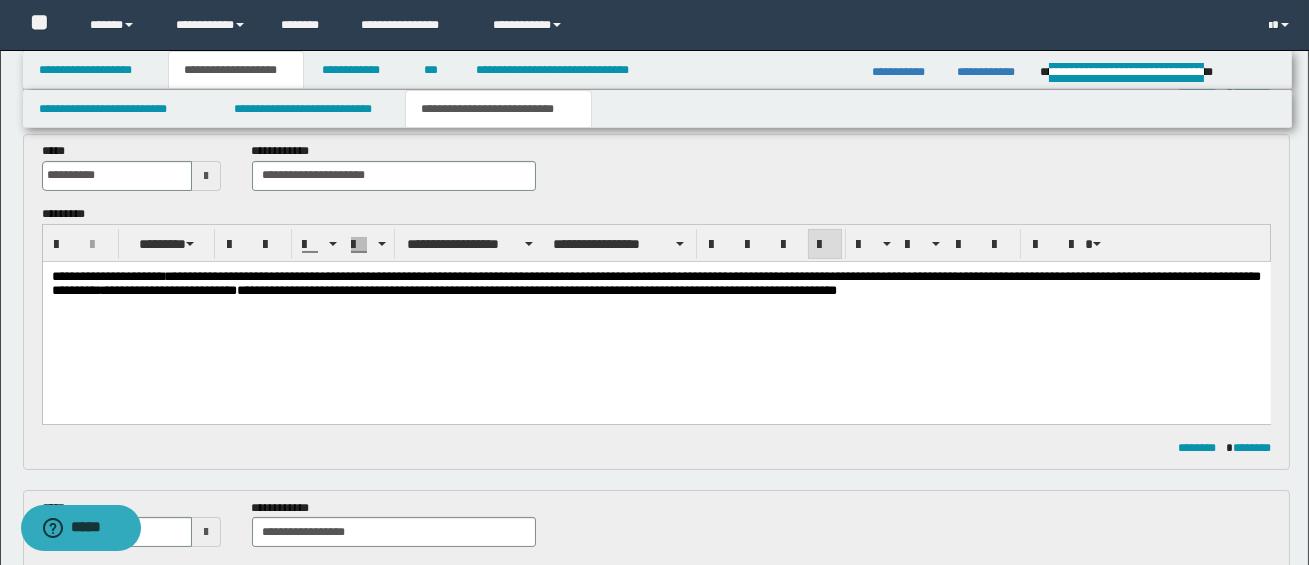 click on "**********" at bounding box center [656, 316] 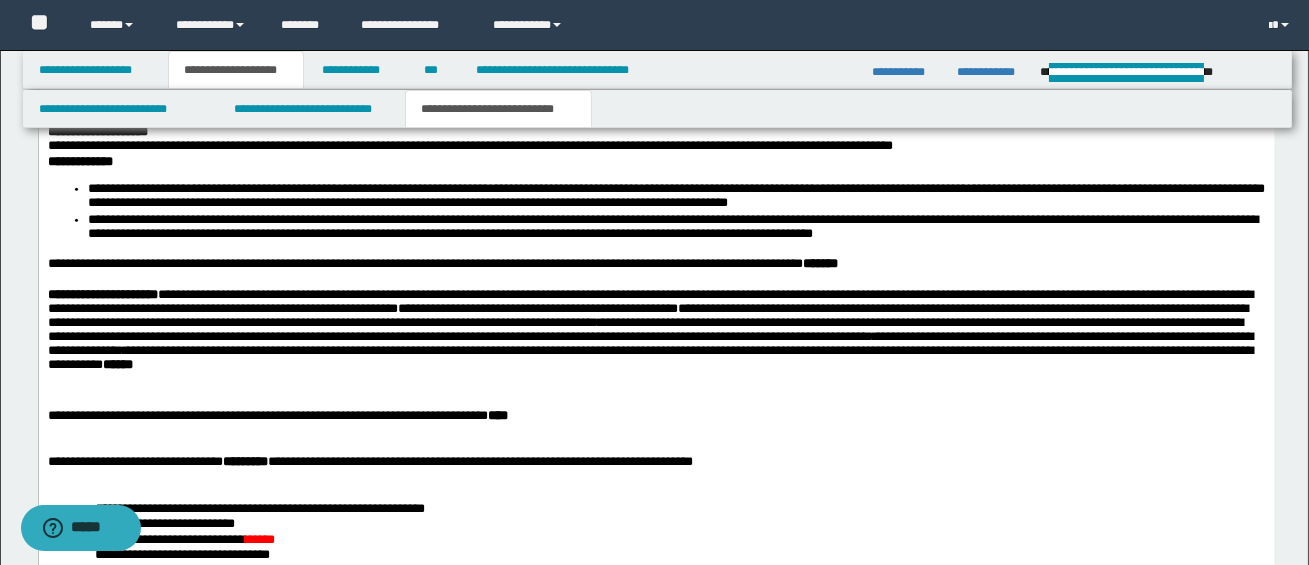 scroll, scrollTop: 3070, scrollLeft: 0, axis: vertical 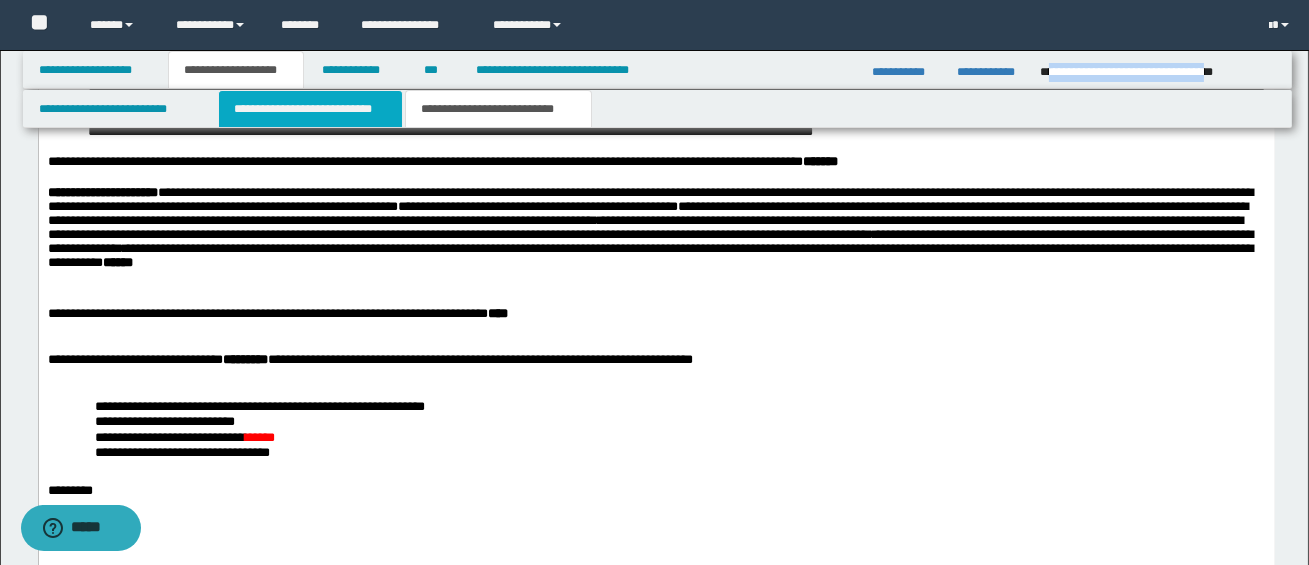 click on "**********" at bounding box center (310, 109) 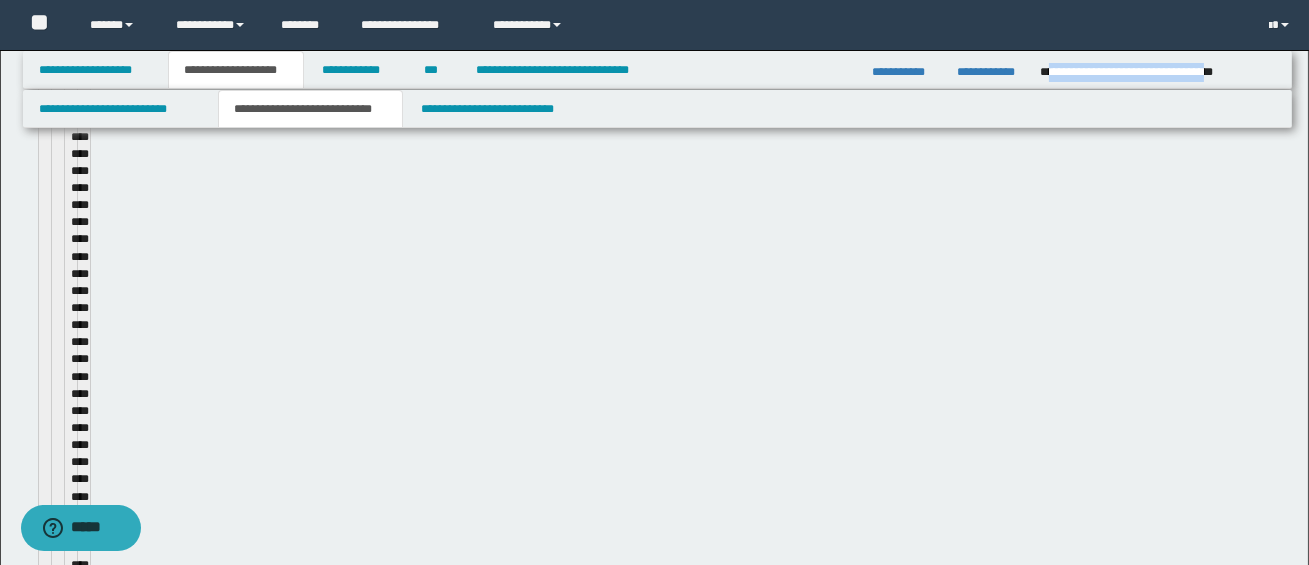 type 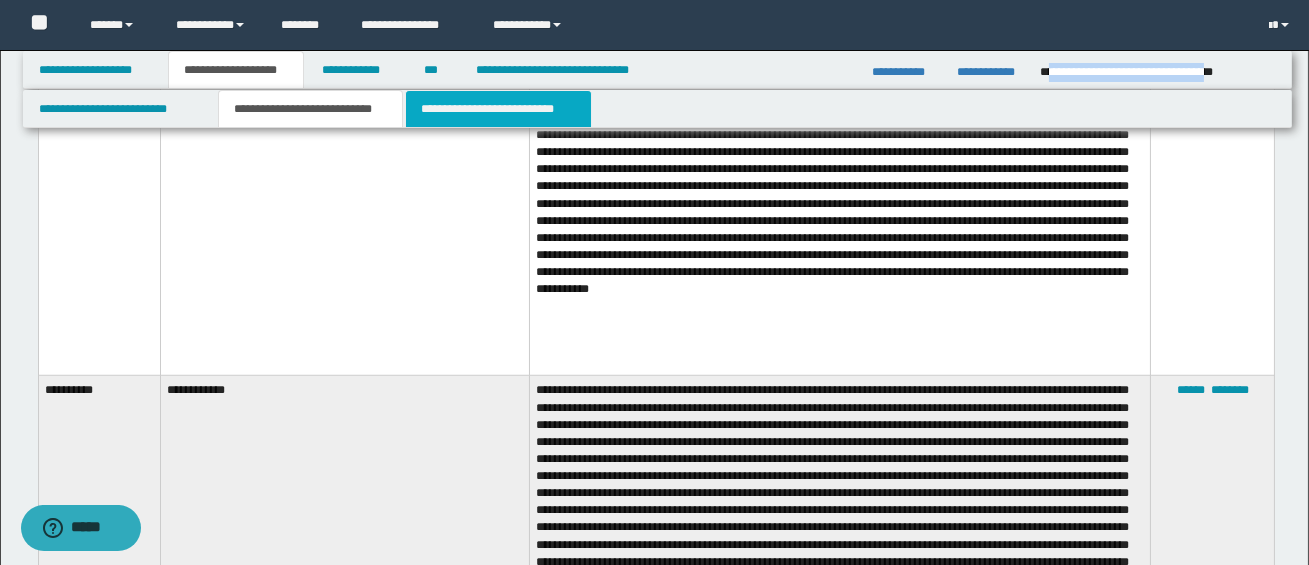 click on "**********" at bounding box center (498, 109) 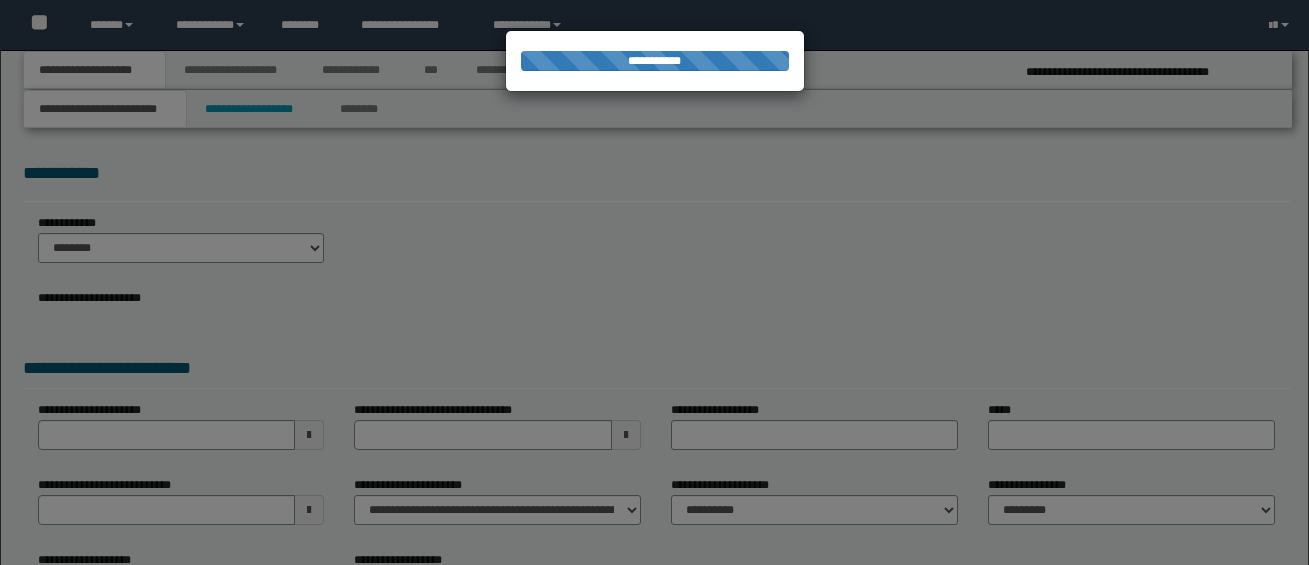 scroll, scrollTop: 0, scrollLeft: 0, axis: both 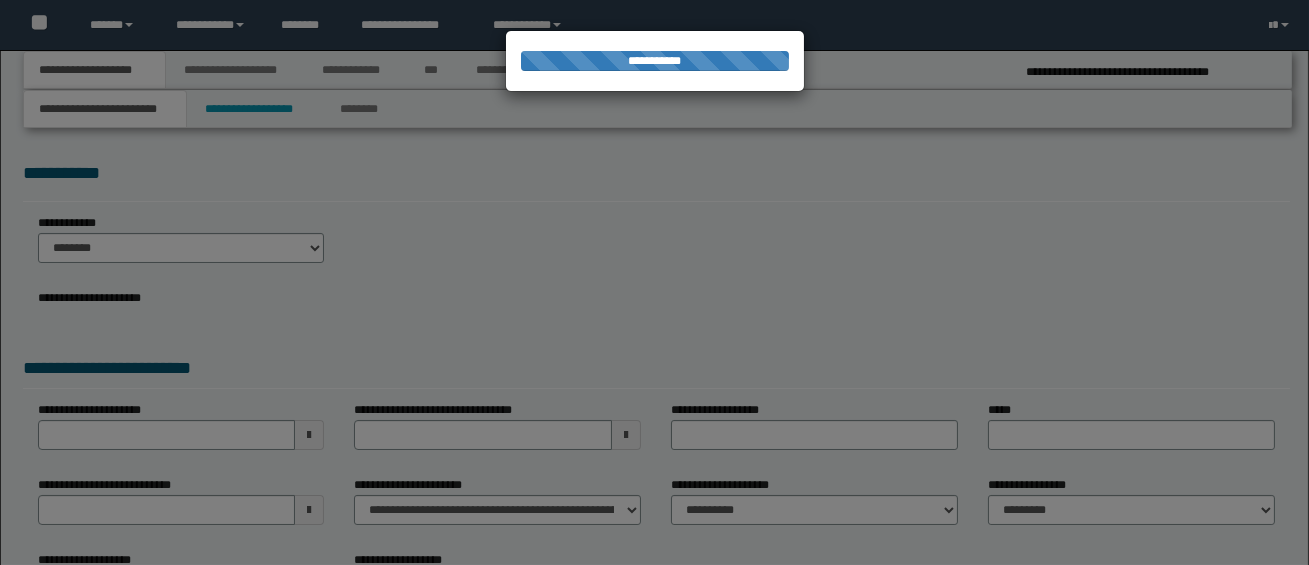 select on "*" 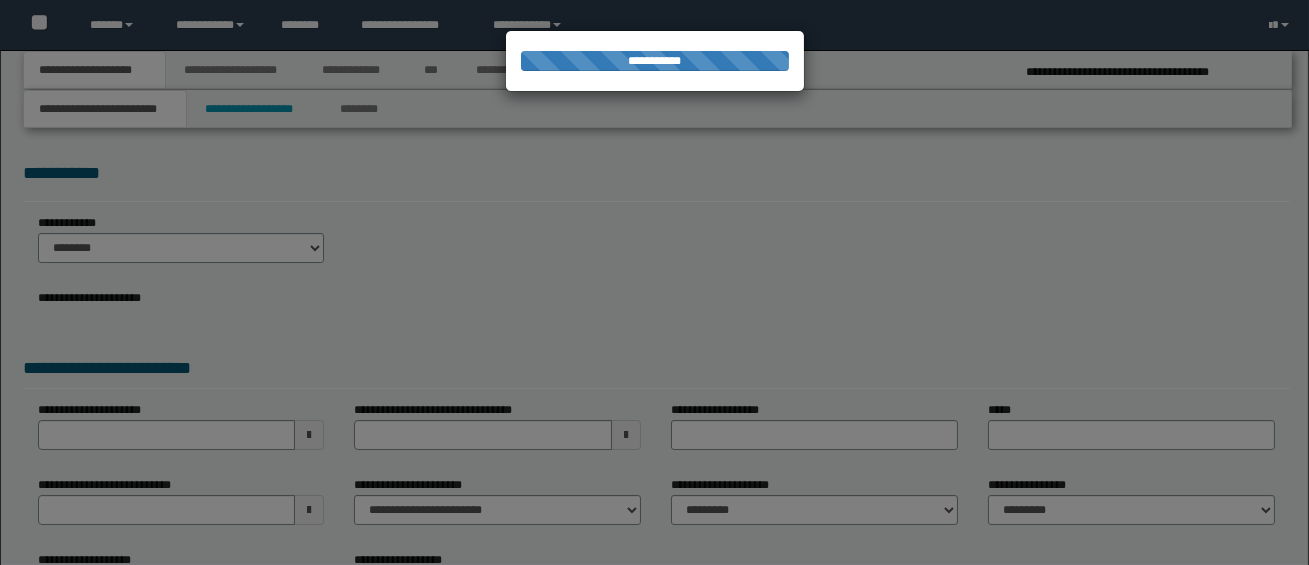 select on "*" 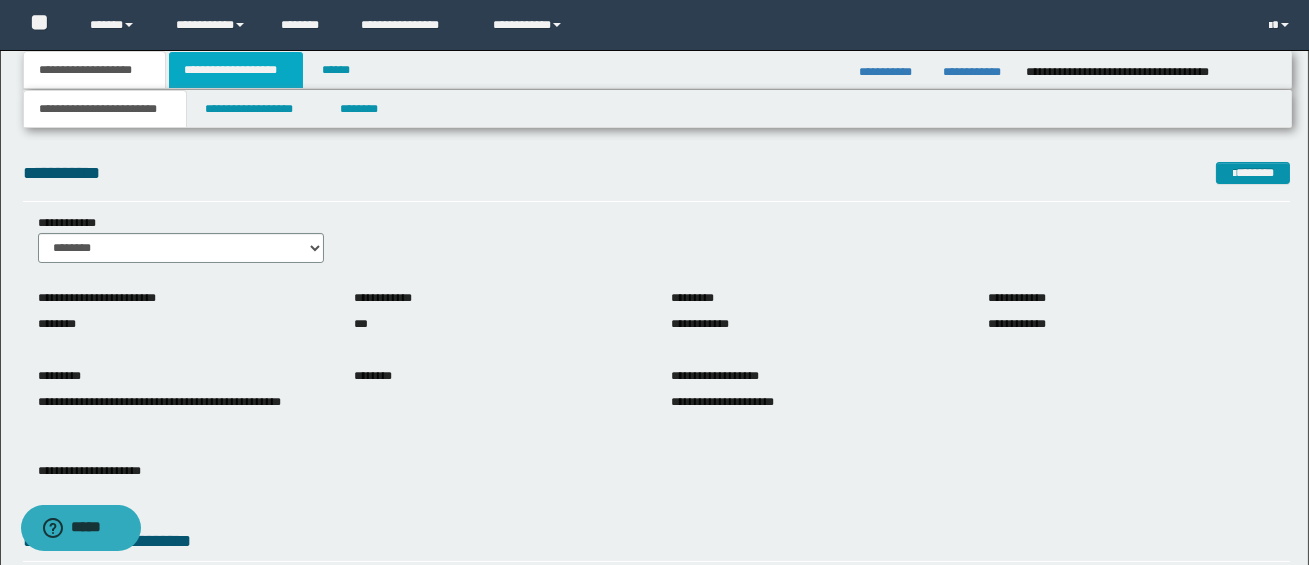 click on "**********" at bounding box center (236, 70) 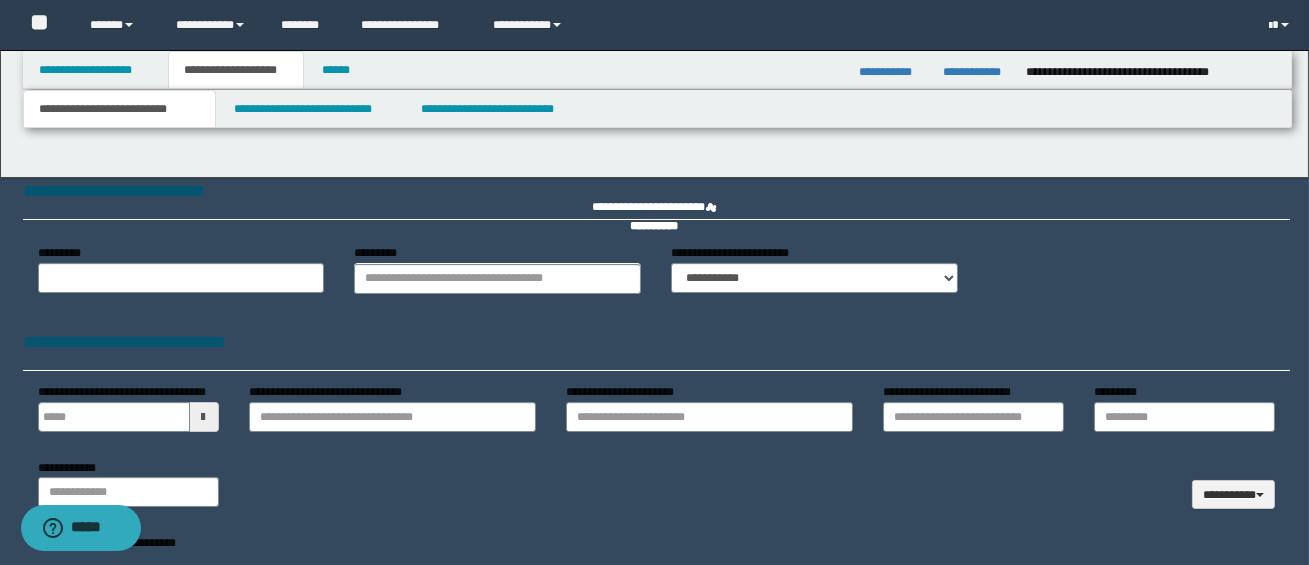 type 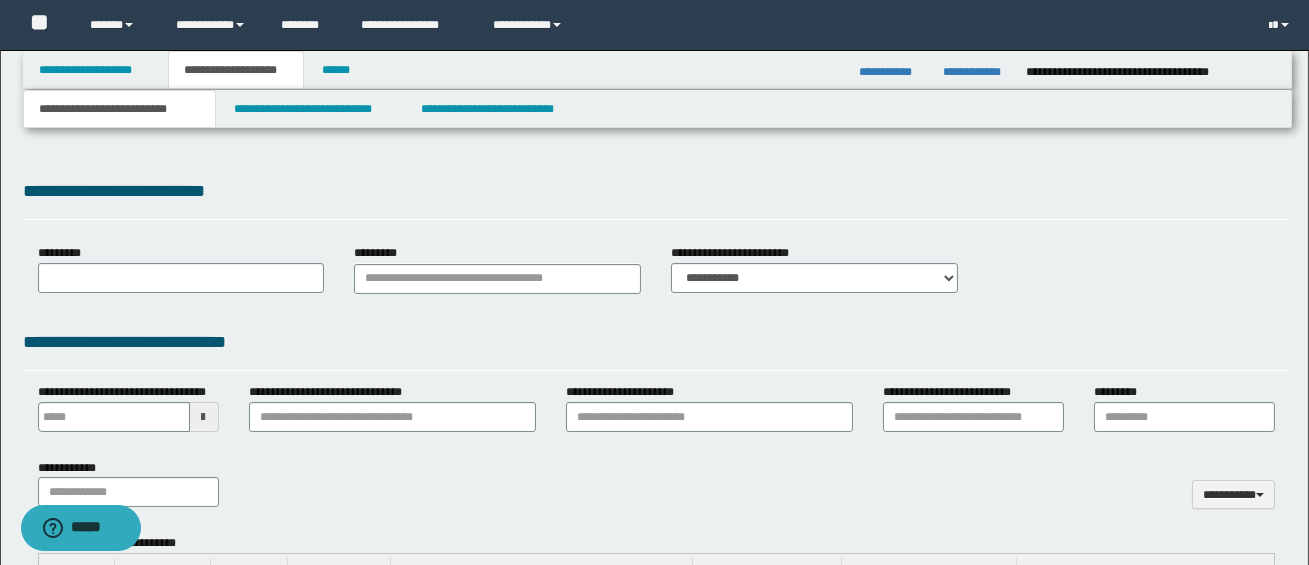 type on "**********" 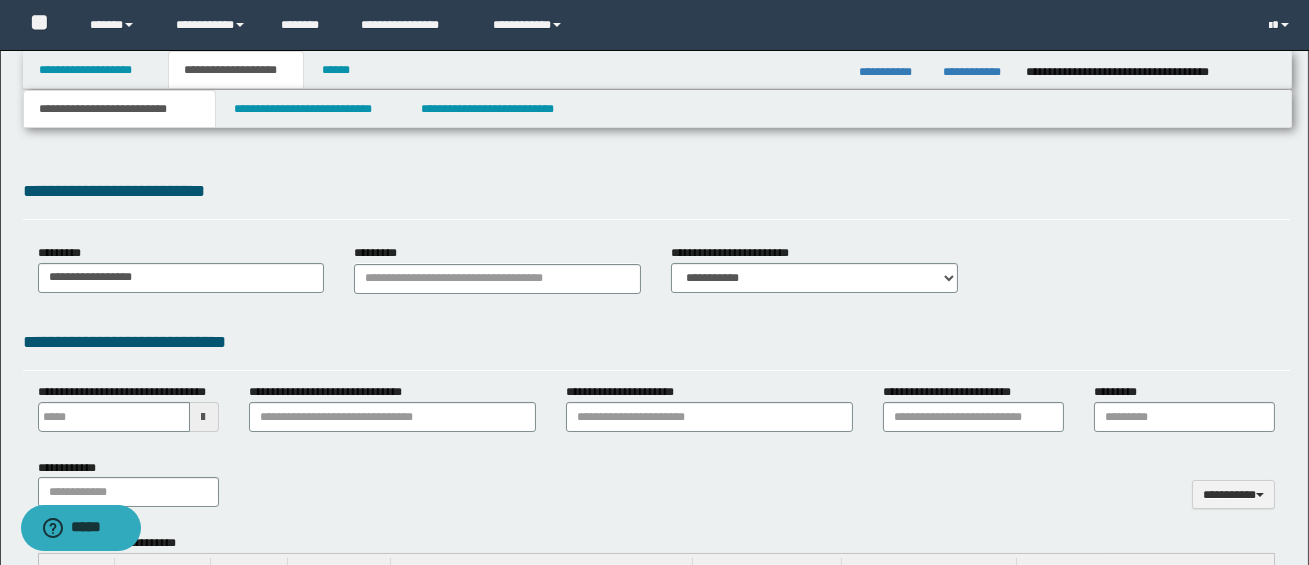 type 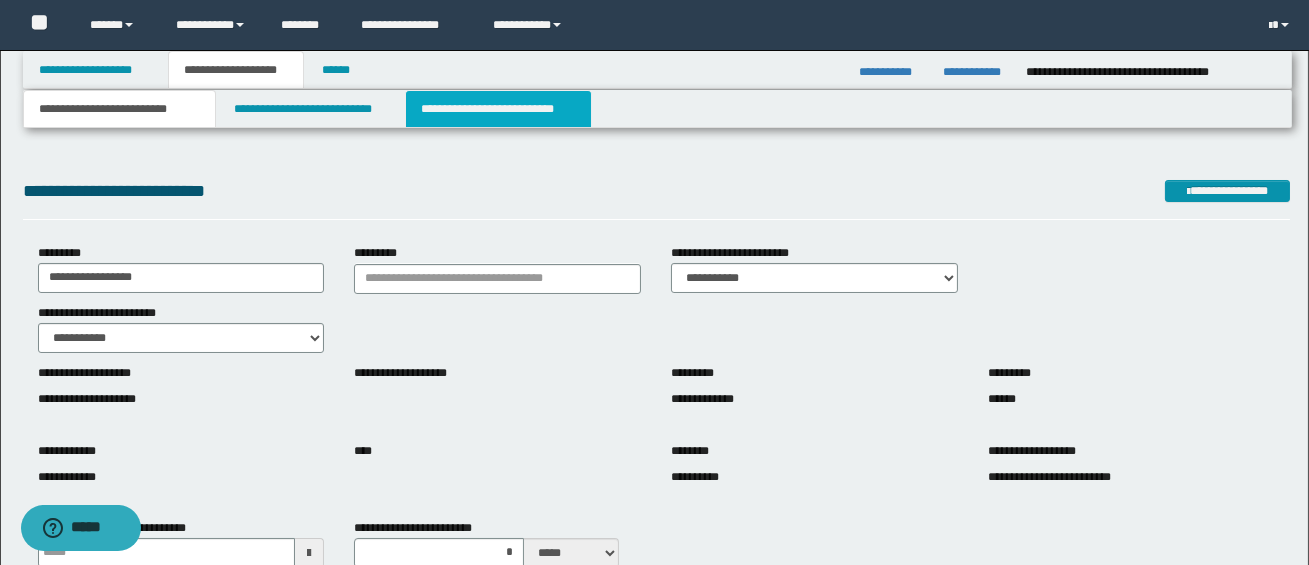 click on "**********" at bounding box center [498, 109] 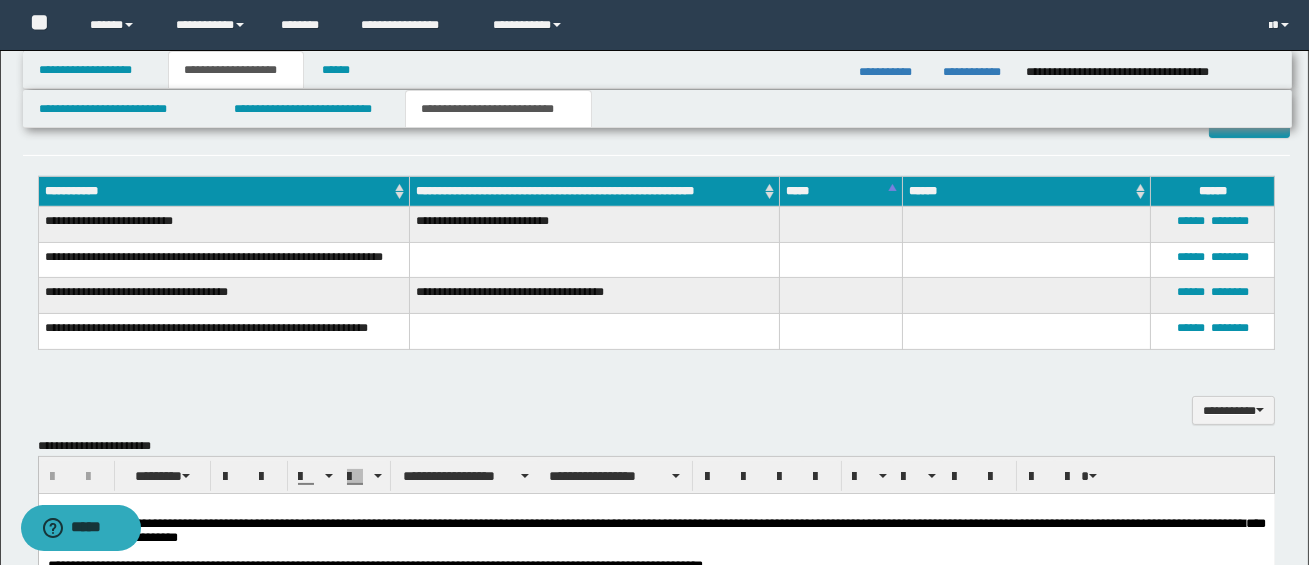 scroll, scrollTop: 1019, scrollLeft: 0, axis: vertical 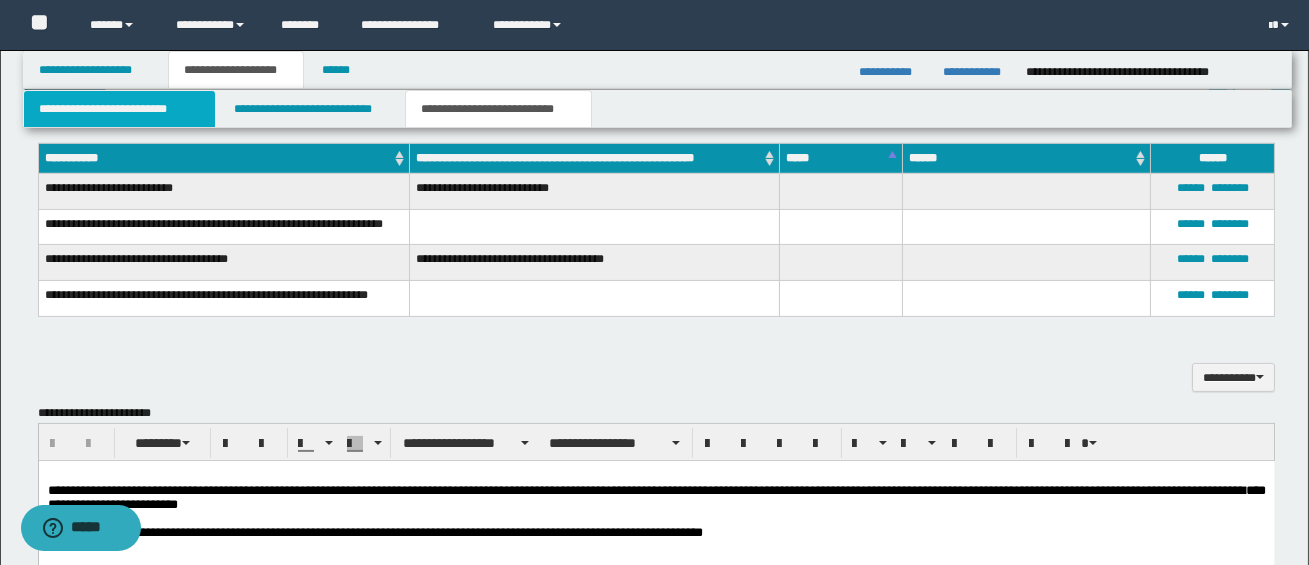 click on "**********" at bounding box center (119, 109) 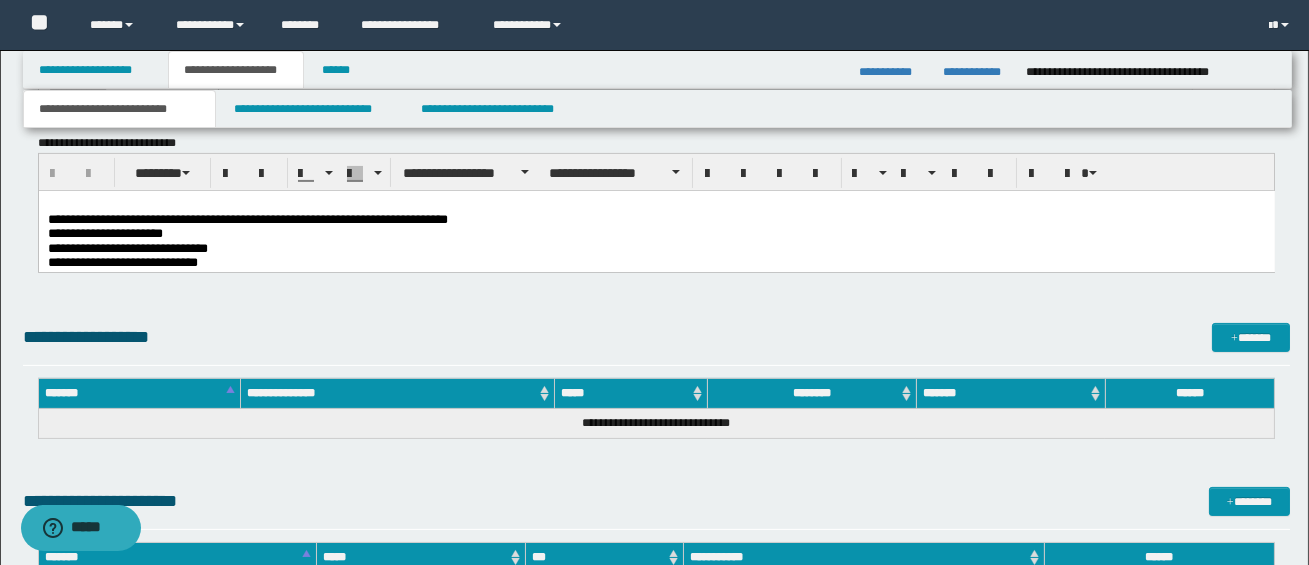 click on "**********" at bounding box center [655, 233] 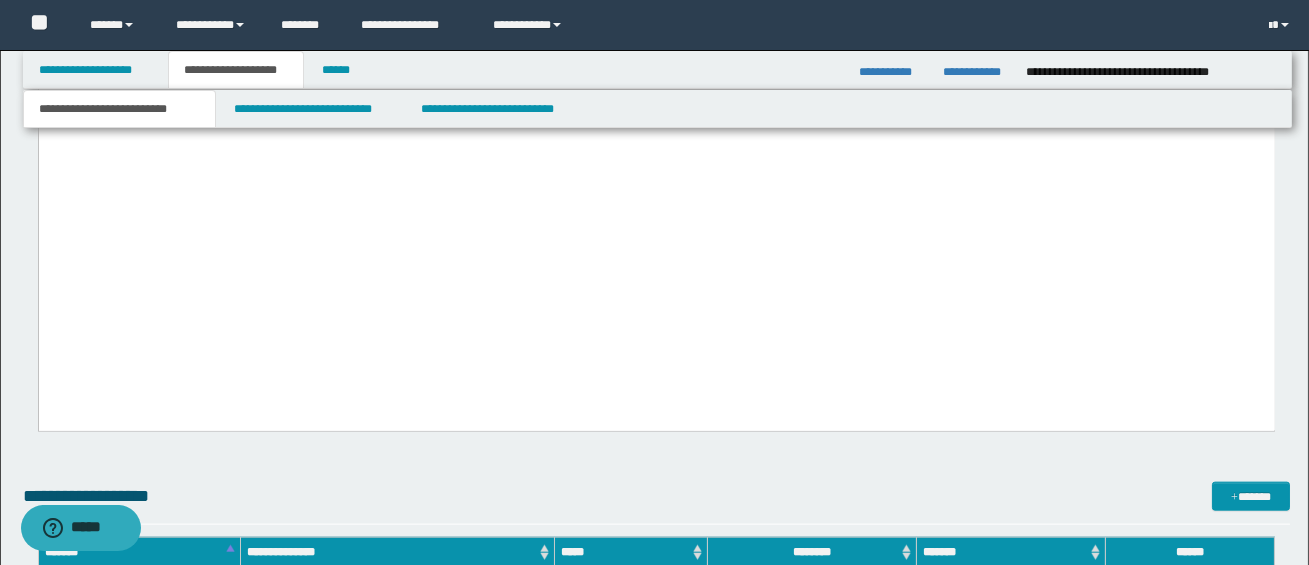 scroll, scrollTop: 4693, scrollLeft: 0, axis: vertical 